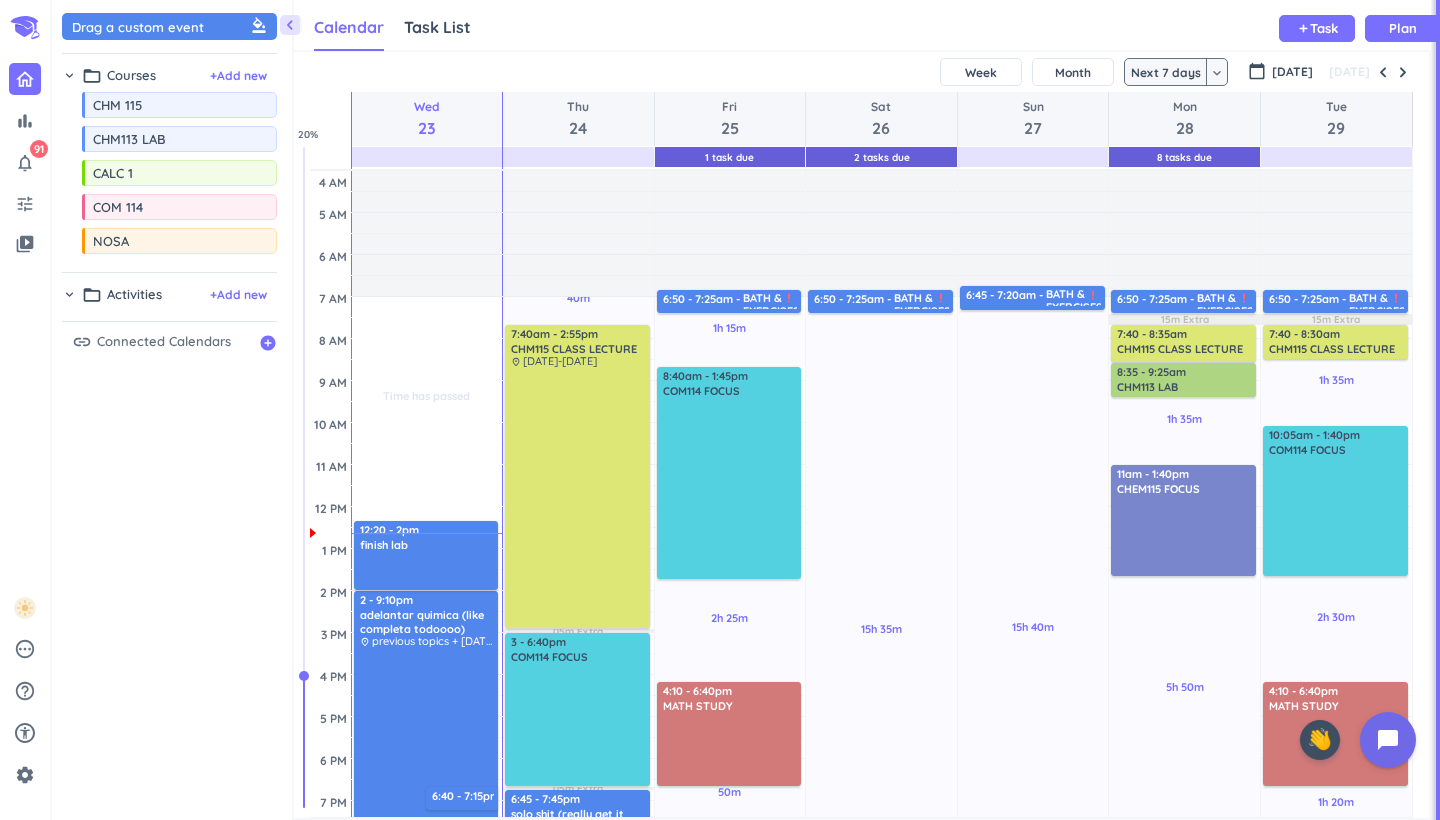 scroll, scrollTop: 0, scrollLeft: 0, axis: both 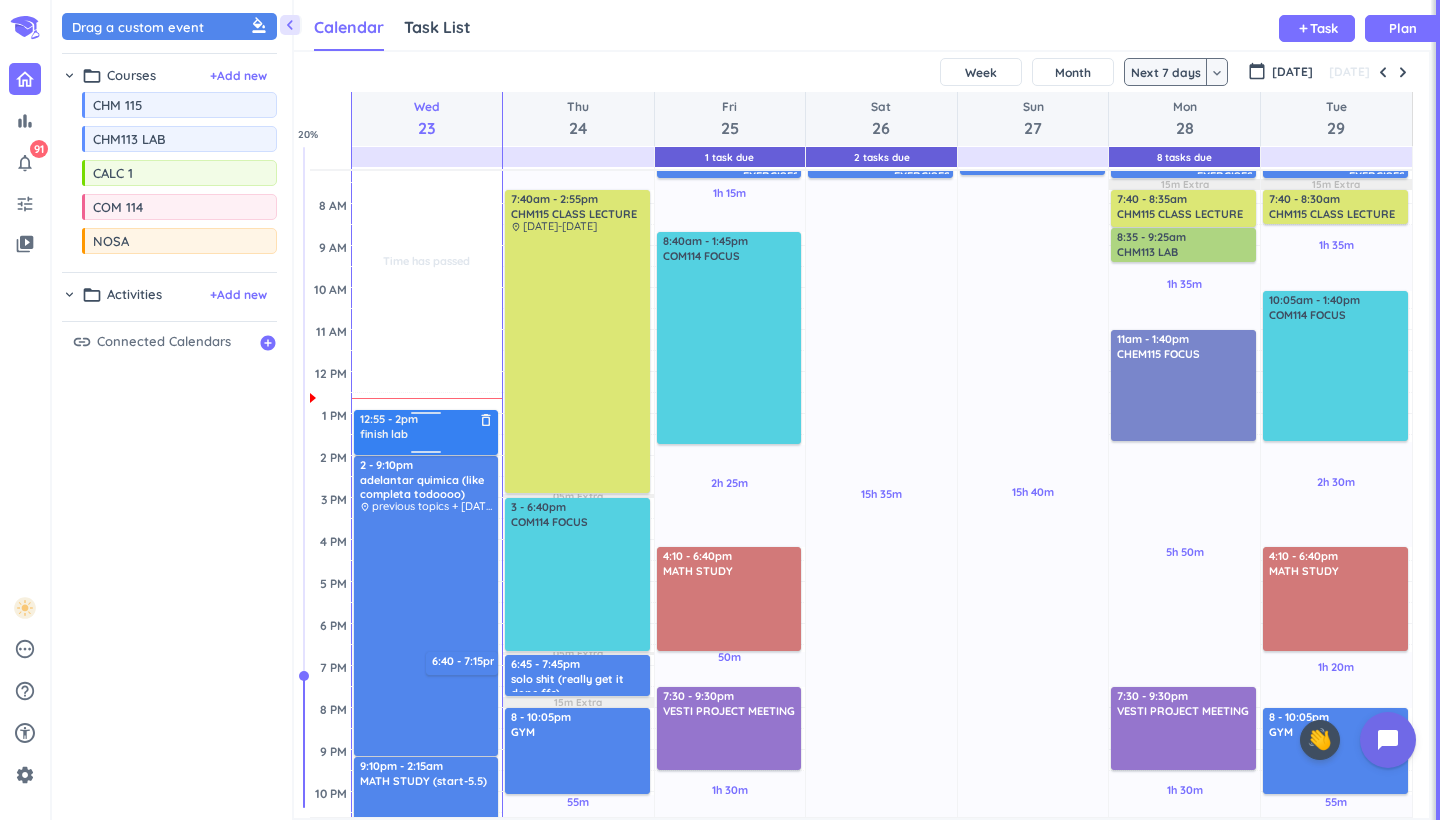 drag, startPoint x: 429, startPoint y: 392, endPoint x: 427, endPoint y: 415, distance: 23.086792 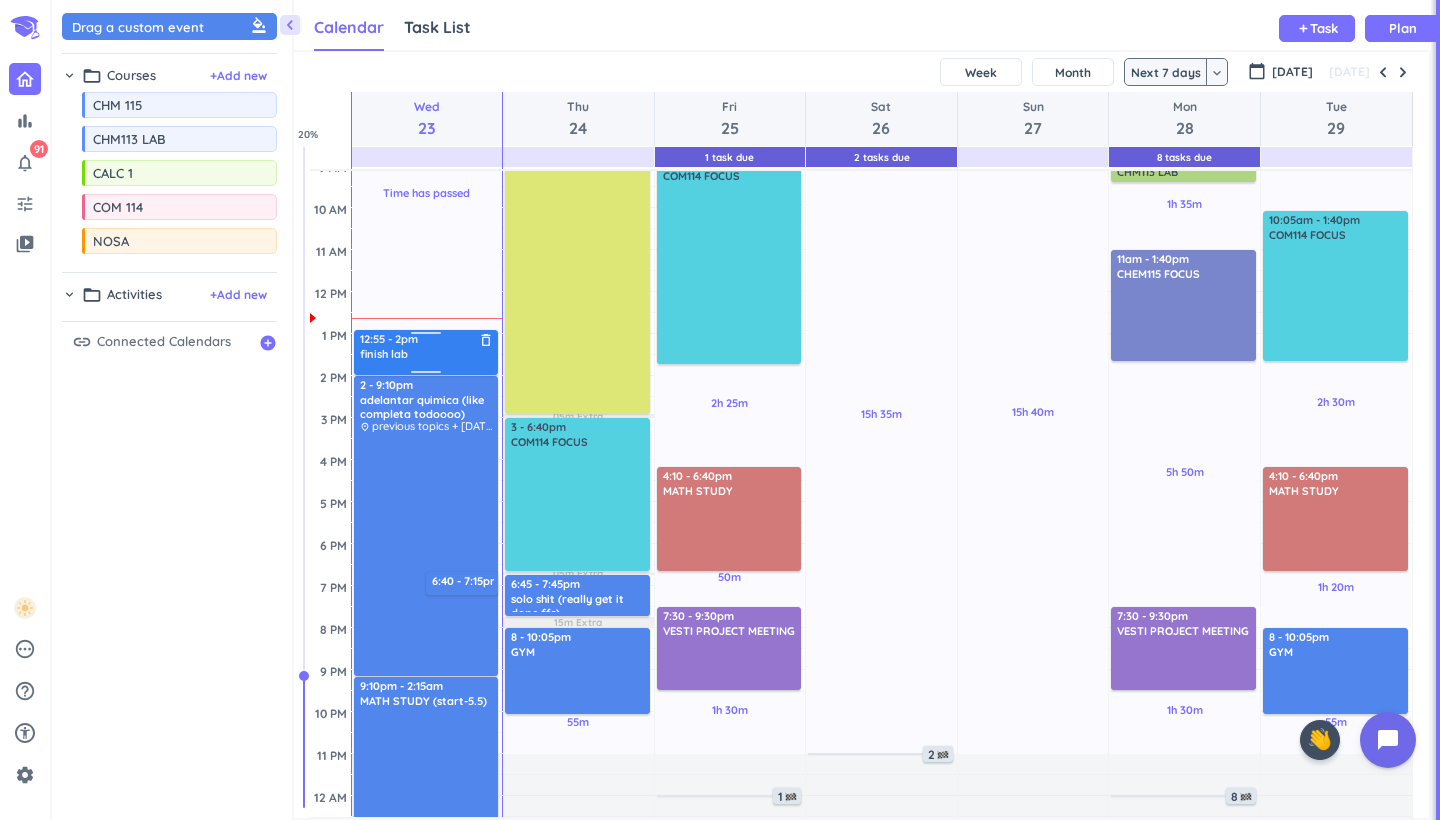 scroll, scrollTop: 230, scrollLeft: 0, axis: vertical 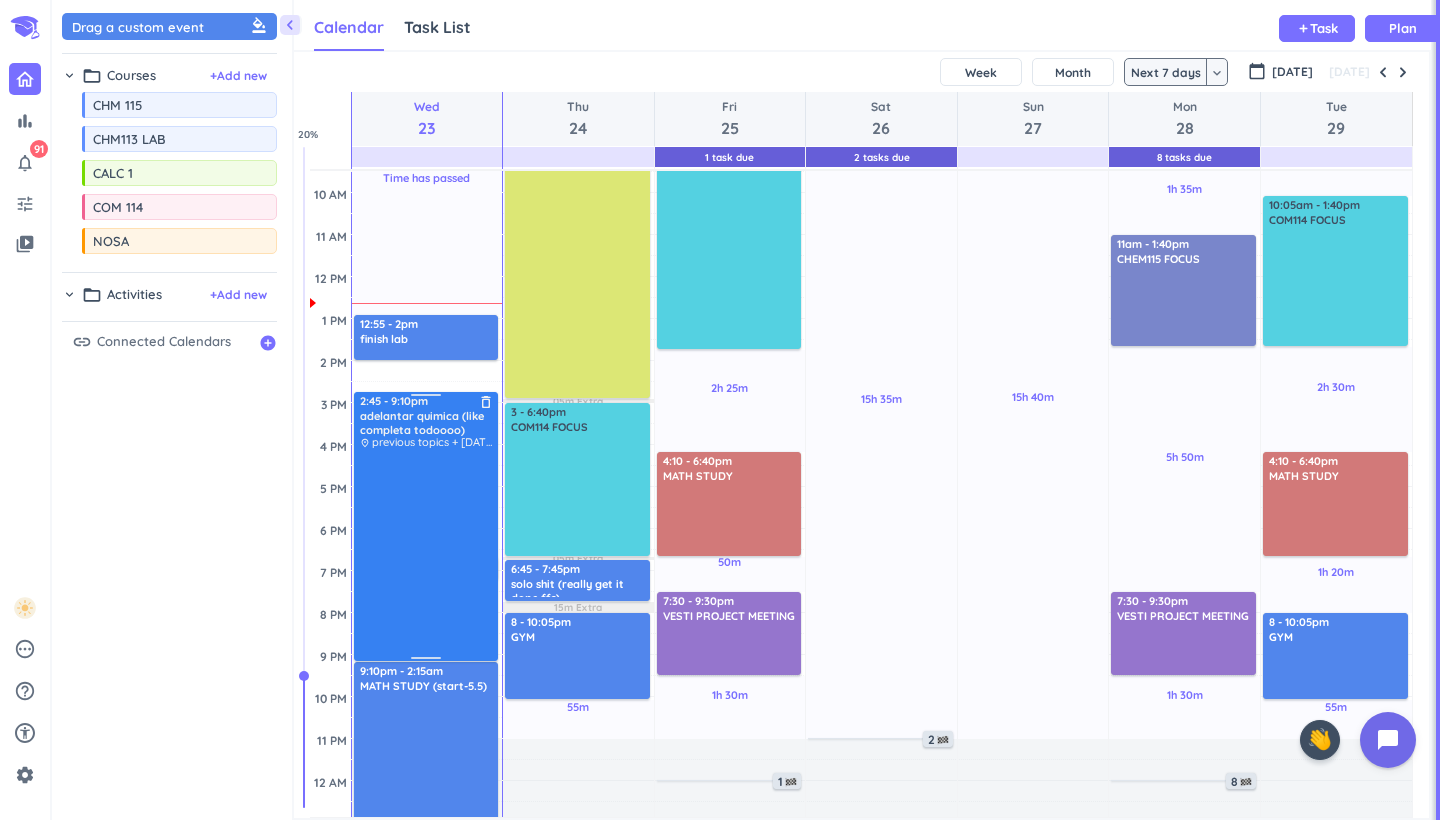 drag, startPoint x: 427, startPoint y: 366, endPoint x: 426, endPoint y: 397, distance: 31.016125 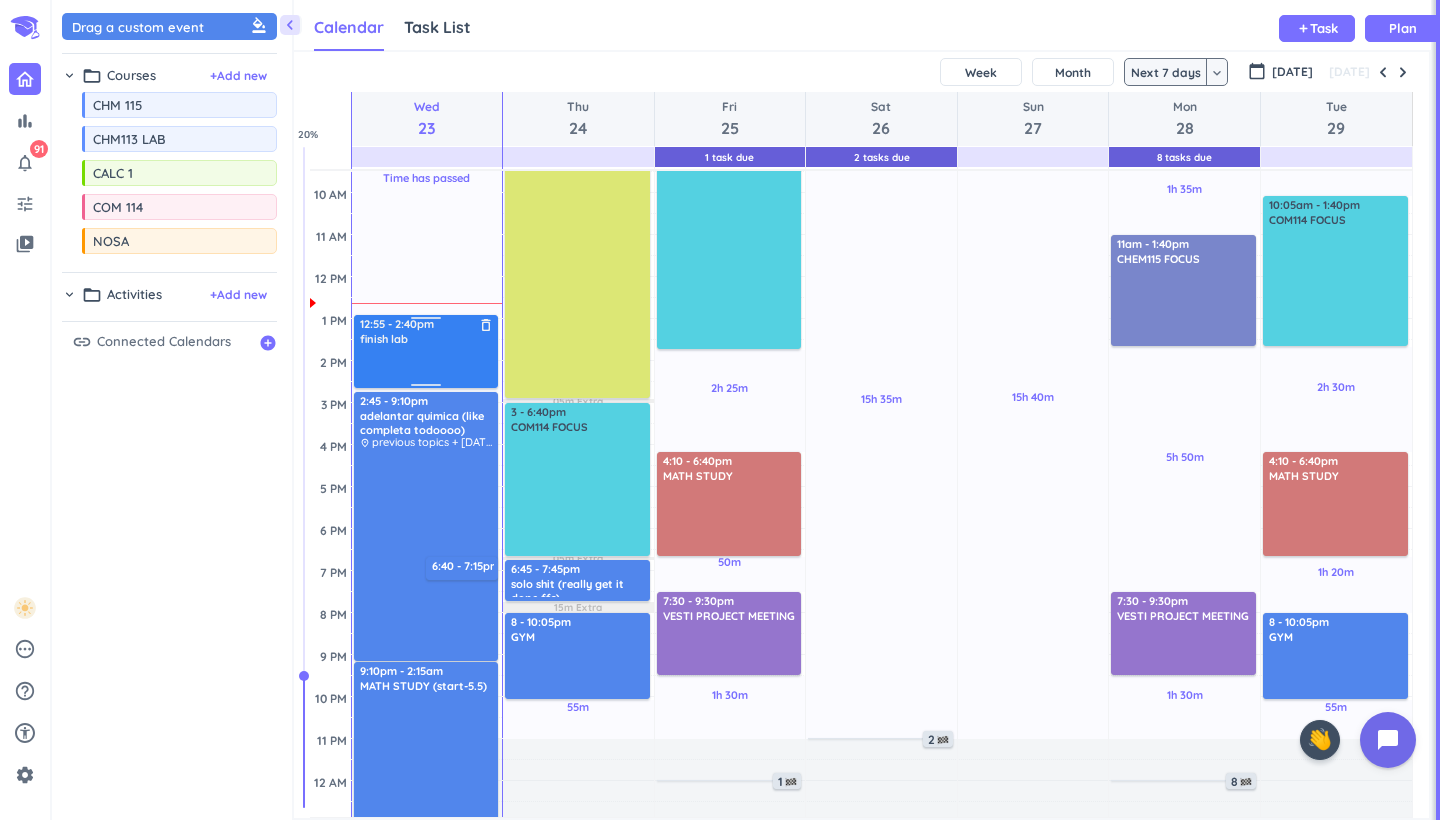 drag, startPoint x: 423, startPoint y: 358, endPoint x: 420, endPoint y: 387, distance: 29.15476 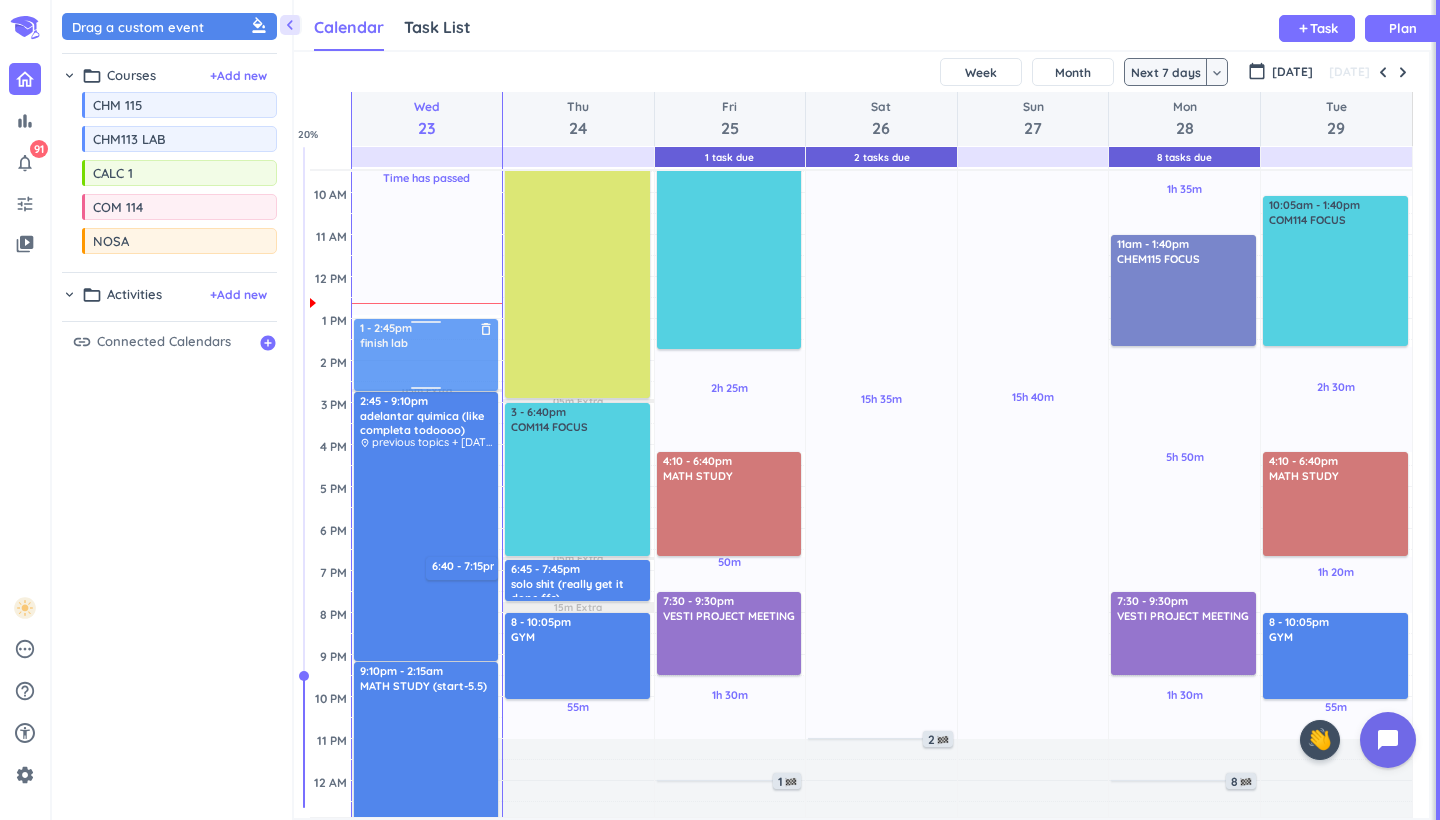 click on "Time has passed Past due Plan 05m Extra Adjust Awake Time Adjust Awake Time 2:45 - 9:10pm adelantar quimica (like completa todoooo) delete_outline place previous topics + june 24TH-july 11tth + hw
6:40 - 7:15pm decir papa delete_outline 12:55 - 2:40pm finish lab delete_outline 9:10pm - 2:15am MATH STUDY (start-5.5) delete_outline priority_high 1 - 2:45pm finish lab delete_outline" at bounding box center [427, 445] 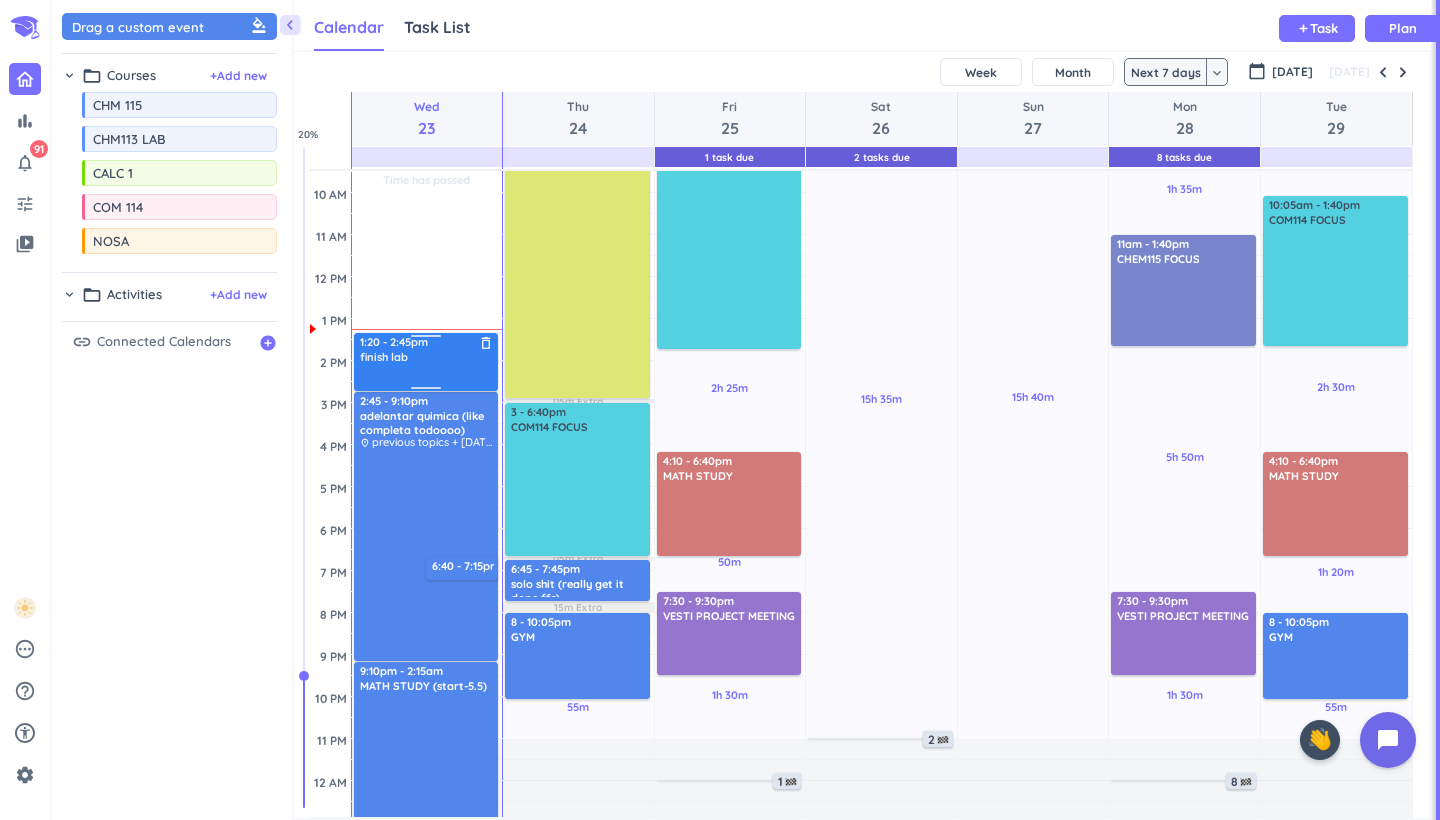drag, startPoint x: 419, startPoint y: 327, endPoint x: 419, endPoint y: 340, distance: 13 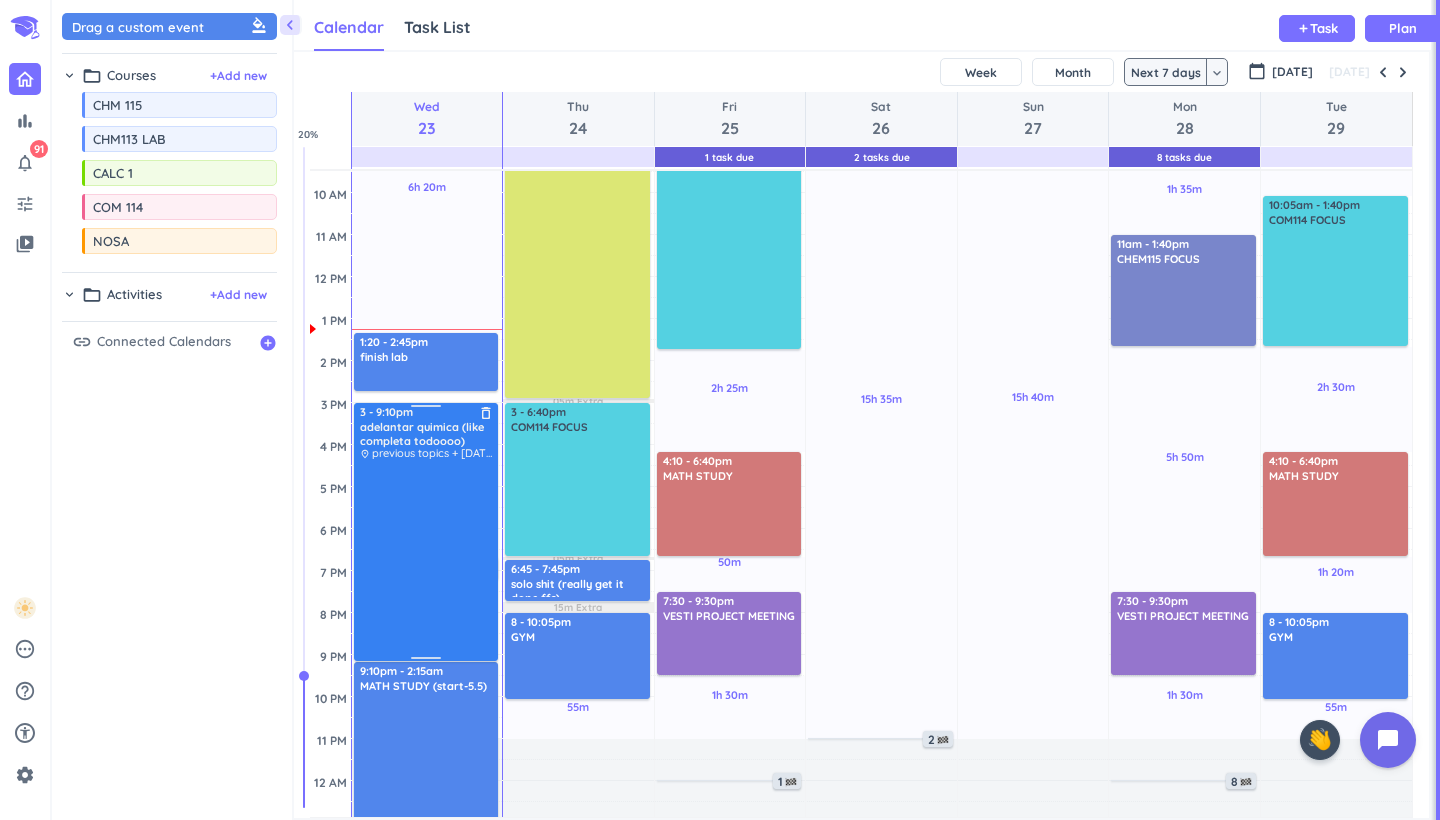 drag, startPoint x: 417, startPoint y: 398, endPoint x: 417, endPoint y: 409, distance: 11 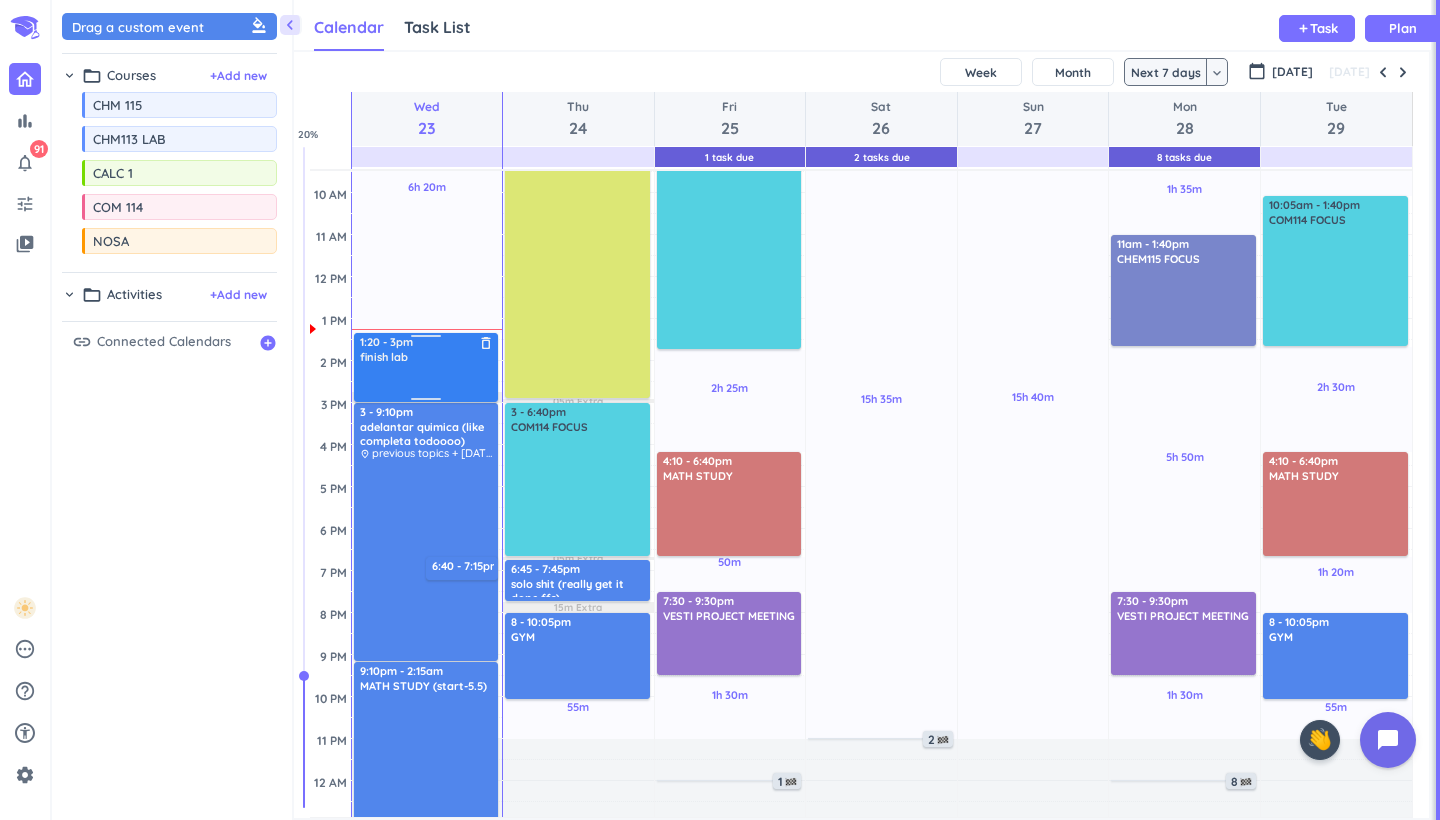click on "6h 20m Past due Plan 15m Extra Adjust Awake Time Adjust Awake Time 3 - 9:10pm adelantar quimica (like completa todoooo) delete_outline place previous topics + june 24TH-july 11tth + hw
6:40 - 7:15pm decir papa delete_outline 1:20 - 2:45pm finish lab delete_outline 9:10pm - 2:15am MATH STUDY (start-5.5) delete_outline priority_high 1:20 - 3pm finish lab delete_outline" at bounding box center (427, 445) 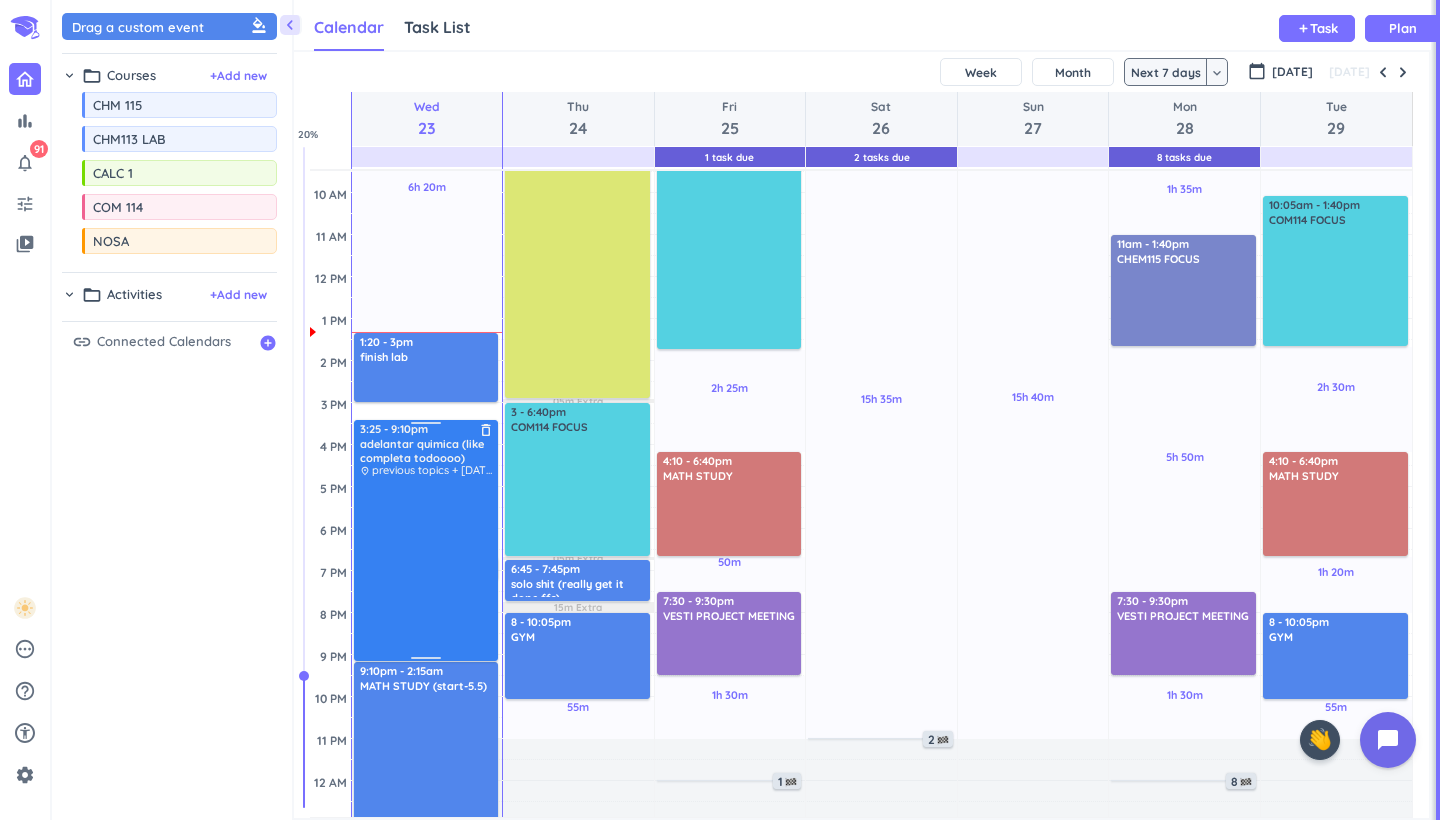 drag, startPoint x: 424, startPoint y: 410, endPoint x: 423, endPoint y: 428, distance: 18.027756 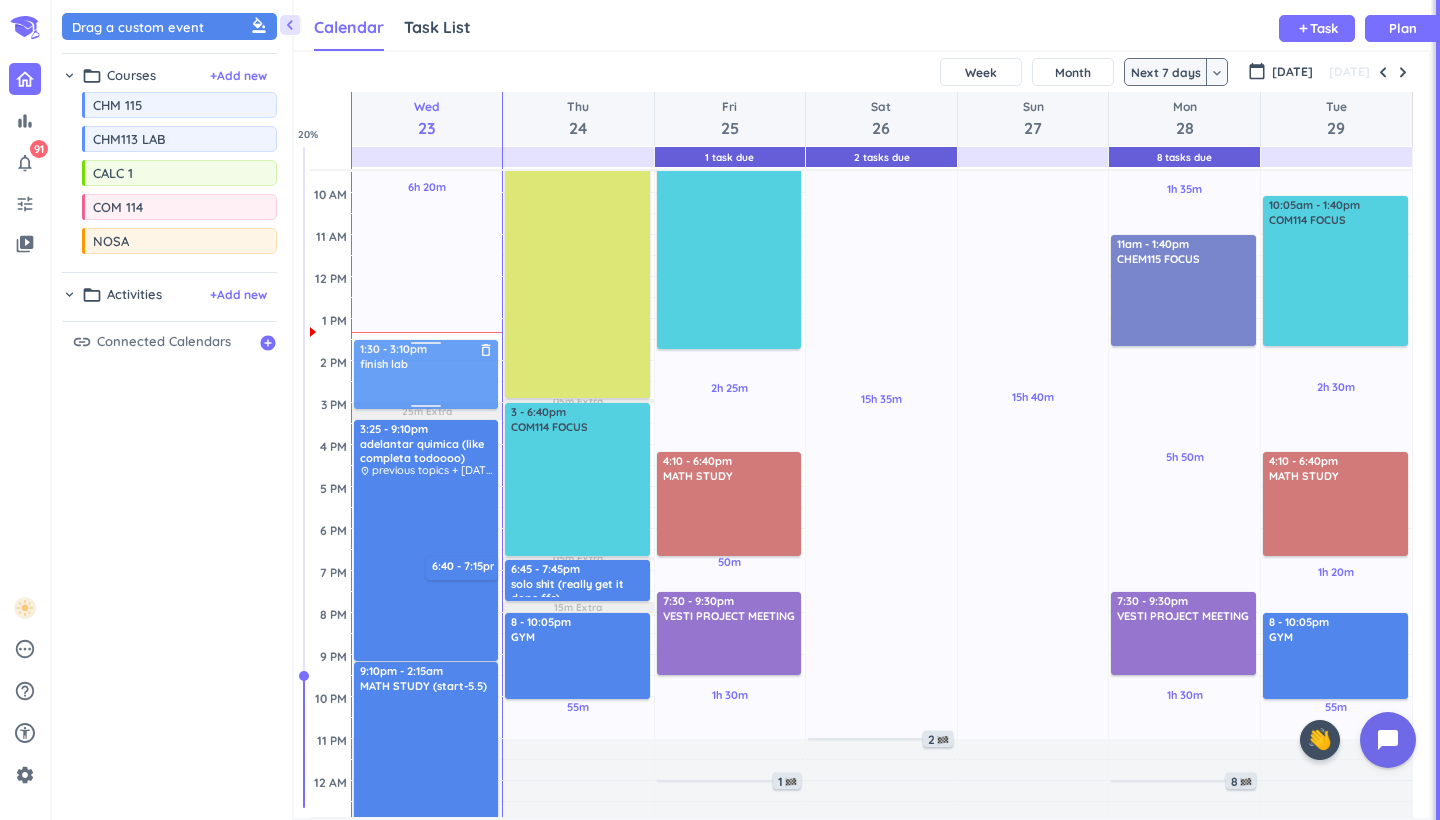 click on "6h 20m Past due Plan 25m Extra Adjust Awake Time Adjust Awake Time 3:25 - 9:10pm adelantar quimica (like completa todoooo) delete_outline place previous topics + june 24TH-july 11tth + hw
6:40 - 7:15pm decir papa delete_outline 1:20 - 3pm finish lab delete_outline 9:10pm - 2:15am MATH STUDY (start-5.5) delete_outline priority_high 1:30 - 3:10pm finish lab delete_outline" at bounding box center [427, 445] 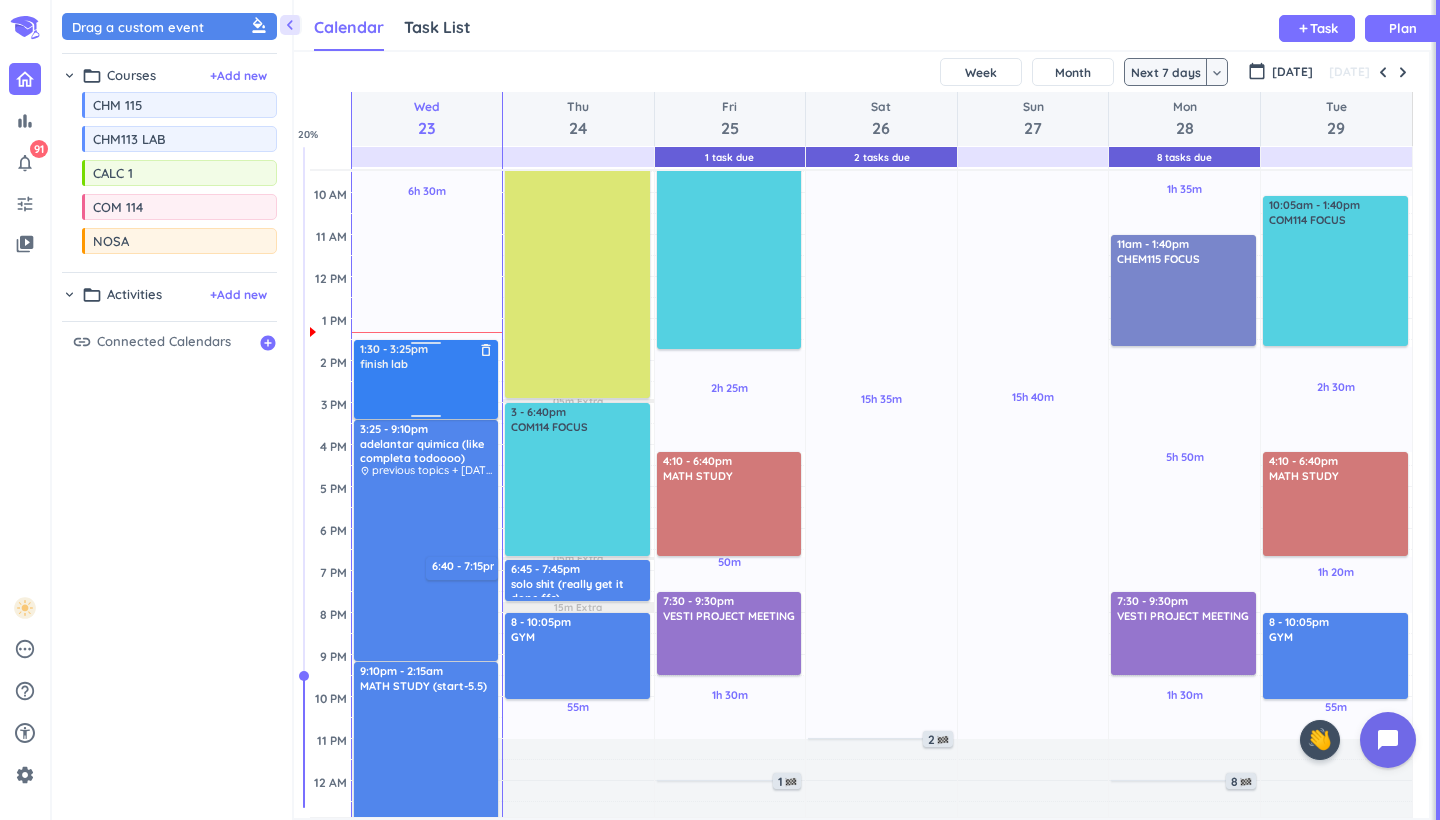 click on "6h 30m Past due Plan 15m Extra Adjust Awake Time Adjust Awake Time 3:25 - 9:10pm adelantar quimica (like completa todoooo) delete_outline place previous topics + june 24TH-july 11tth + hw
6:40 - 7:15pm decir papa delete_outline 1:30 - 3:10pm finish lab delete_outline 9:10pm - 2:15am MATH STUDY (start-5.5) delete_outline priority_high 1:30 - 3:25pm finish lab delete_outline" at bounding box center [427, 445] 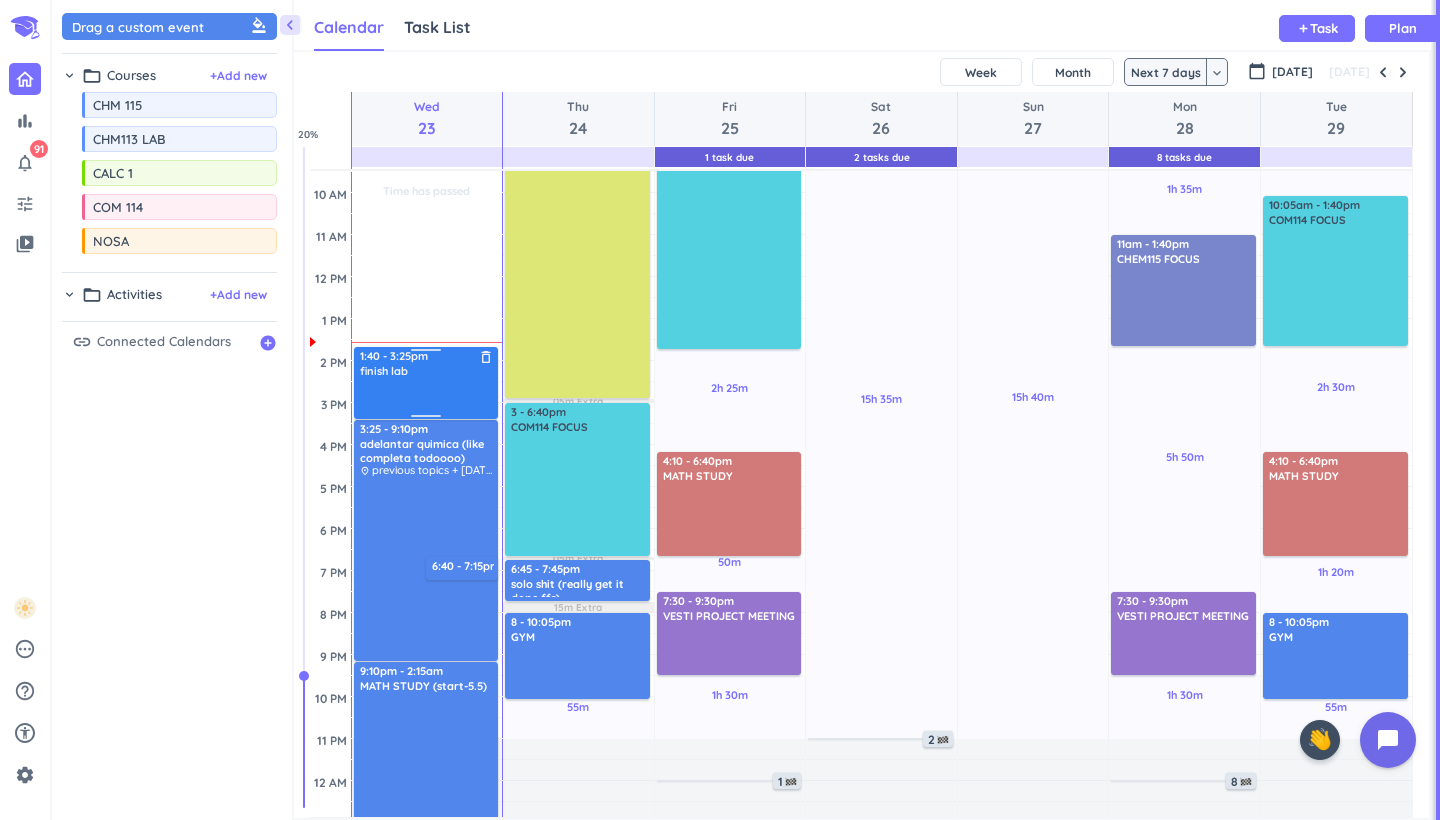 click on "Time has passed Past due Plan Adjust Awake Time Adjust Awake Time 3:25 - 9:10pm adelantar quimica (like completa todoooo) delete_outline place previous topics + june 24TH-july 11tth + hw
6:40 - 7:15pm decir papa delete_outline 1:30 - 3:25pm finish lab delete_outline 9:10pm - 2:15am MATH STUDY (start-5.5) delete_outline priority_high 1:40 - 3:25pm finish lab delete_outline" at bounding box center (427, 445) 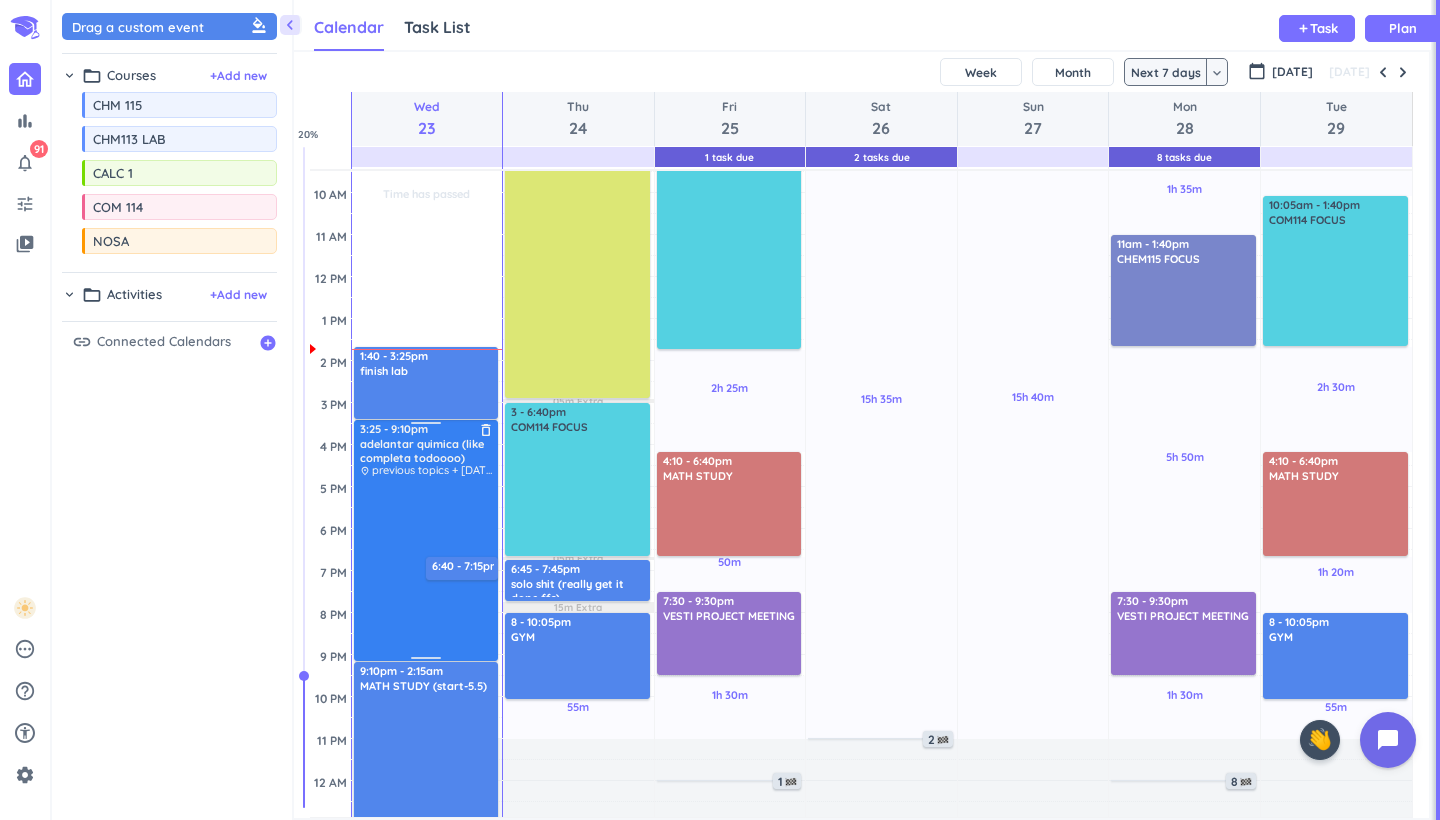click on "3:25 - 9:10pm" at bounding box center (427, 429) 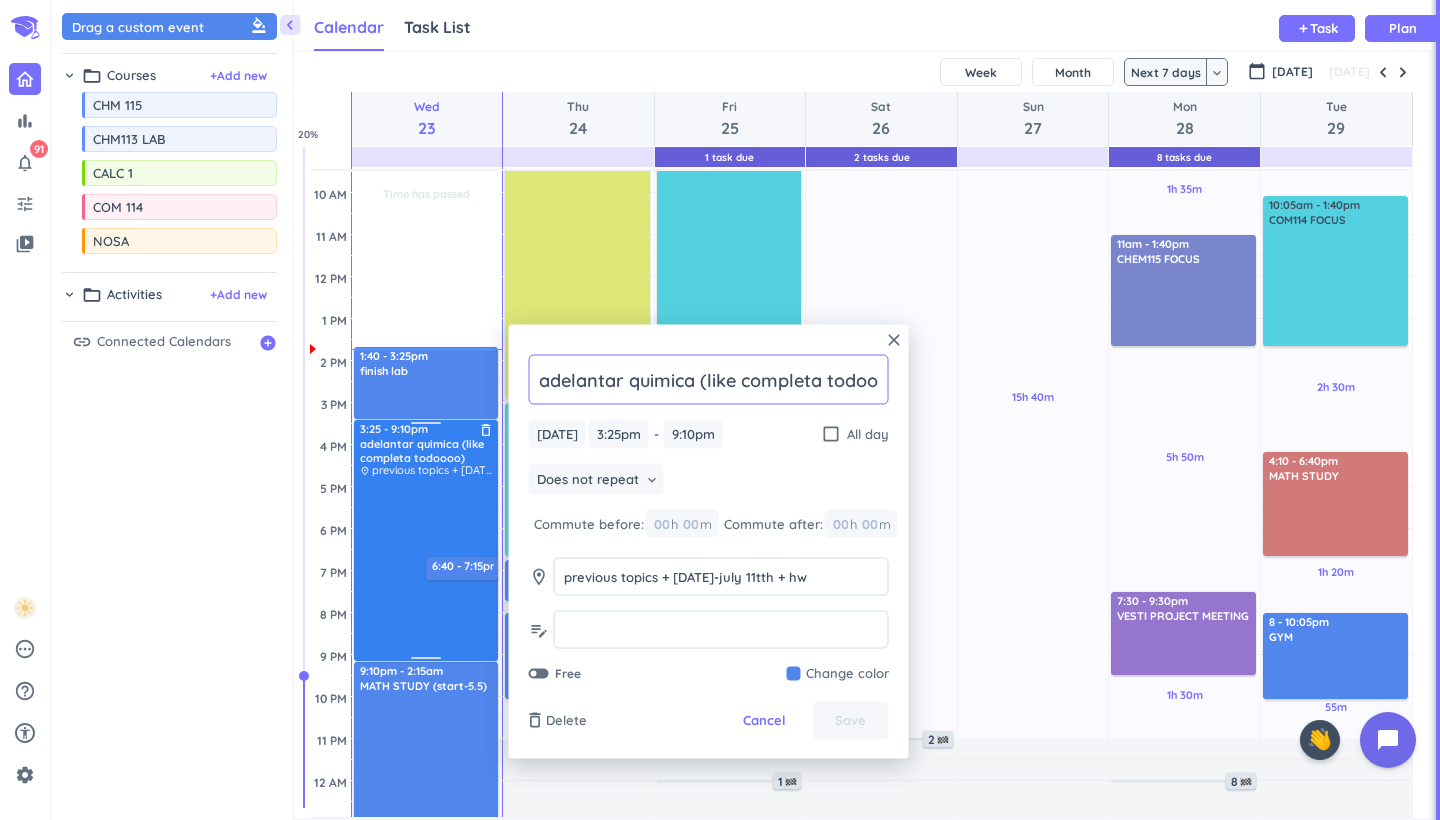 scroll, scrollTop: 0, scrollLeft: 30, axis: horizontal 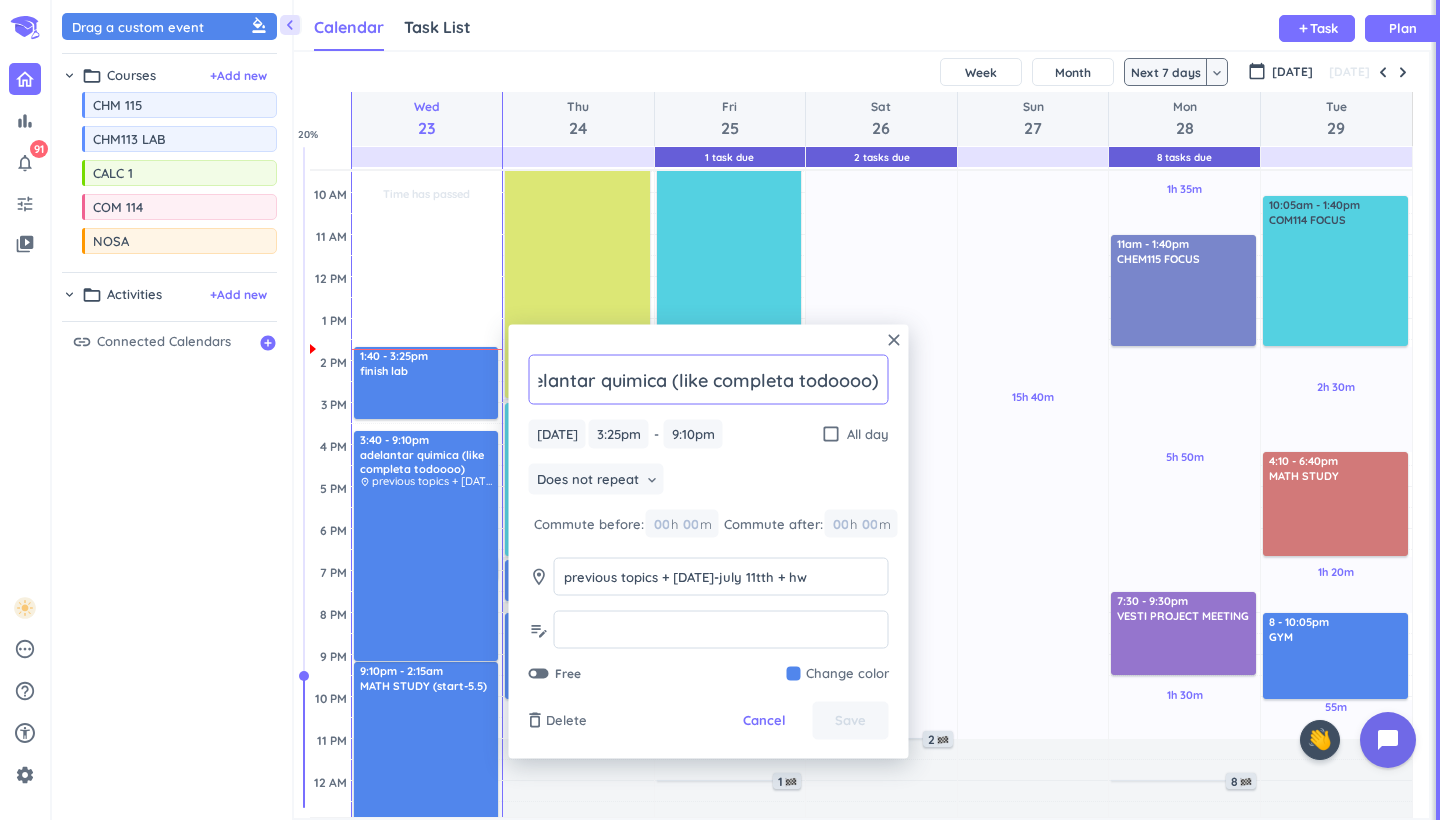 drag, startPoint x: 427, startPoint y: 428, endPoint x: 424, endPoint y: 440, distance: 12.369317 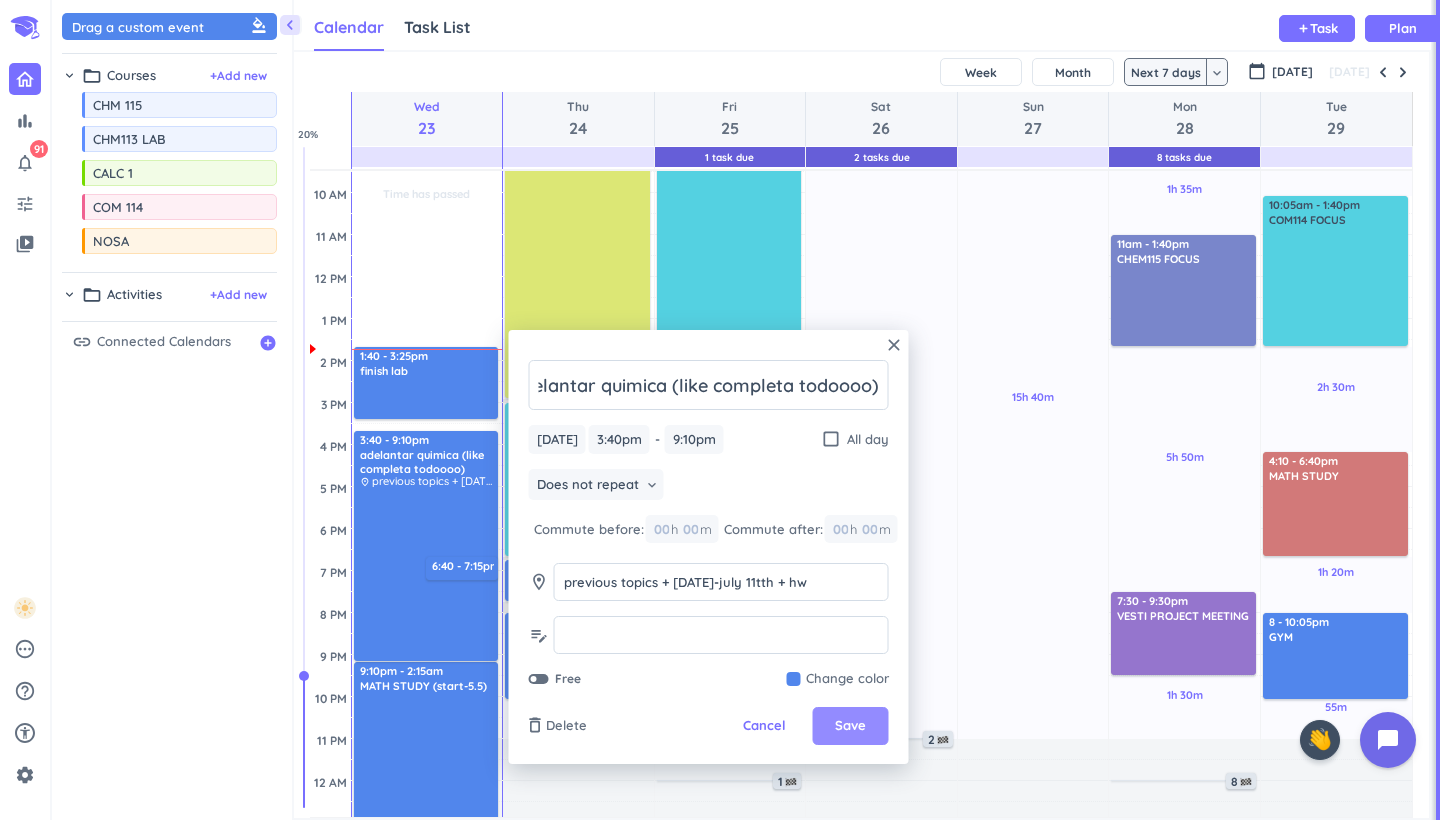 click on "Save" at bounding box center [851, 726] 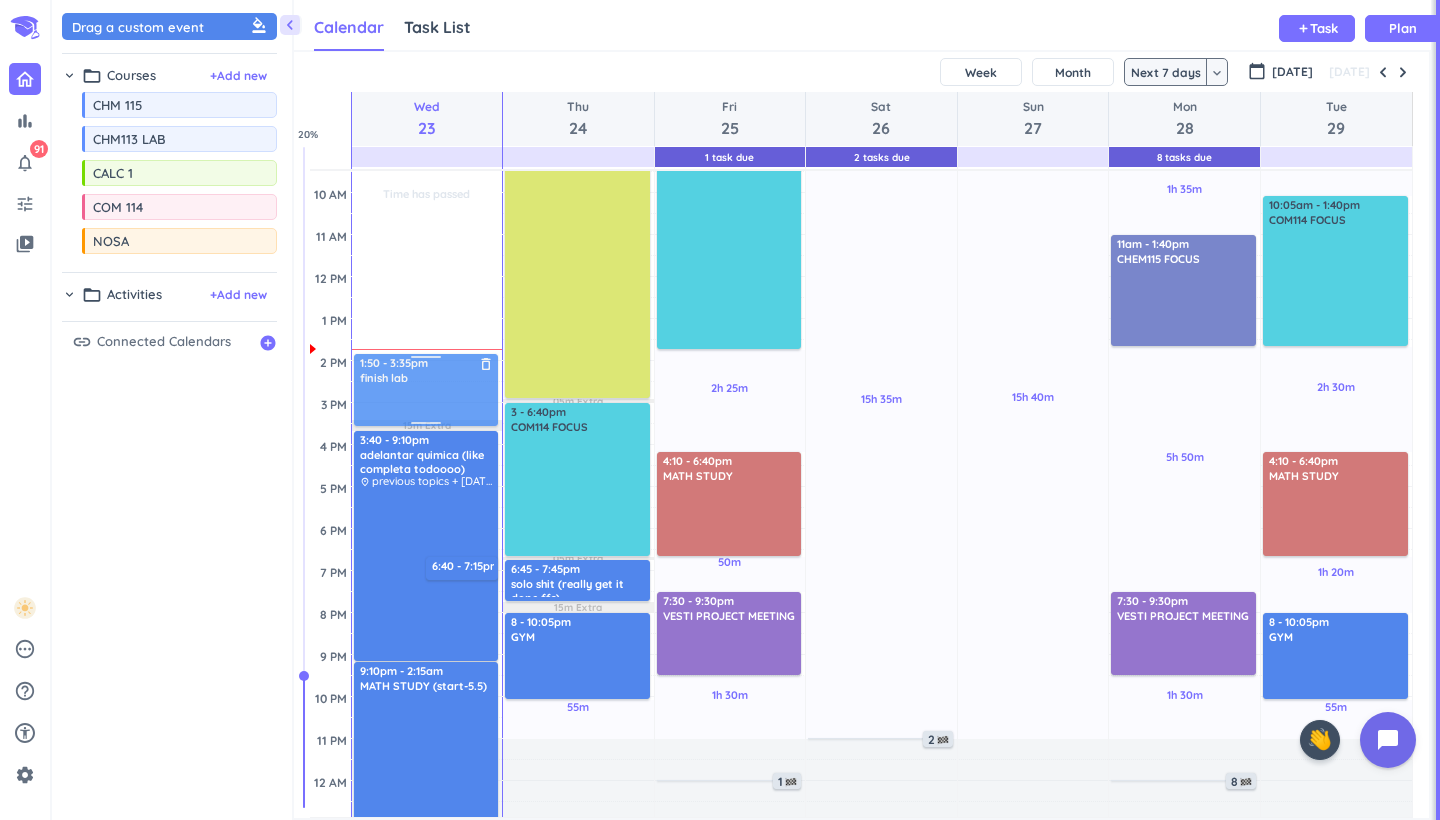drag, startPoint x: 433, startPoint y: 380, endPoint x: 432, endPoint y: 396, distance: 16.03122 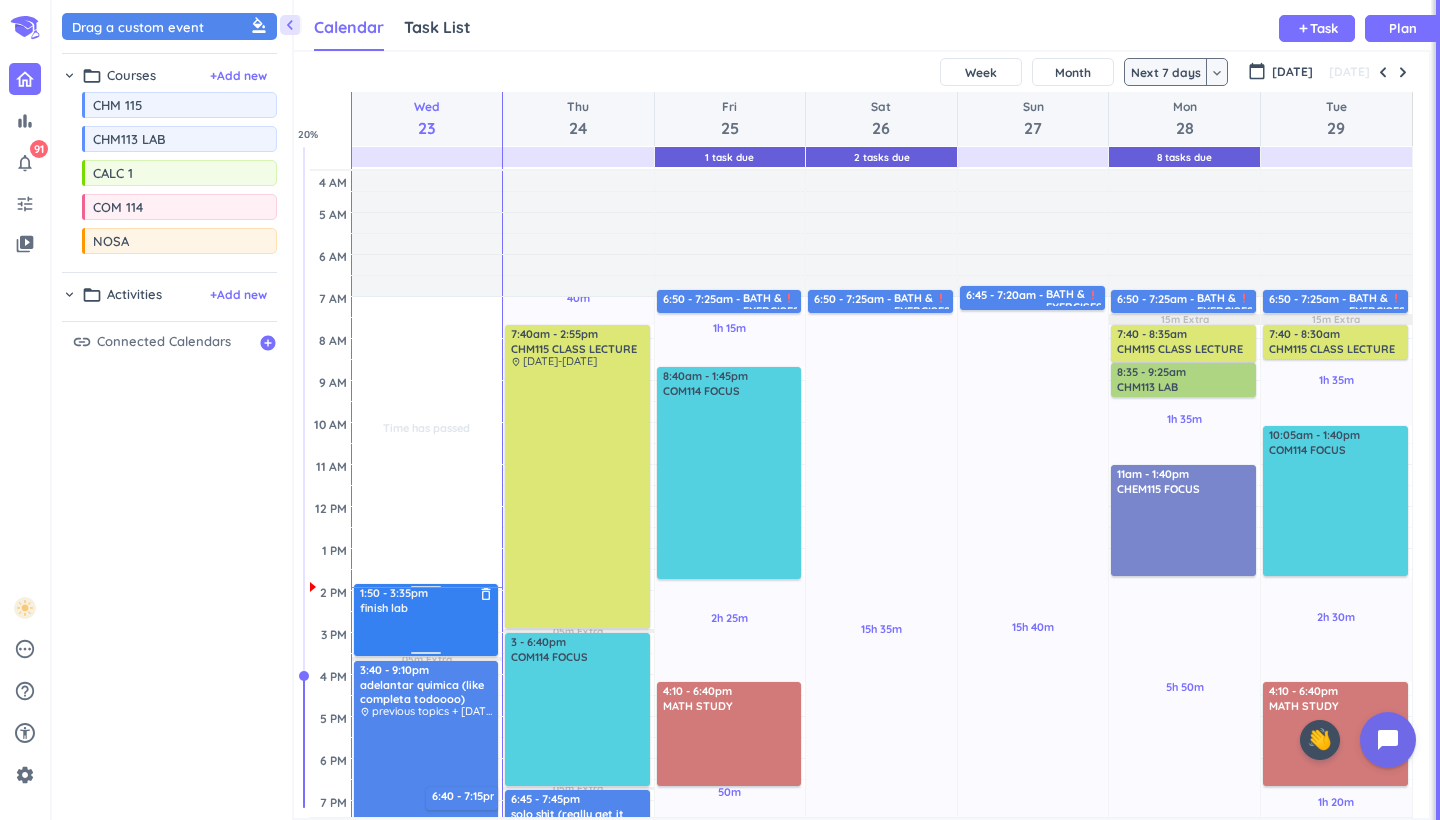 scroll, scrollTop: 0, scrollLeft: 0, axis: both 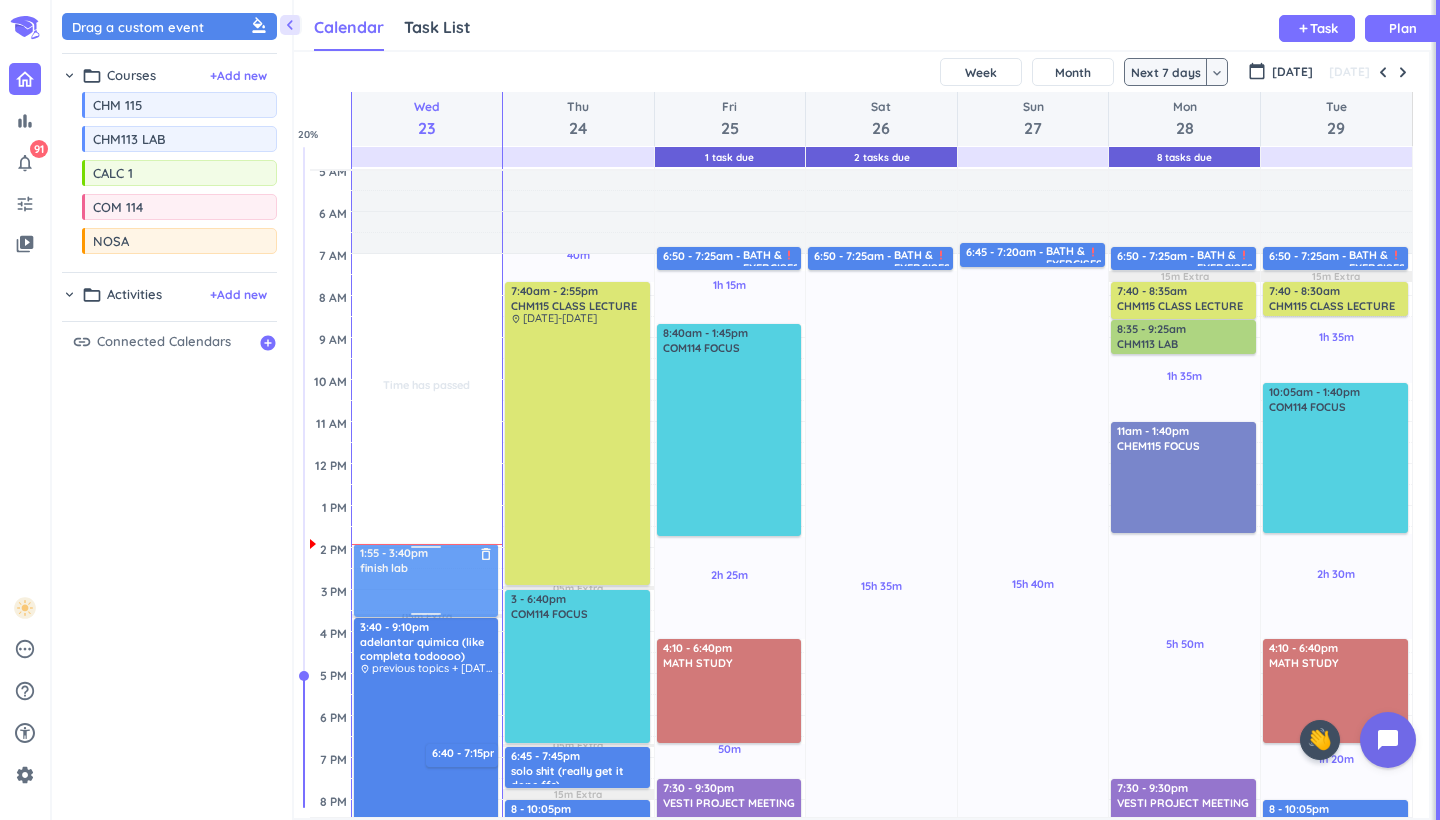 click on "Time has passed Past due Plan 05m Extra Adjust Awake Time Adjust Awake Time 3:40 - 9:10pm adelantar quimica (like completa todoooo) delete_outline place previous topics + [DATE]-july 11tth + hw
6:40 - 7:15pm decir papa delete_outline 1:50 - 3:35pm finish lab delete_outline 9:10pm - 2:15am MATH STUDY (start-5.5) delete_outline priority_high 1:55 - 3:40pm finish lab delete_outline" at bounding box center [427, 632] 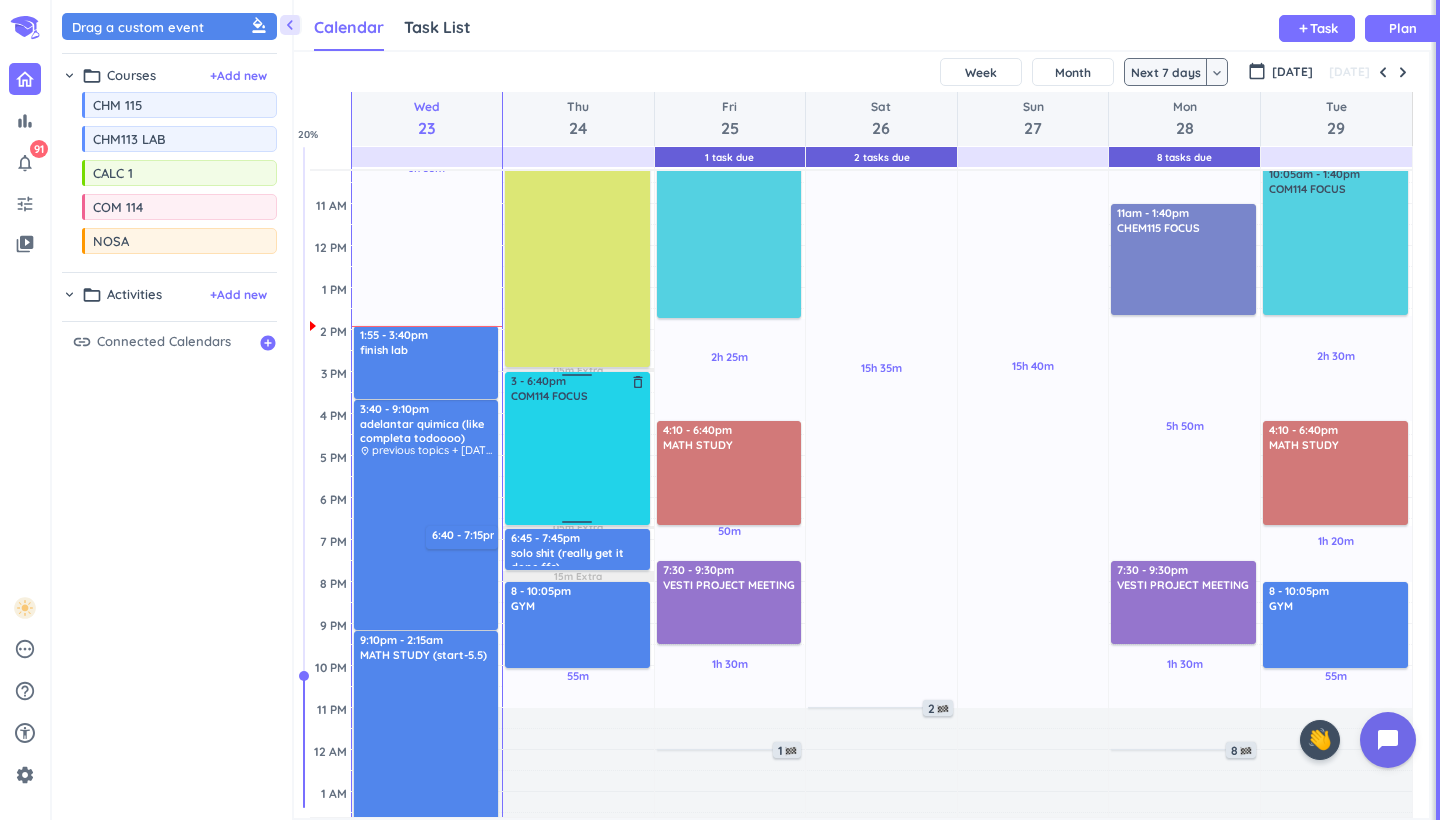 scroll, scrollTop: 273, scrollLeft: 0, axis: vertical 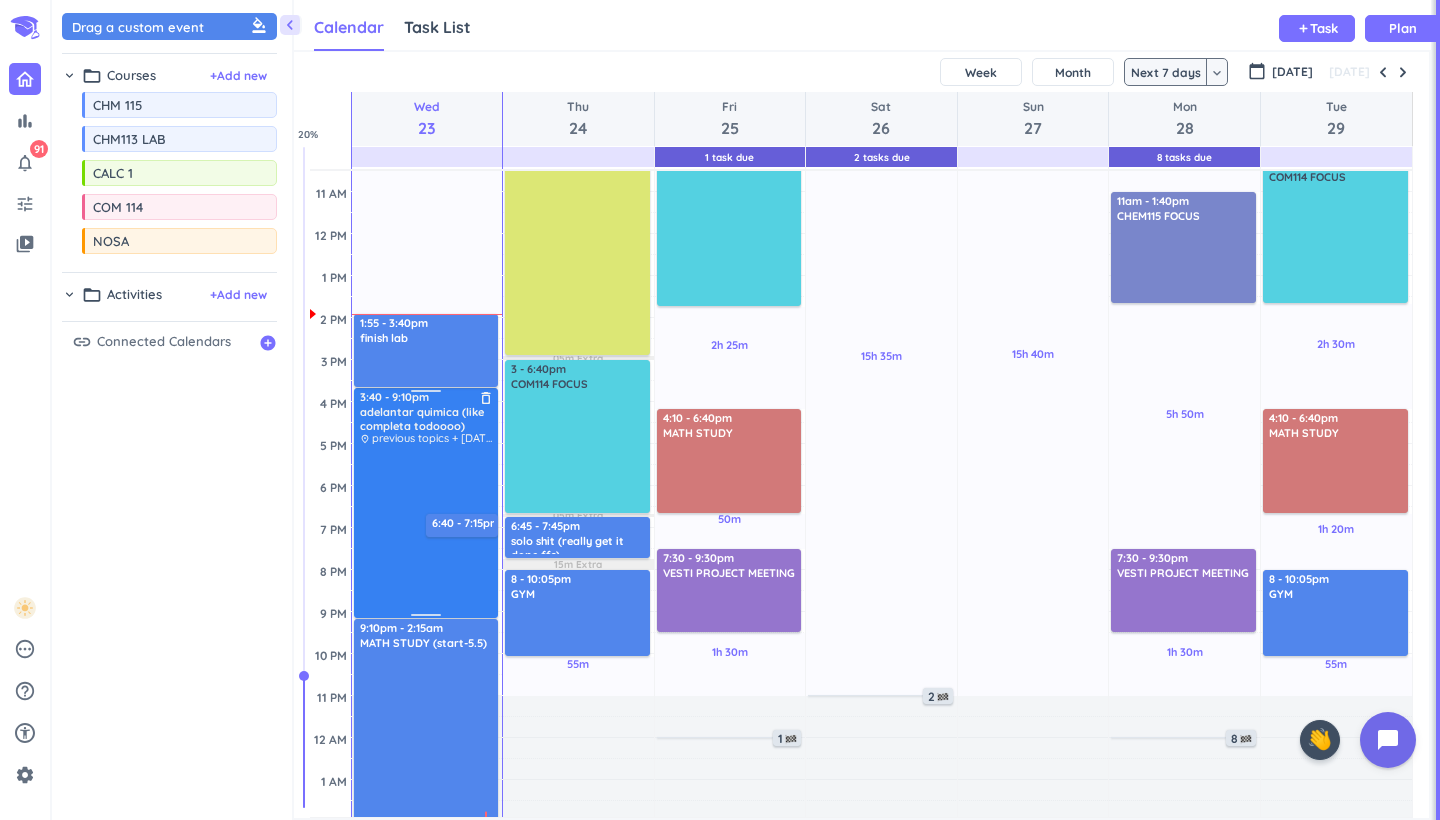 click on "adelantar quimica (like completa todoooo)" at bounding box center (427, 419) 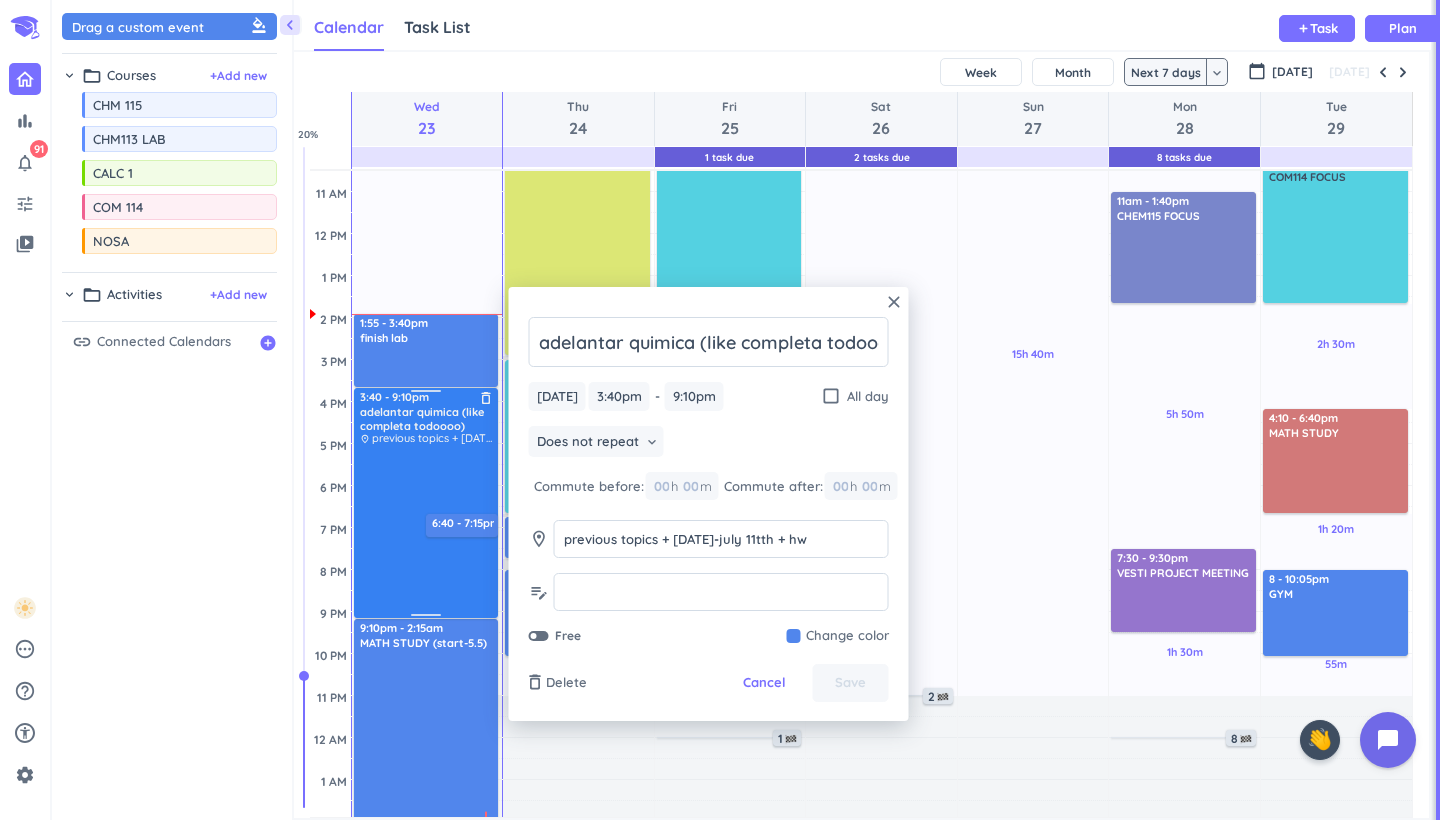 scroll, scrollTop: 0, scrollLeft: 30, axis: horizontal 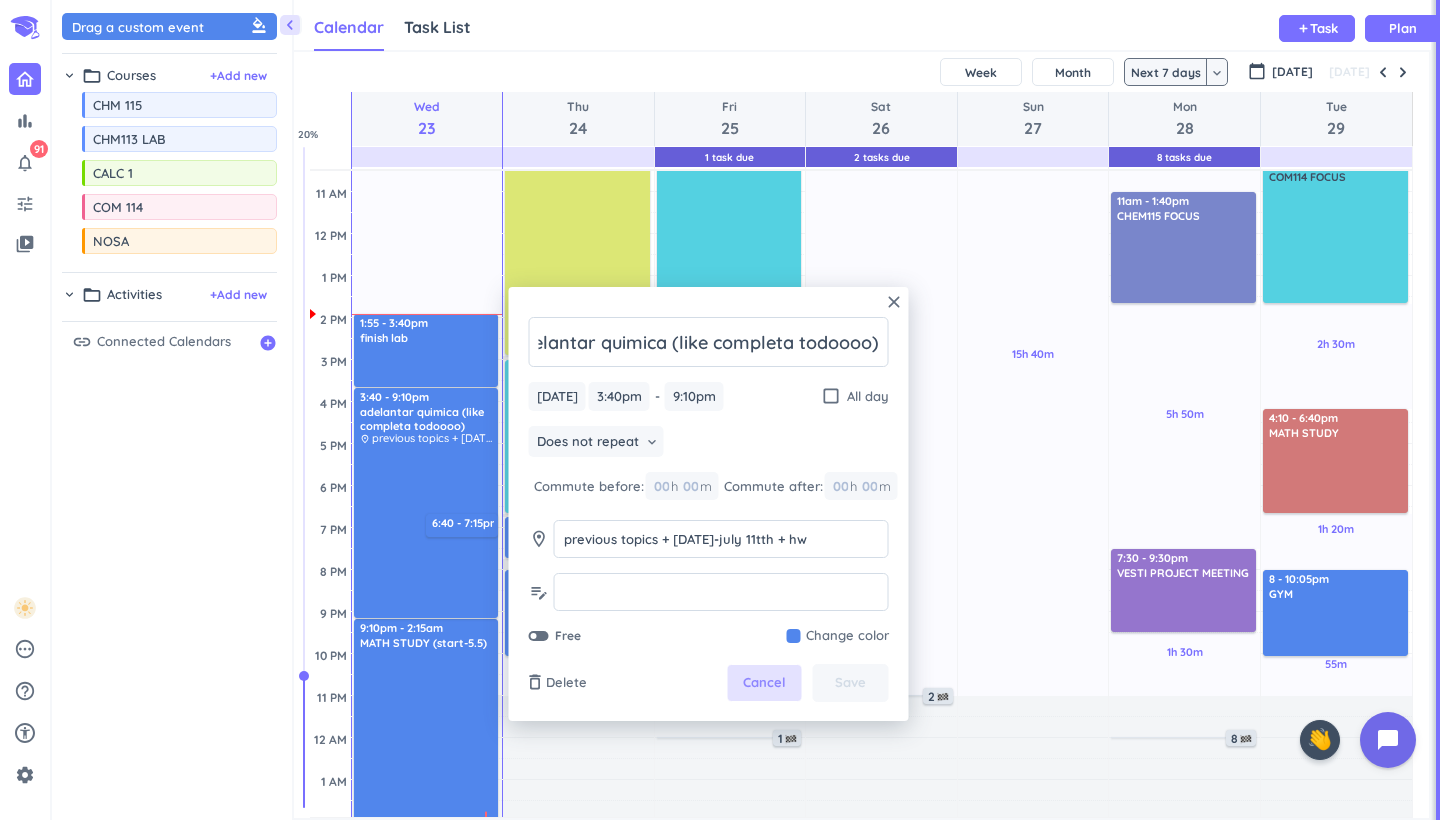 click on "Cancel" at bounding box center [764, 683] 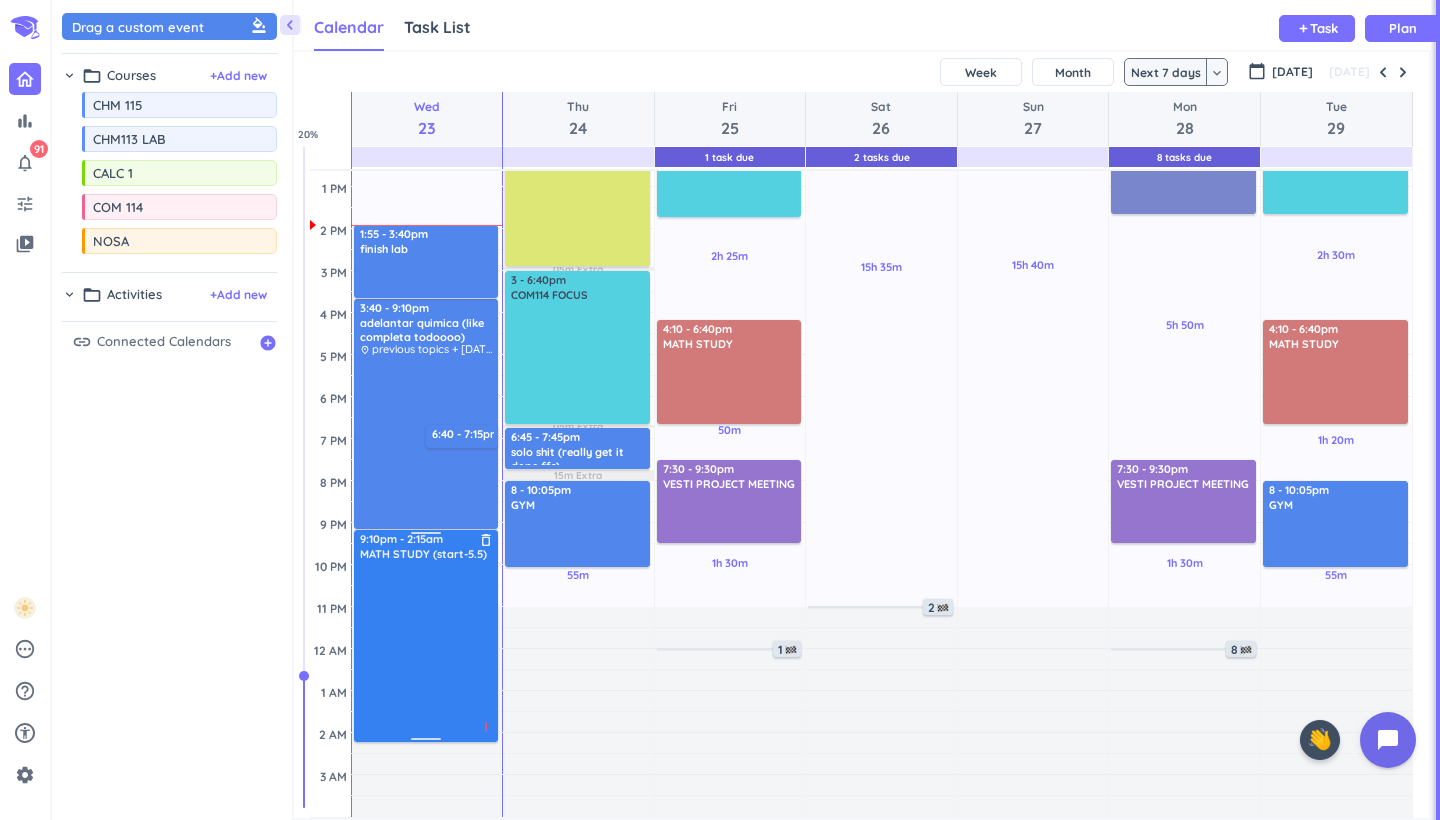 scroll, scrollTop: 362, scrollLeft: 0, axis: vertical 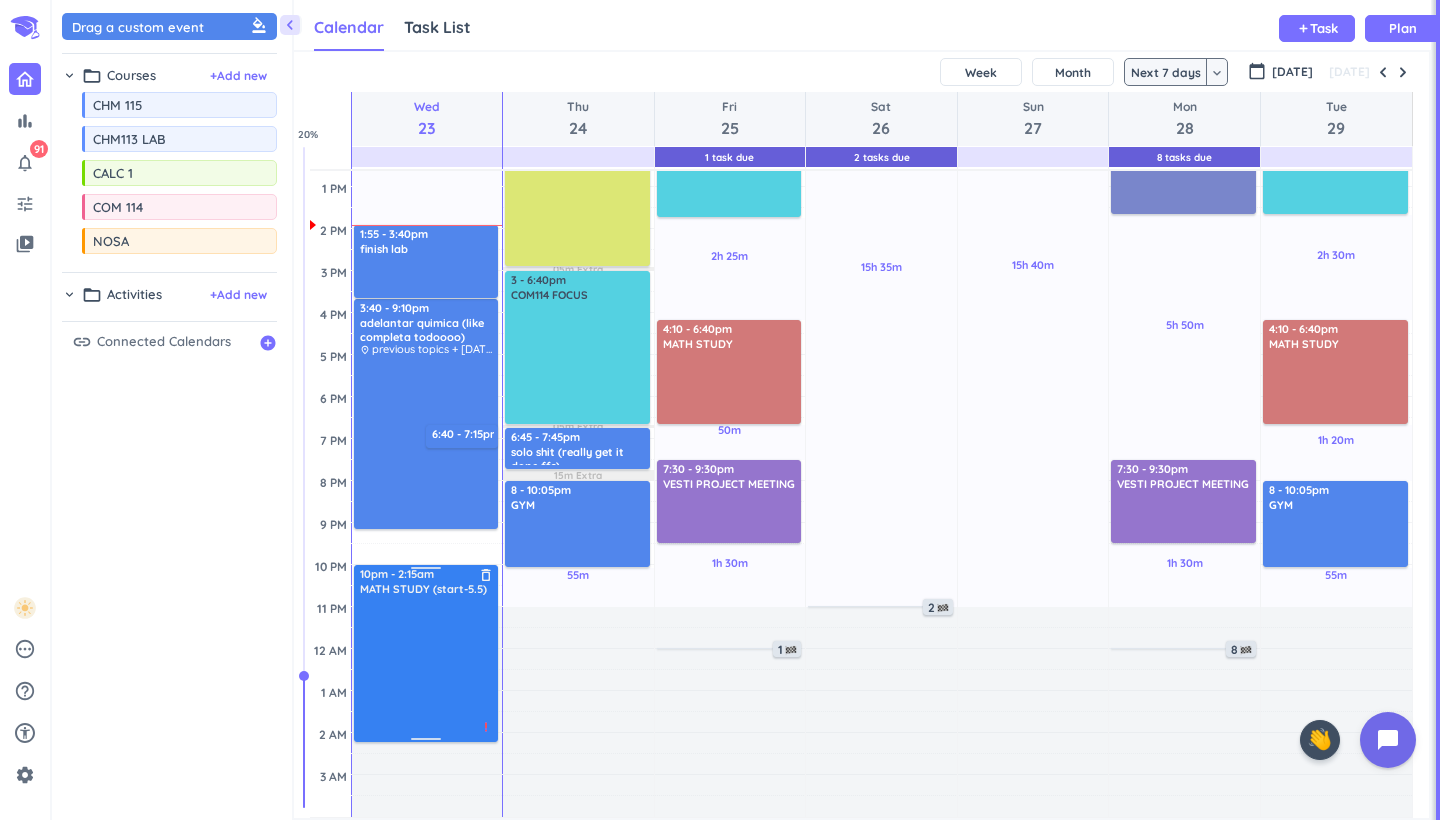 drag, startPoint x: 430, startPoint y: 538, endPoint x: 421, endPoint y: 572, distance: 35.17101 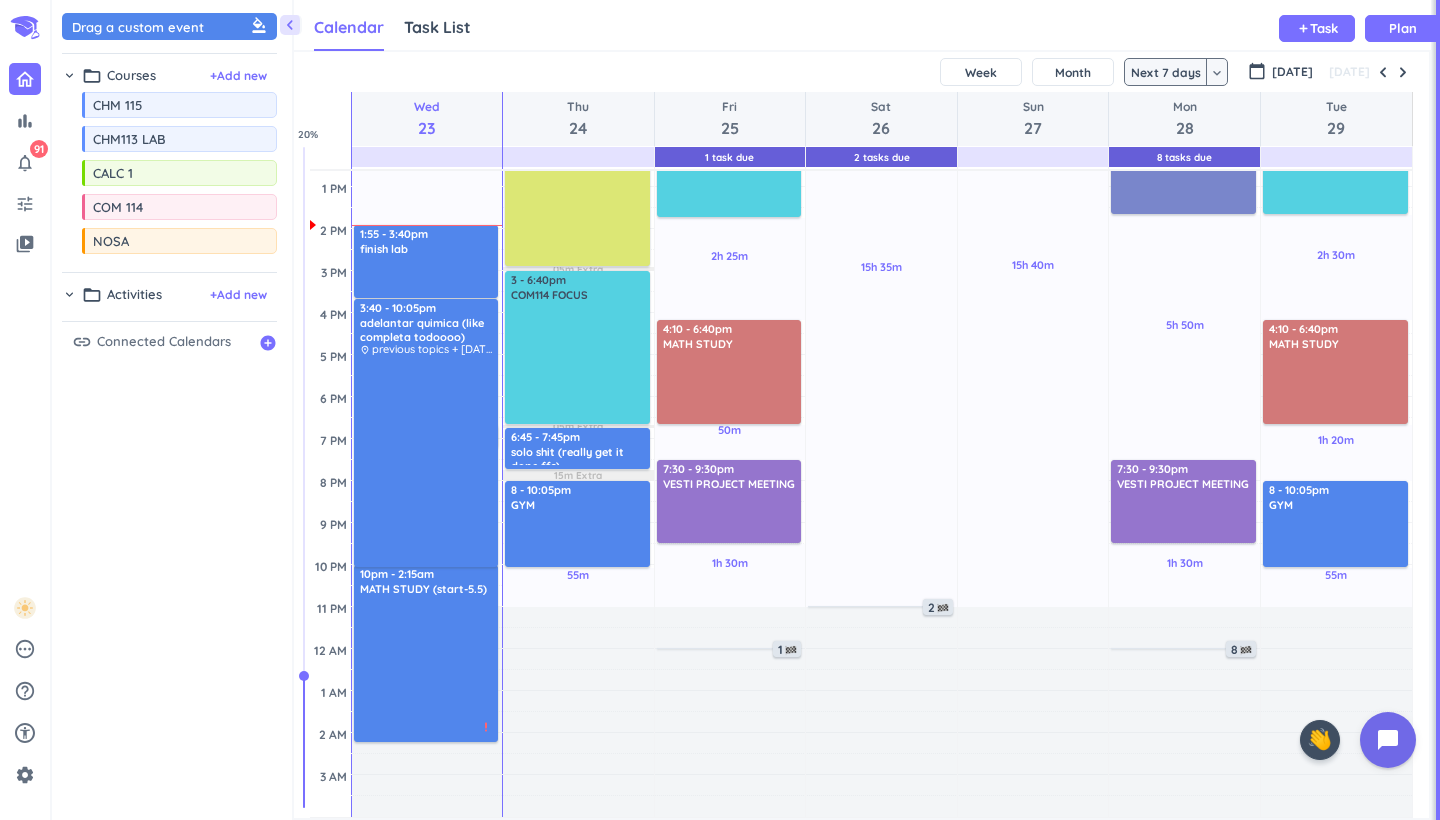drag, startPoint x: 425, startPoint y: 527, endPoint x: 416, endPoint y: 565, distance: 39.051247 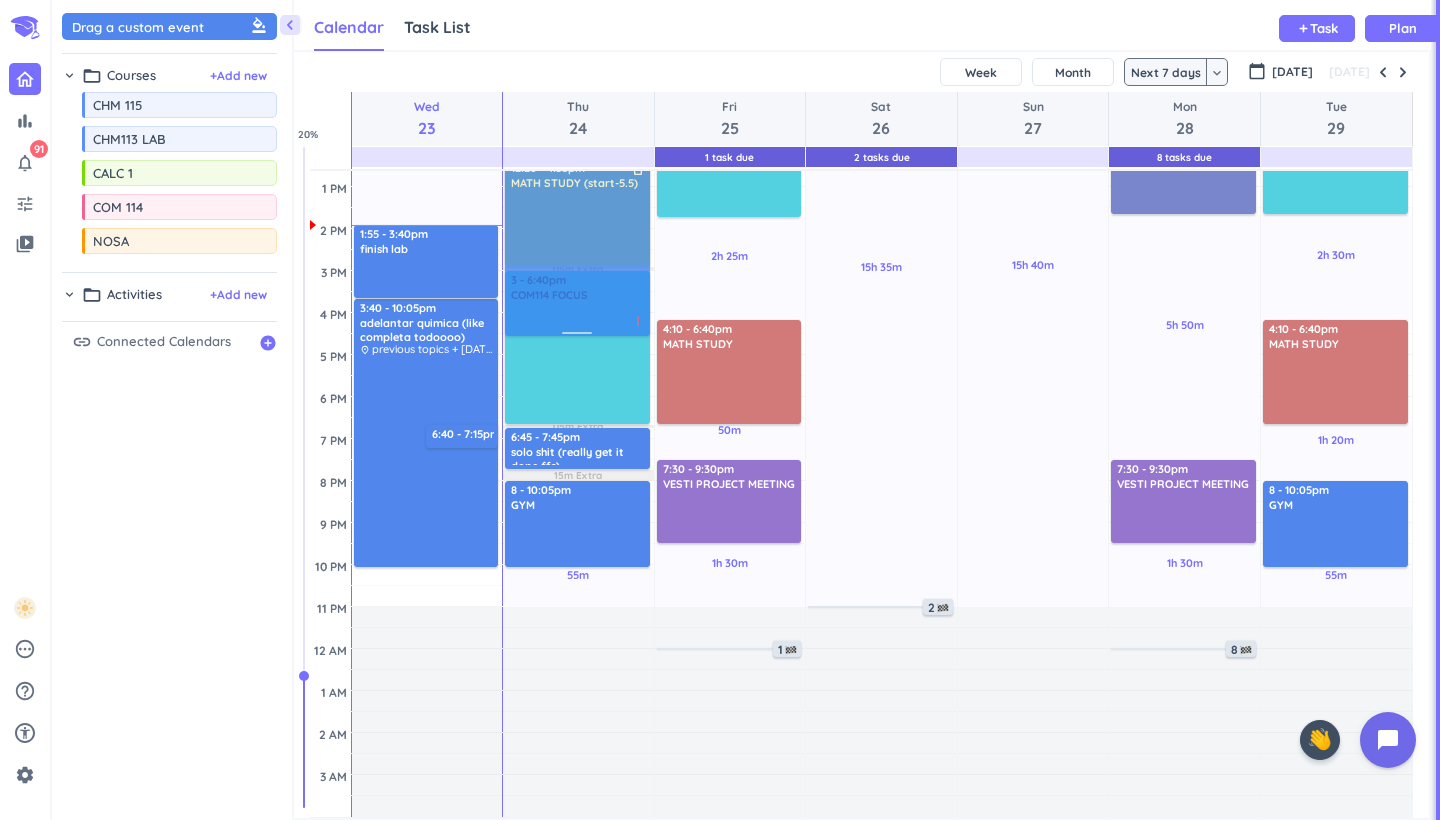 scroll, scrollTop: 0, scrollLeft: 0, axis: both 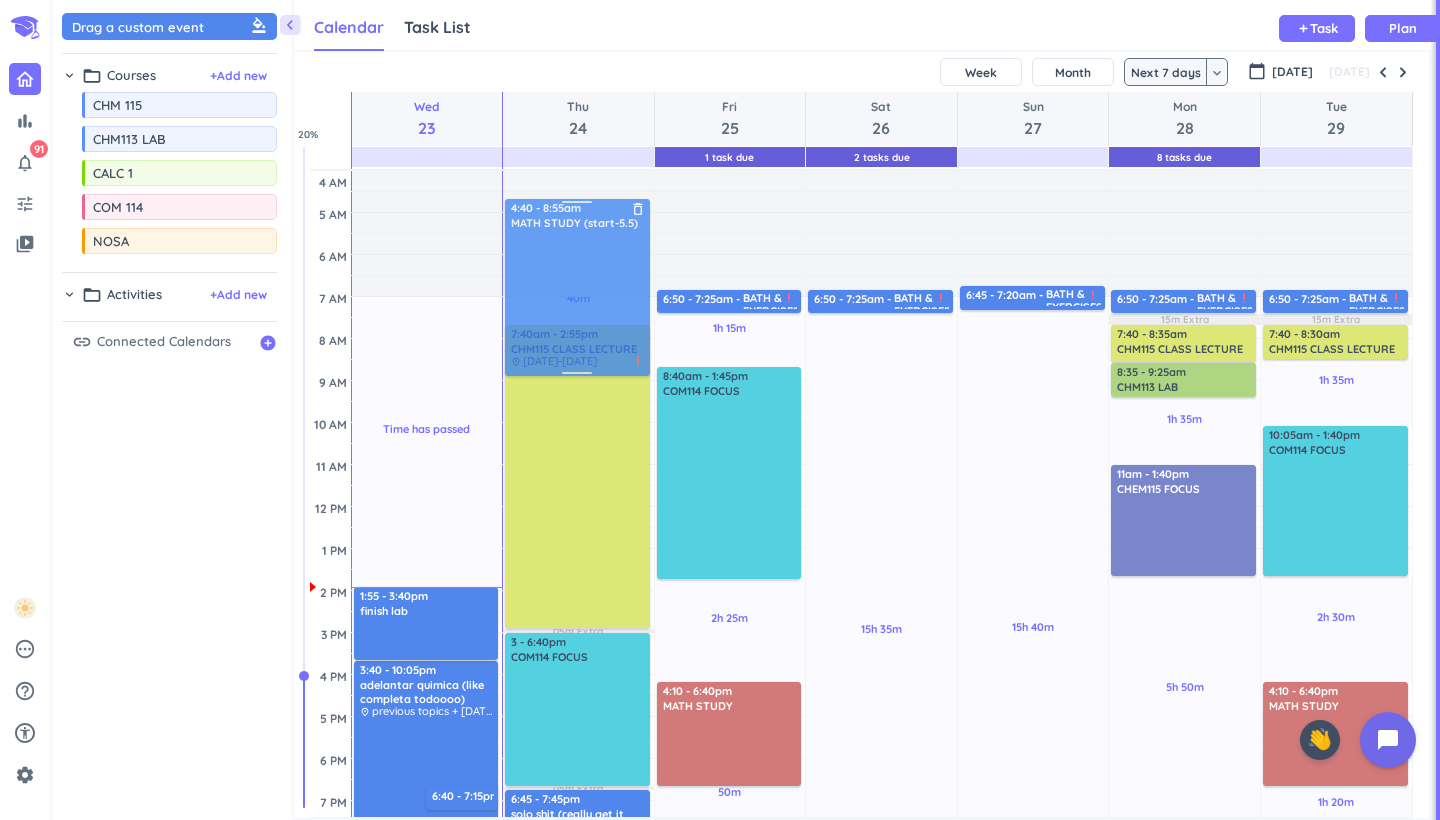 drag, startPoint x: 447, startPoint y: 589, endPoint x: 587, endPoint y: 213, distance: 401.21814 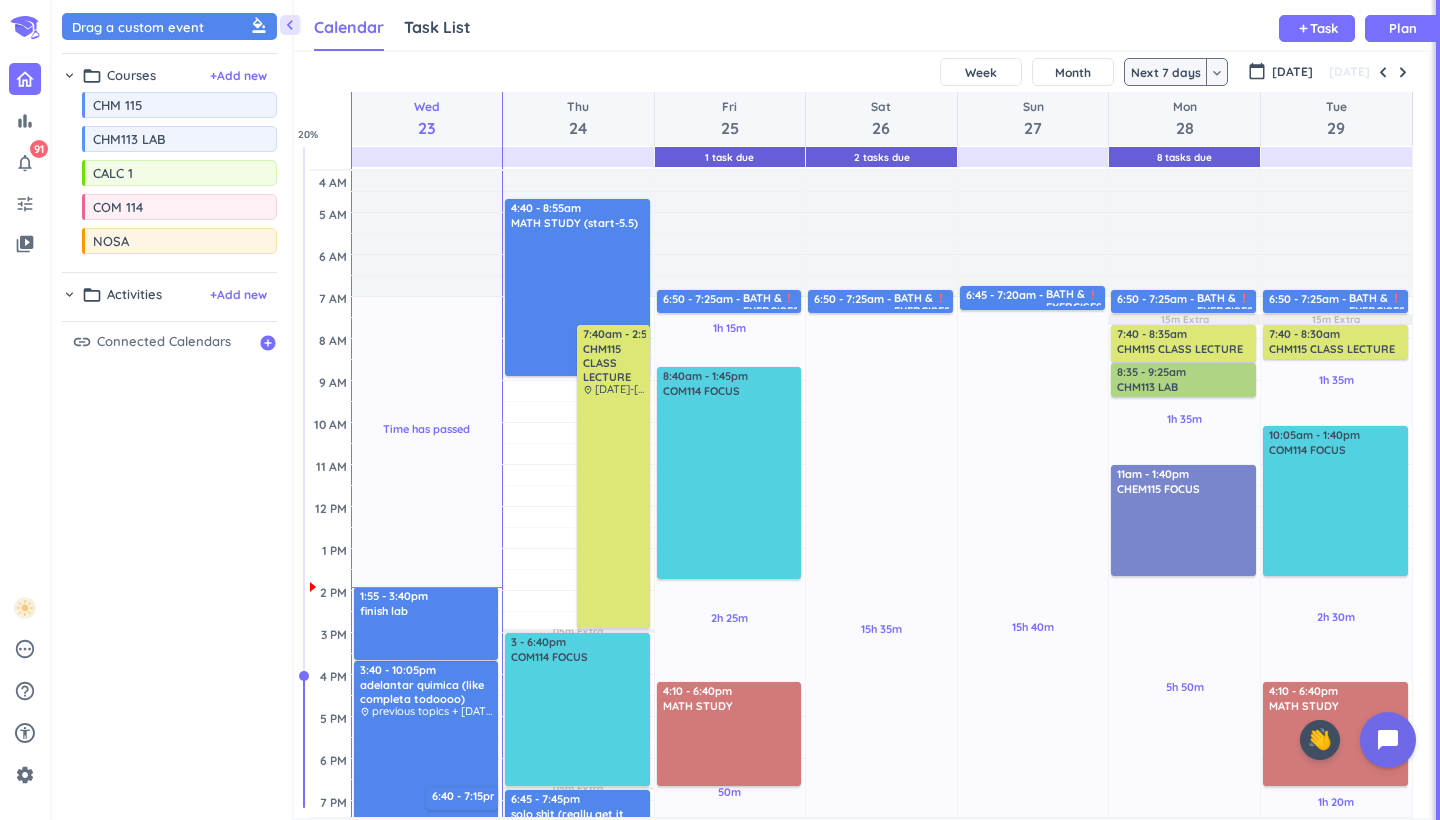 scroll, scrollTop: 137, scrollLeft: 0, axis: vertical 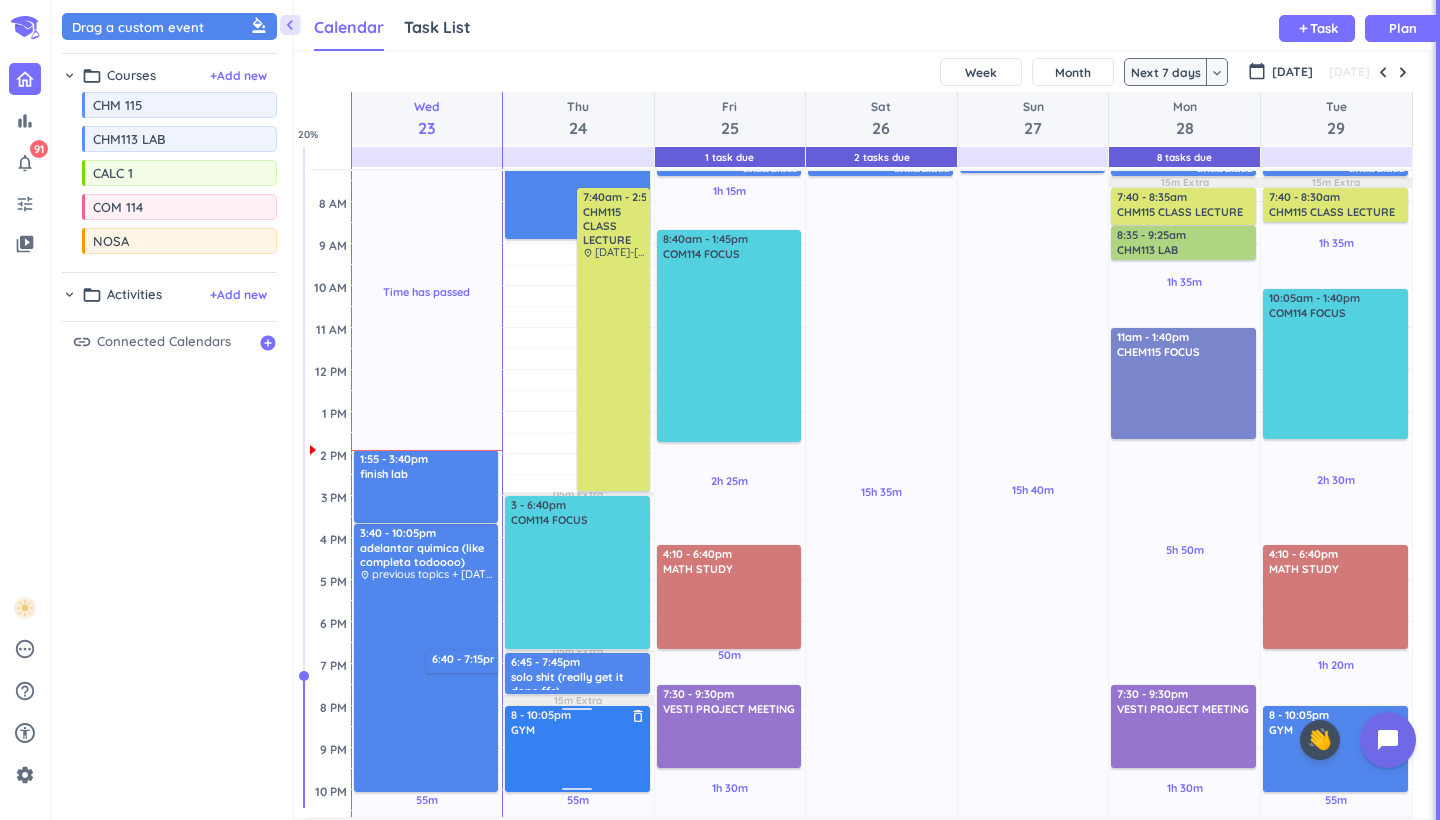 click on "delete_outline" at bounding box center [638, 716] 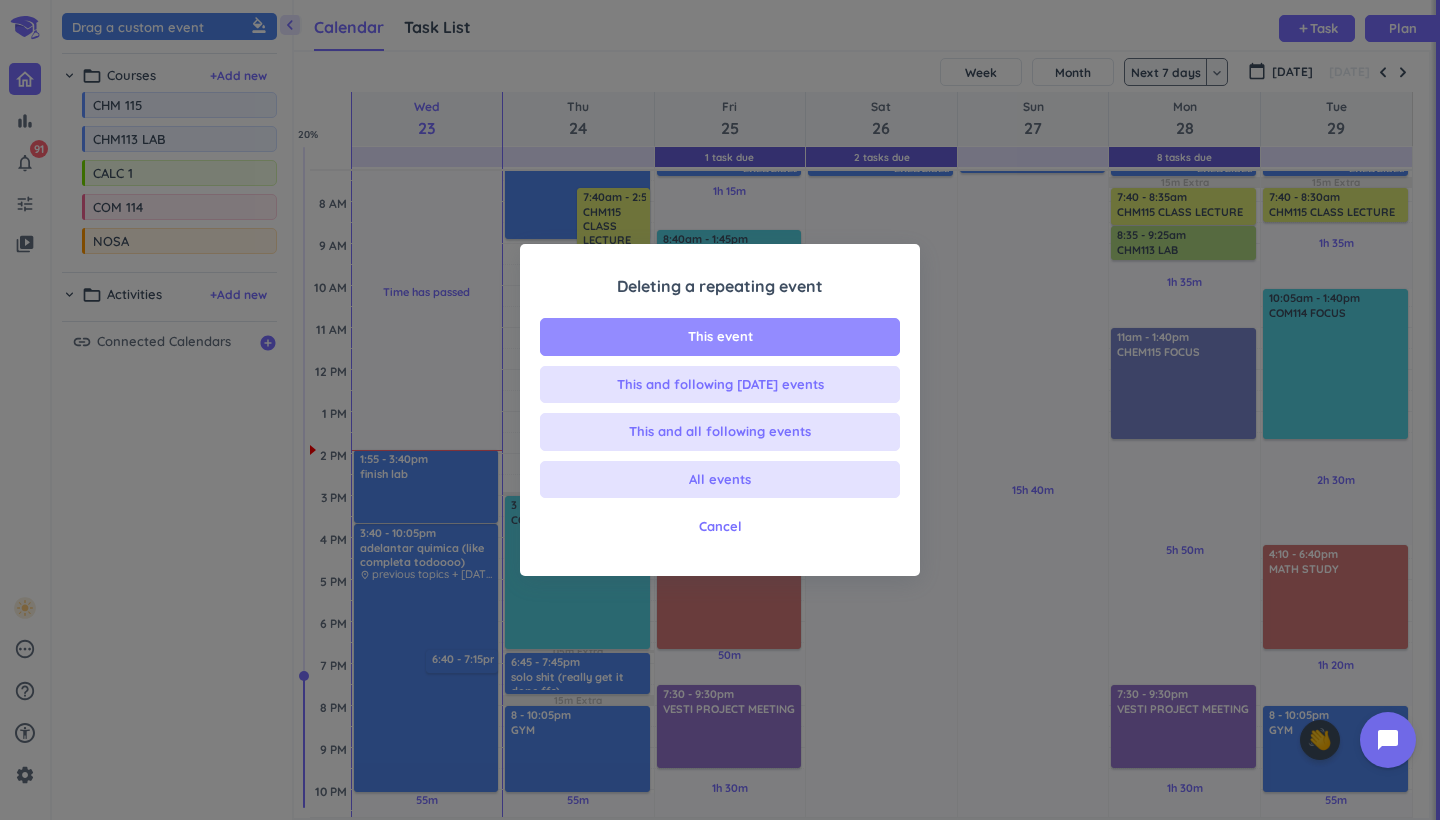 click on "This event" at bounding box center (720, 337) 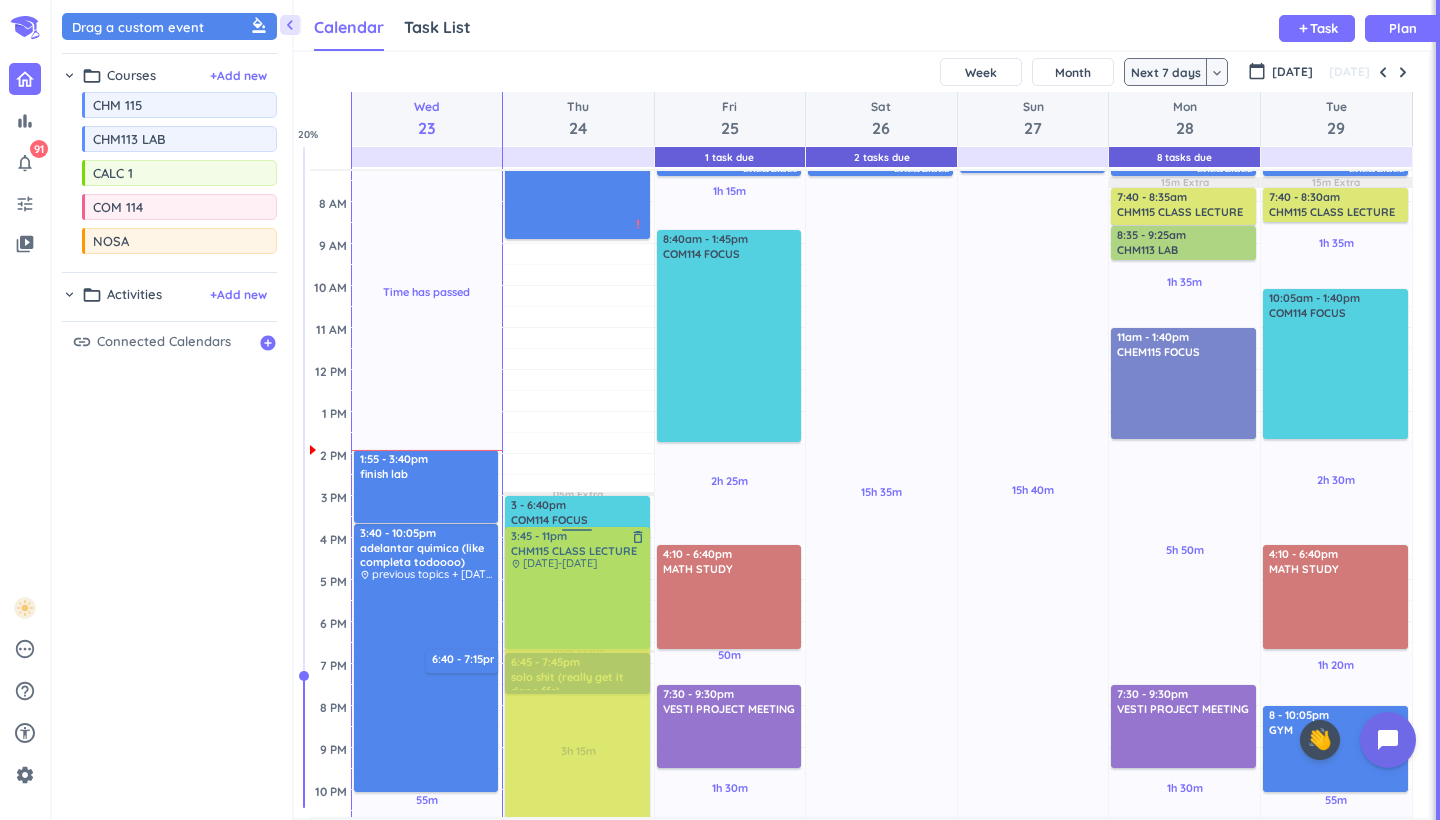 scroll, scrollTop: 322, scrollLeft: 0, axis: vertical 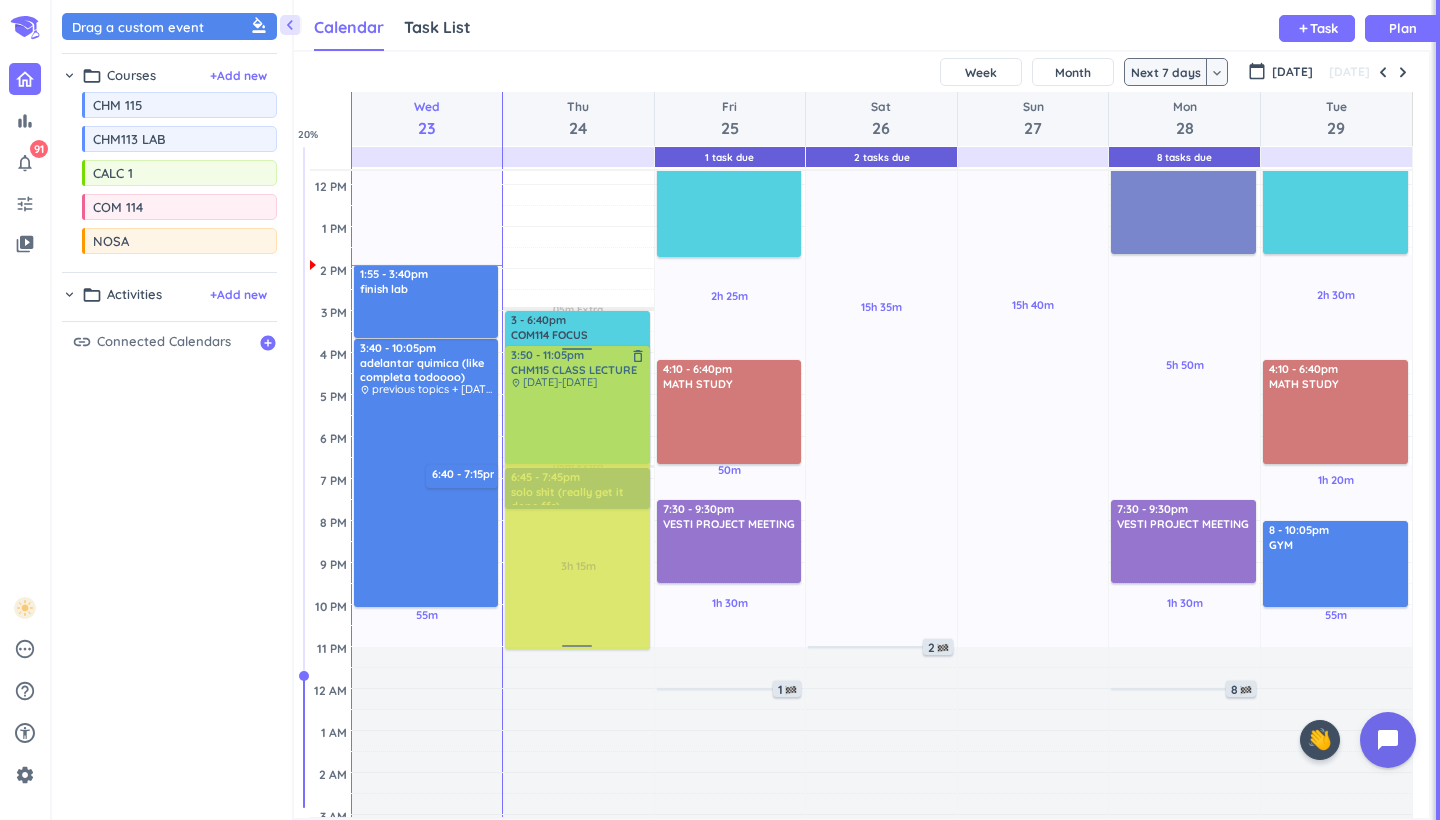 drag, startPoint x: 592, startPoint y: 441, endPoint x: 560, endPoint y: 598, distance: 160.22797 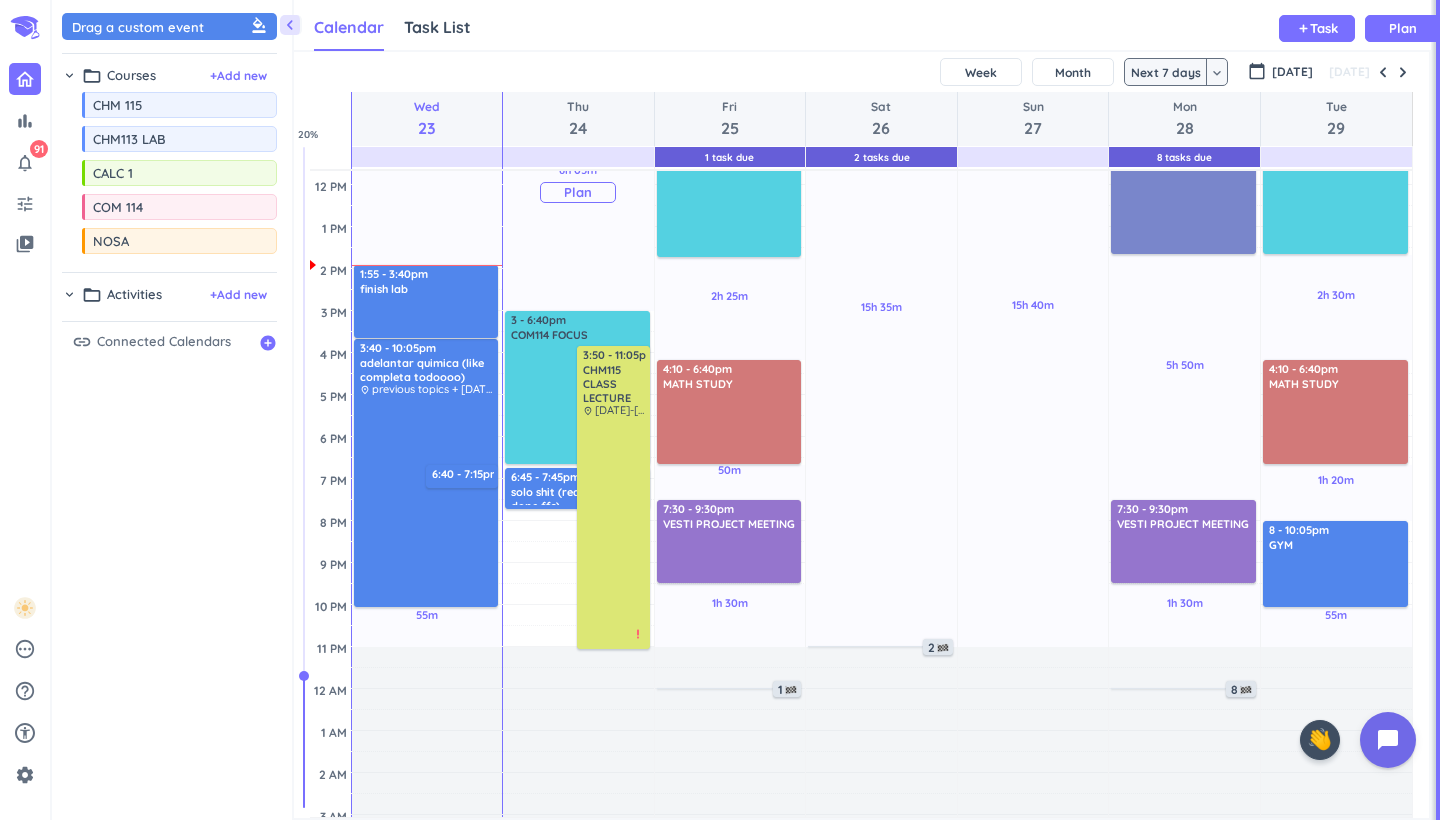 scroll, scrollTop: 59, scrollLeft: 0, axis: vertical 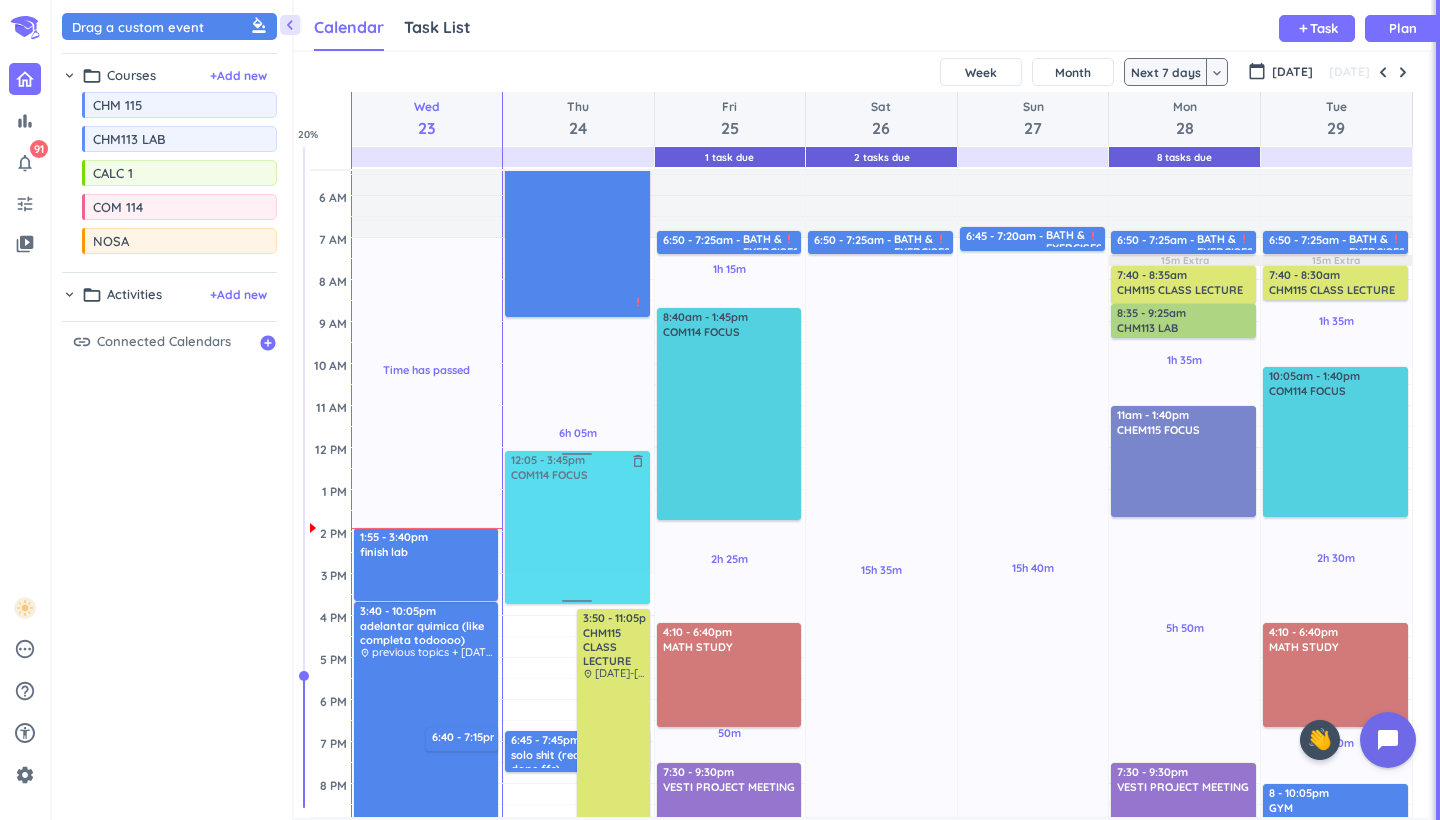drag, startPoint x: 549, startPoint y: 607, endPoint x: 612, endPoint y: 486, distance: 136.41847 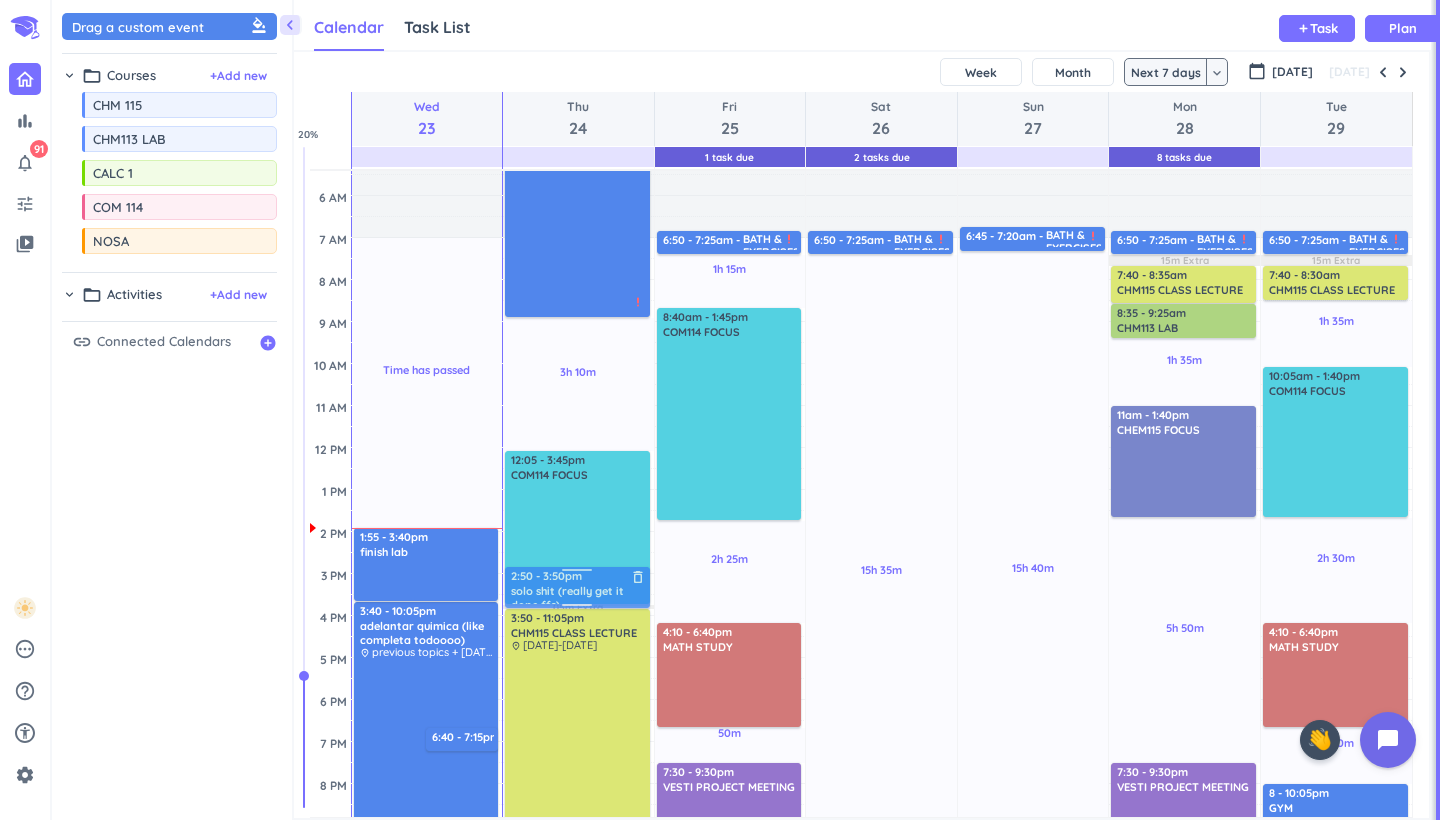 drag, startPoint x: 612, startPoint y: 754, endPoint x: 633, endPoint y: 592, distance: 163.35544 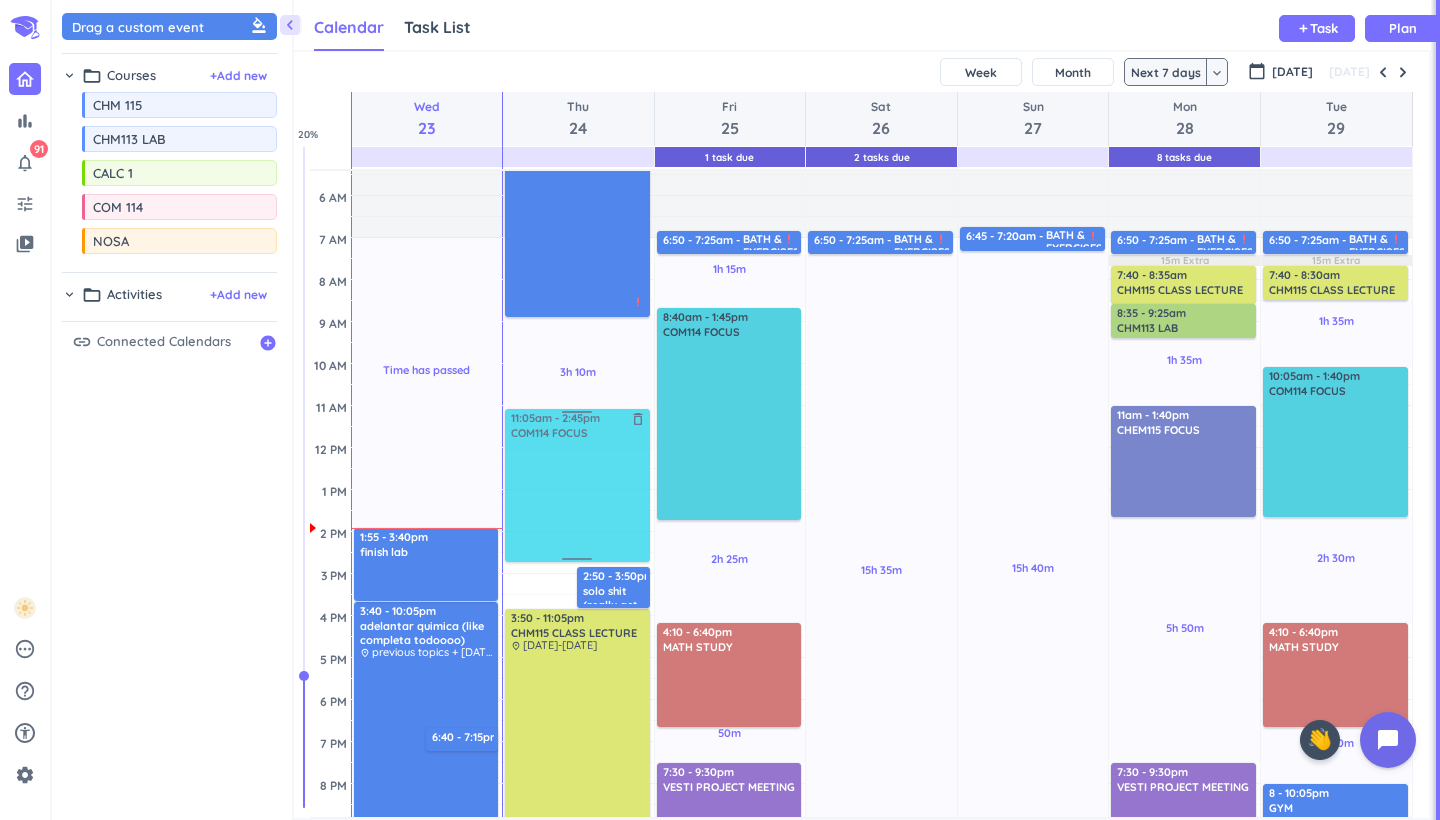 drag, startPoint x: 609, startPoint y: 497, endPoint x: 616, endPoint y: 466, distance: 31.780497 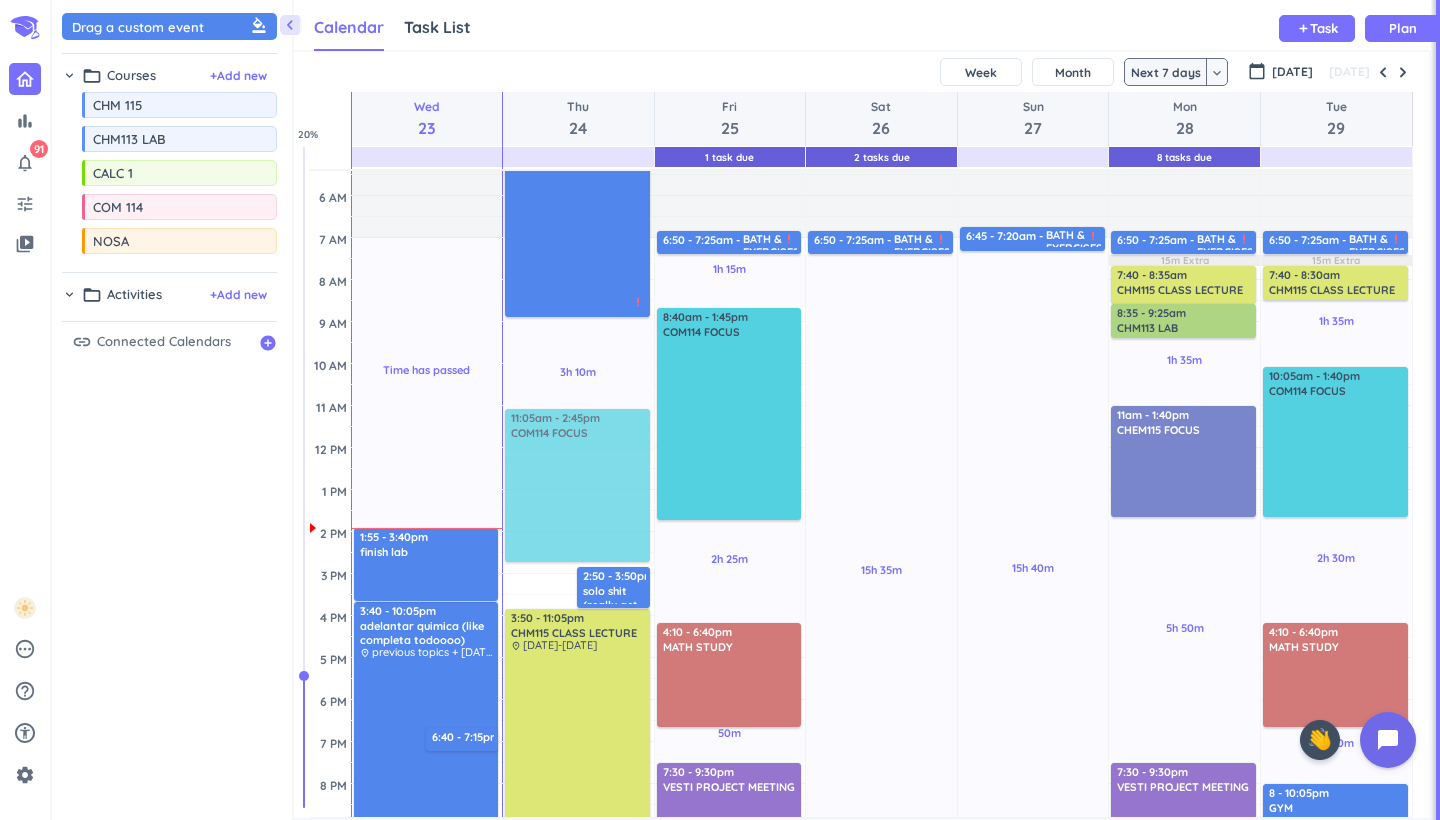 click on "3h 10m Past due Plan Adjust Awake Time Adjust Awake Time 12:05 - 3:45pm COM114 FOCUS delete_outline 2:50 - 3:50pm solo shit (really get it done ffs) delete_outline -certificates i can do
-solo project *PLAN PYTHON/EXCEL PROJECT*
-resaerch bs
-[MEDICAL_DATA] email
-search for job at [GEOGRAPHIC_DATA]
-prep for internship bs
-plan lo de la fafsa payment (empezar a pagar en [PERSON_NAME])
-look for scholarships I can apply for (2.9 GPA)
-escribir viaja cartas
4:40 - 8:55am MATH STUDY (start-5.5) delete_outline priority_high 3:50 - 11:05pm CHM115 CLASS LECTURE  delete_outline place [DATE]-[DATE] priority_high 11:05am - 2:45pm COM114 FOCUS delete_outline" at bounding box center [578, 616] 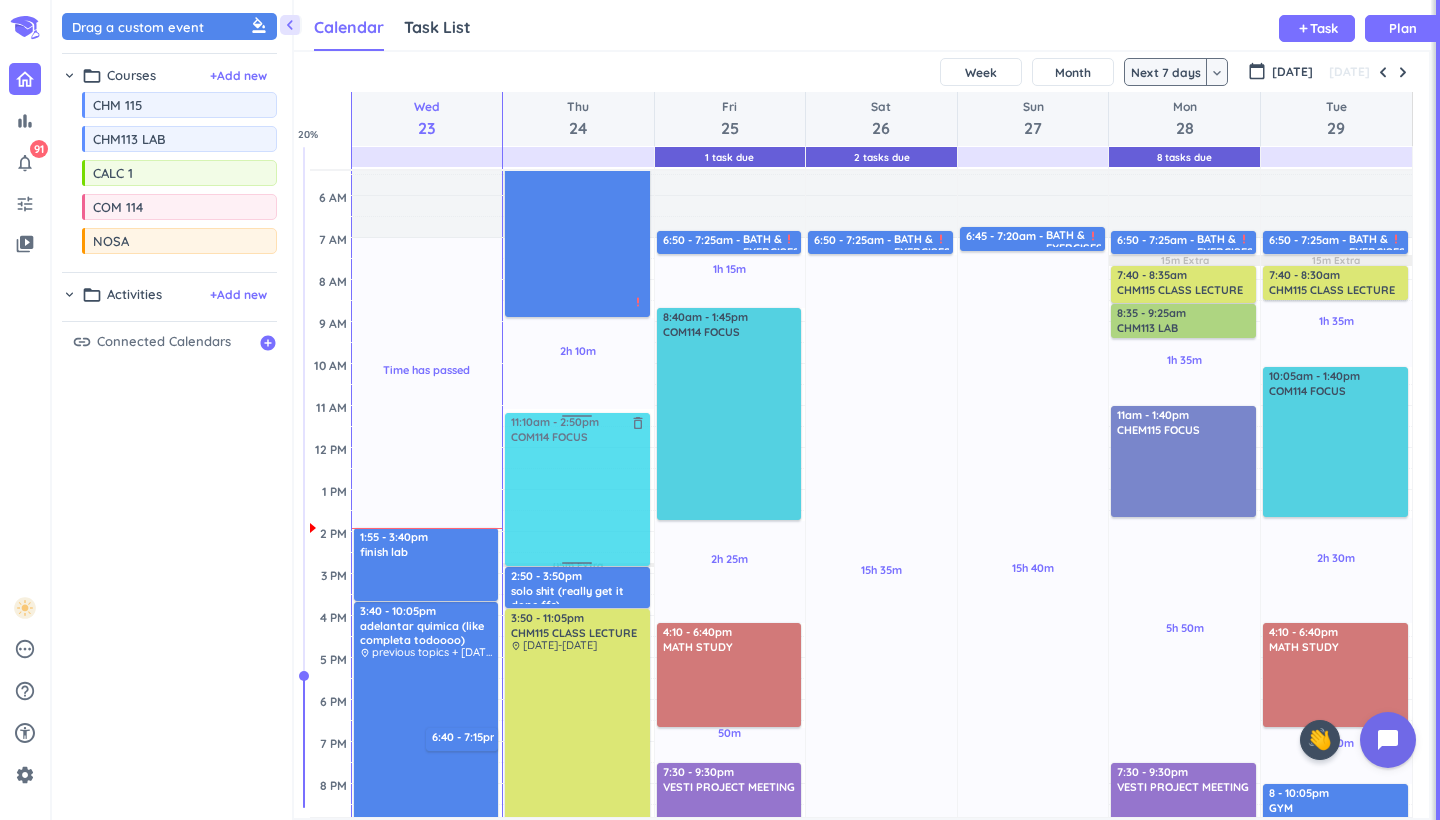 click on "2h 10m Past due Plan 05m Extra Adjust Awake Time Adjust Awake Time 4:40 - 8:55am MATH STUDY (start-5.5) delete_outline priority_high 11:05am - 2:45pm COM114 FOCUS delete_outline 2:50 - 3:50pm solo shit (really get it done ffs) delete_outline -certificates i can do
-solo project *PLAN PYTHON/EXCEL PROJECT*
-resaerch bs
-[MEDICAL_DATA] email
-search for job at [GEOGRAPHIC_DATA]
-prep for internship bs
-plan lo de la fafsa payment (empezar a pagar en [PERSON_NAME])
-look for scholarships I can apply for (2.9 GPA)
-escribir viaja cartas
3:50 - 11:05pm CHM115 CLASS LECTURE  delete_outline place [DATE]-[DATE] priority_high 11:10am - 2:50pm COM114 FOCUS delete_outline" at bounding box center (578, 616) 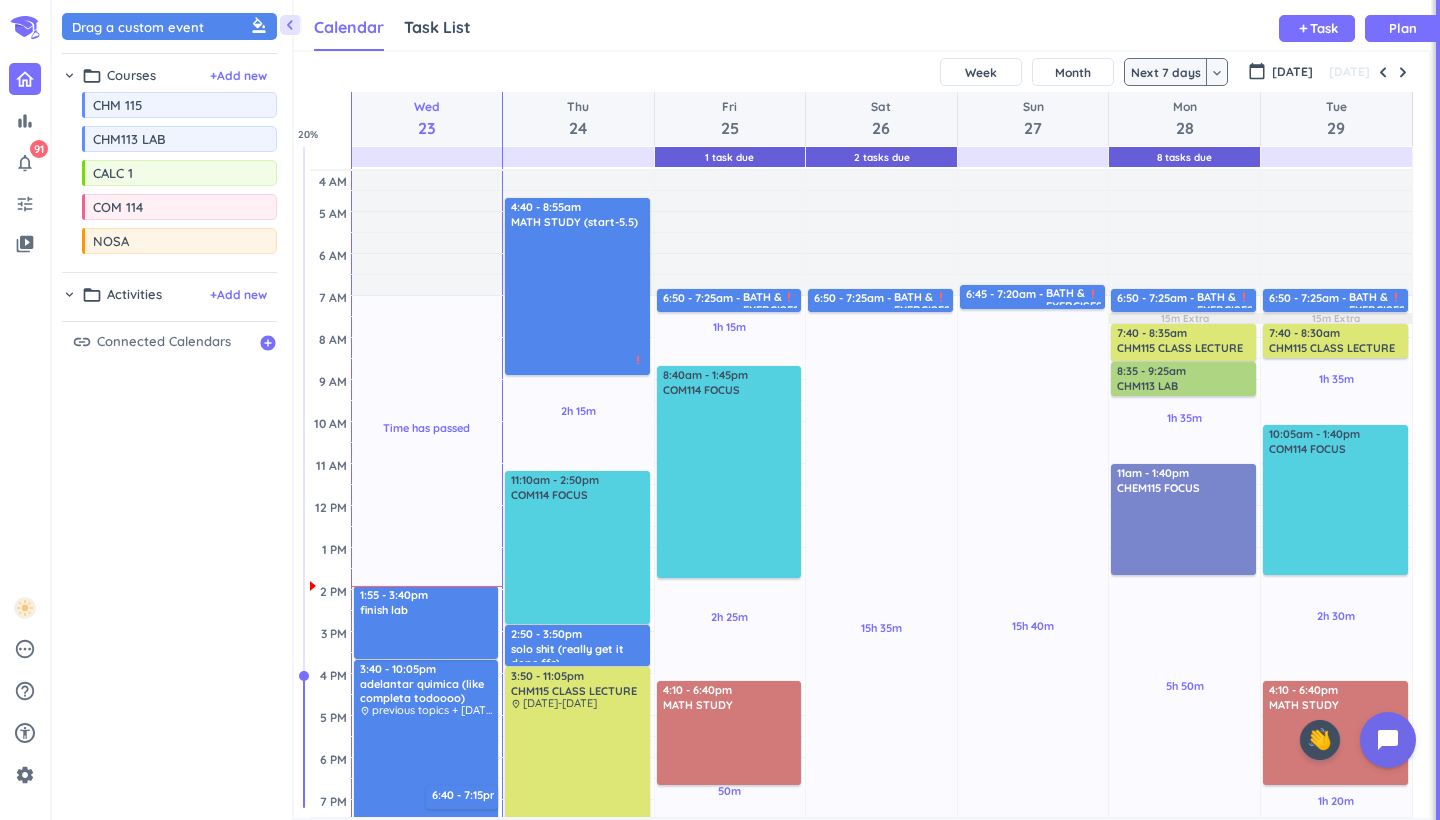 scroll, scrollTop: 1, scrollLeft: 0, axis: vertical 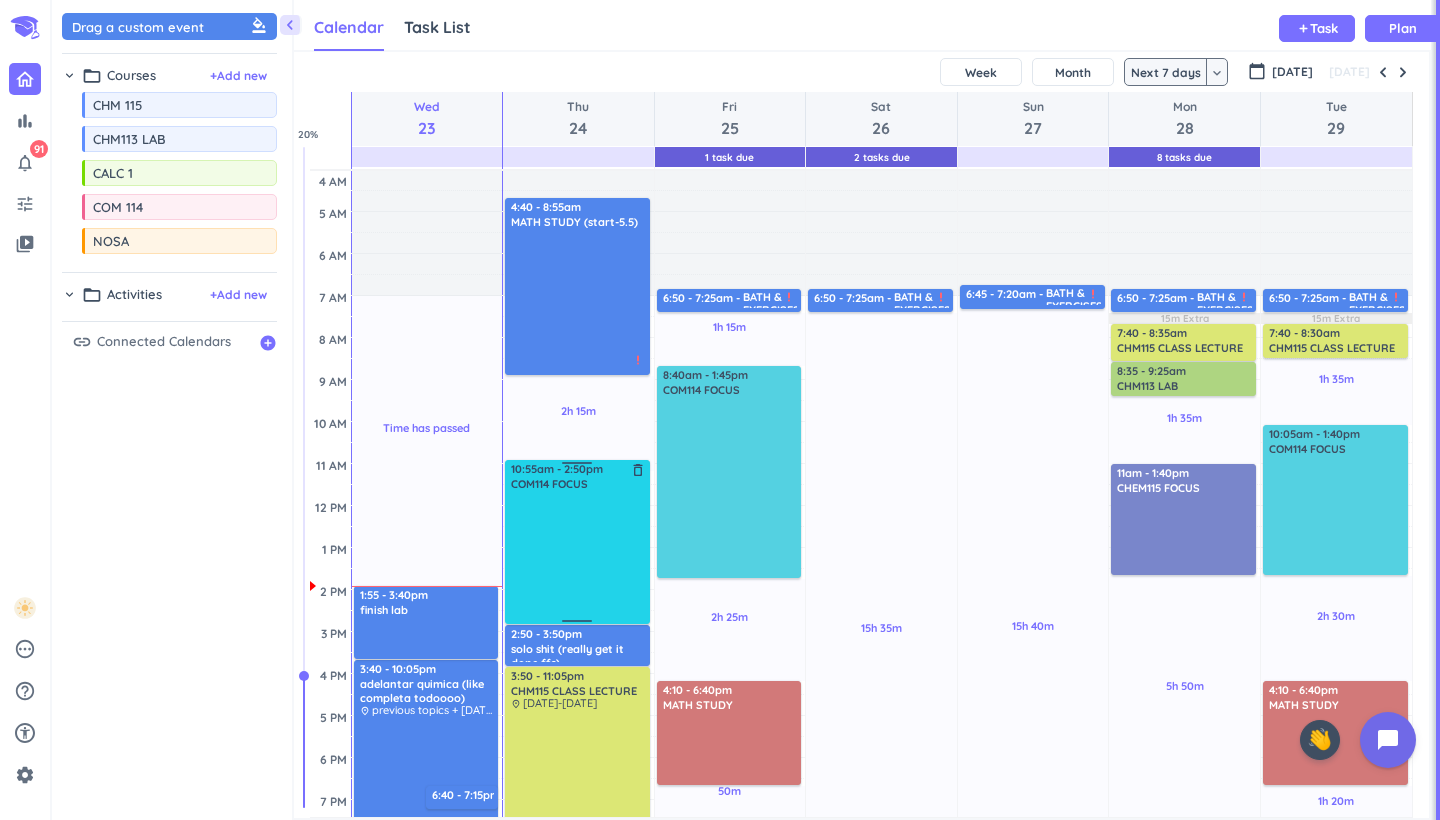 click on "2h 15m Past due Plan Adjust Awake Time Adjust Awake Time 4:40 - 8:55am MATH STUDY (start-5.5) delete_outline priority_high 11:10am - 2:50pm COM114 FOCUS delete_outline 2:50 - 3:50pm solo shit (really get it done ffs) delete_outline -certificates i can do
-solo project *PLAN PYTHON/EXCEL PROJECT*
-resaerch bs
-[MEDICAL_DATA] email
-search for job at [GEOGRAPHIC_DATA]
-prep for internship bs
-plan lo de la fafsa payment (empezar a pagar en [PERSON_NAME])
-look for scholarships I can apply for (2.9 GPA)
-escribir viaja cartas
3:50 - 11:05pm CHM115 CLASS LECTURE  delete_outline place [DATE]-[DATE] priority_high 10:55am - 2:50pm COM114 FOCUS delete_outline" at bounding box center [578, 674] 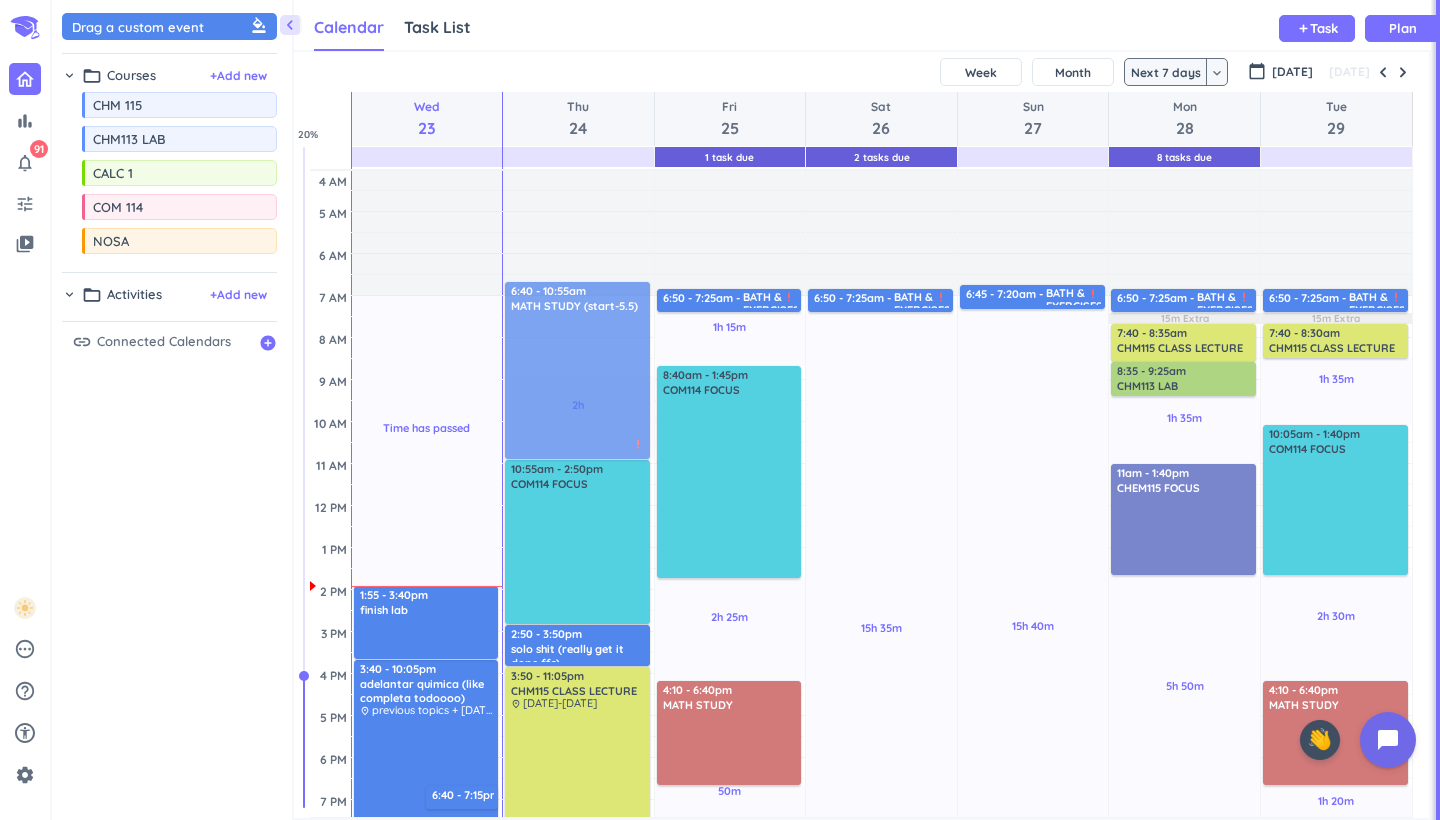 click on "2h  Past due Plan Adjust Awake Time Adjust Awake Time 4:40 - 8:55am MATH STUDY (start-5.5) delete_outline priority_high 10:55am - 2:50pm COM114 FOCUS delete_outline 2:50 - 3:50pm solo shit (really get it done ffs) delete_outline -certificates i can do
-solo project *PLAN PYTHON/EXCEL PROJECT*
-resaerch bs
-[MEDICAL_DATA] email
-search for job at [GEOGRAPHIC_DATA]
-prep for internship bs
-plan lo de la fafsa payment (empezar a pagar en [PERSON_NAME])
-look for scholarships I can apply for (2.9 GPA)
-escribir viaja cartas
3:50 - 11:05pm CHM115 CLASS LECTURE  delete_outline place [DATE]-[DATE] priority_high 6:40 - 10:55am MATH STUDY (start-5.5) delete_outline priority_high" at bounding box center (578, 674) 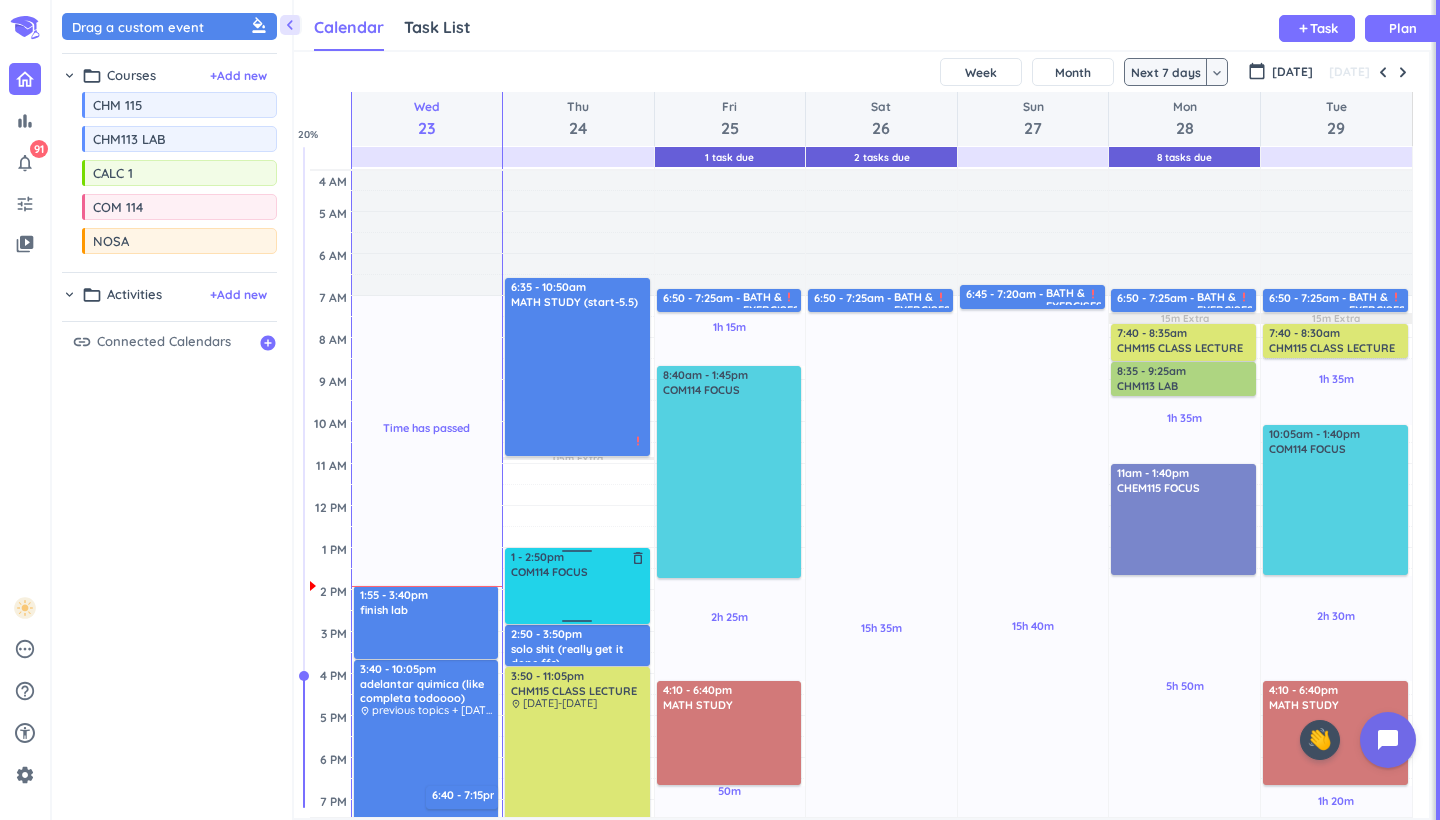 drag, startPoint x: 578, startPoint y: 467, endPoint x: 570, endPoint y: 552, distance: 85.37564 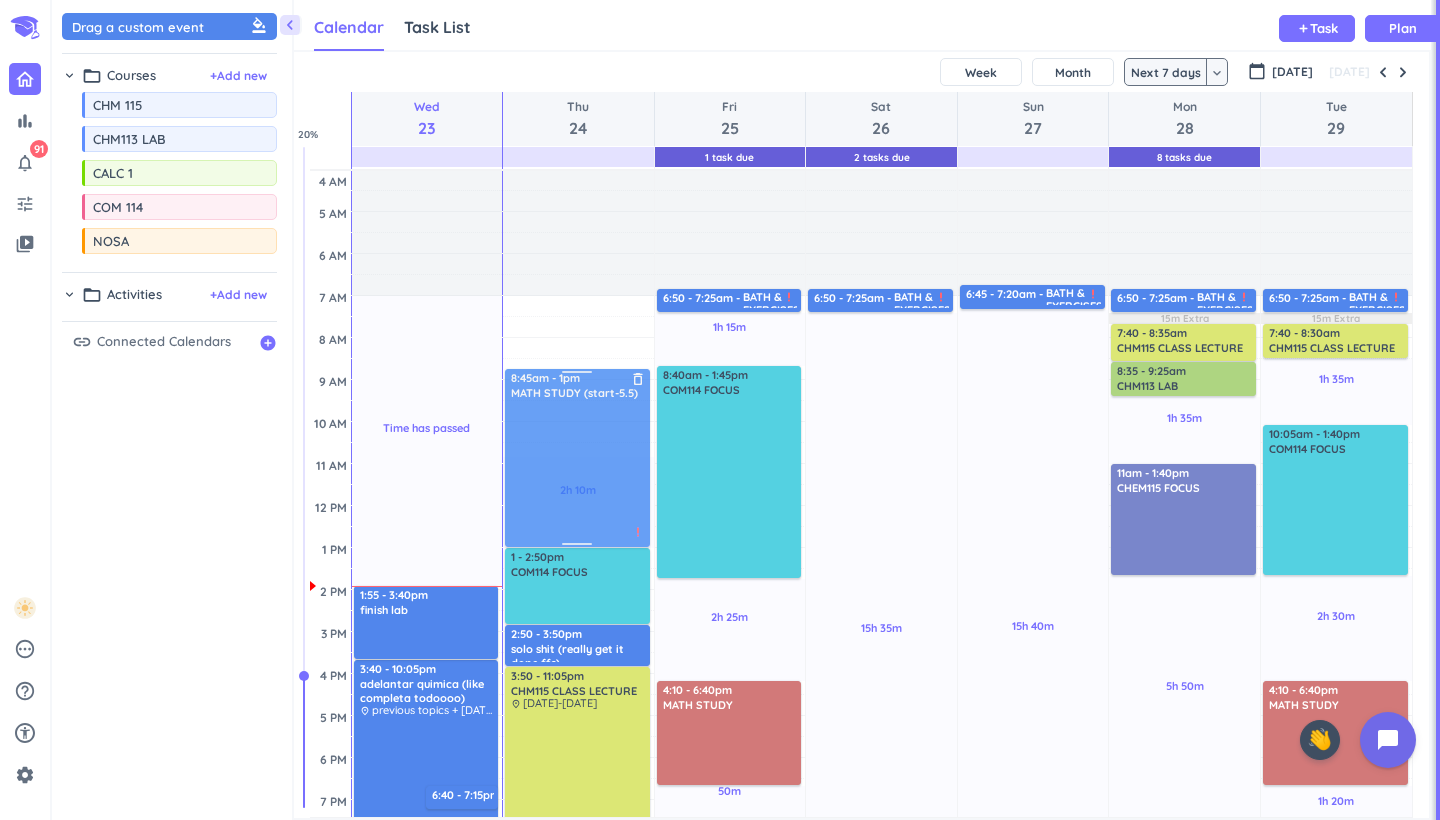 drag, startPoint x: 577, startPoint y: 421, endPoint x: 577, endPoint y: 520, distance: 99 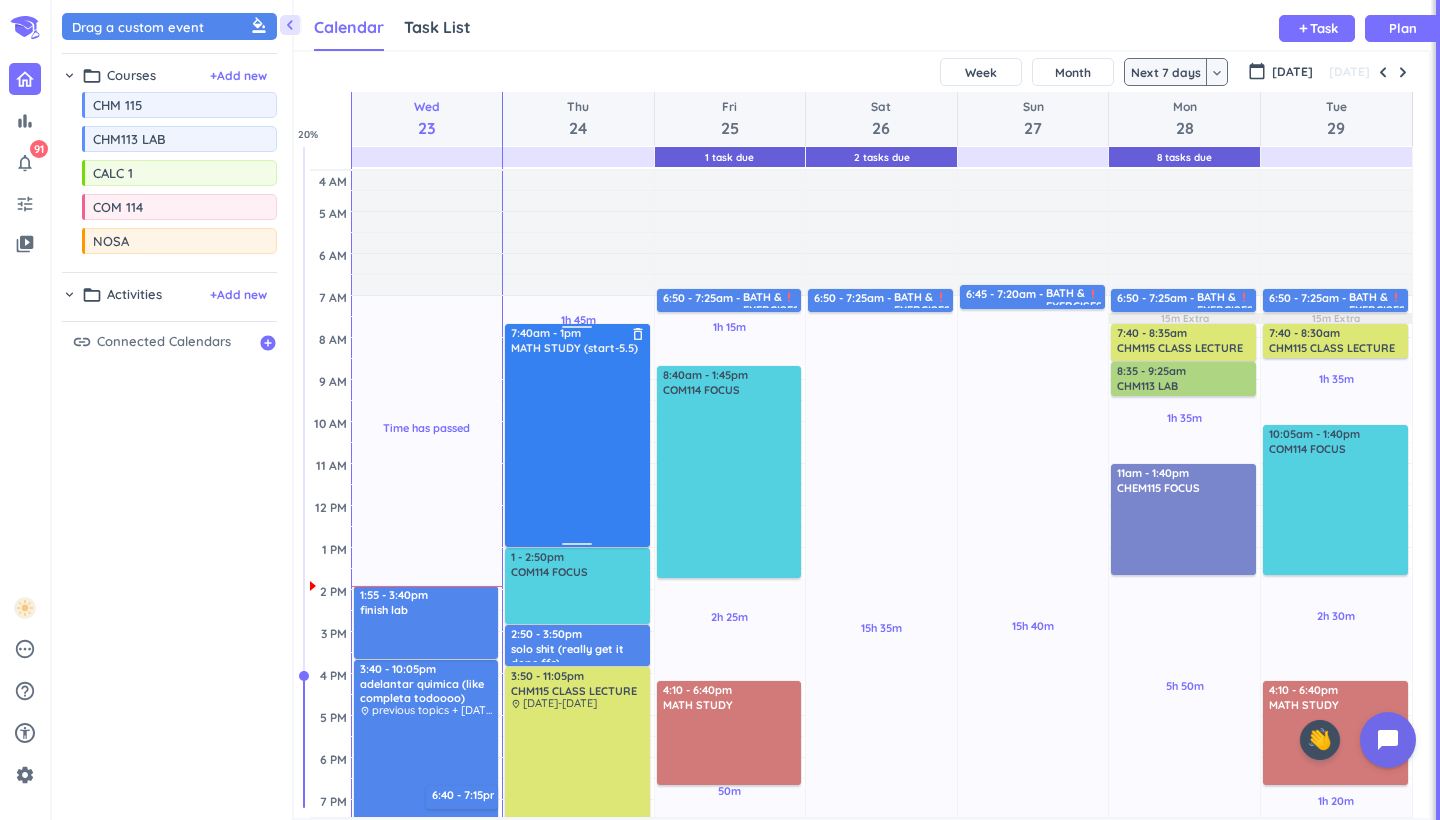 drag, startPoint x: 579, startPoint y: 374, endPoint x: 586, endPoint y: 330, distance: 44.553337 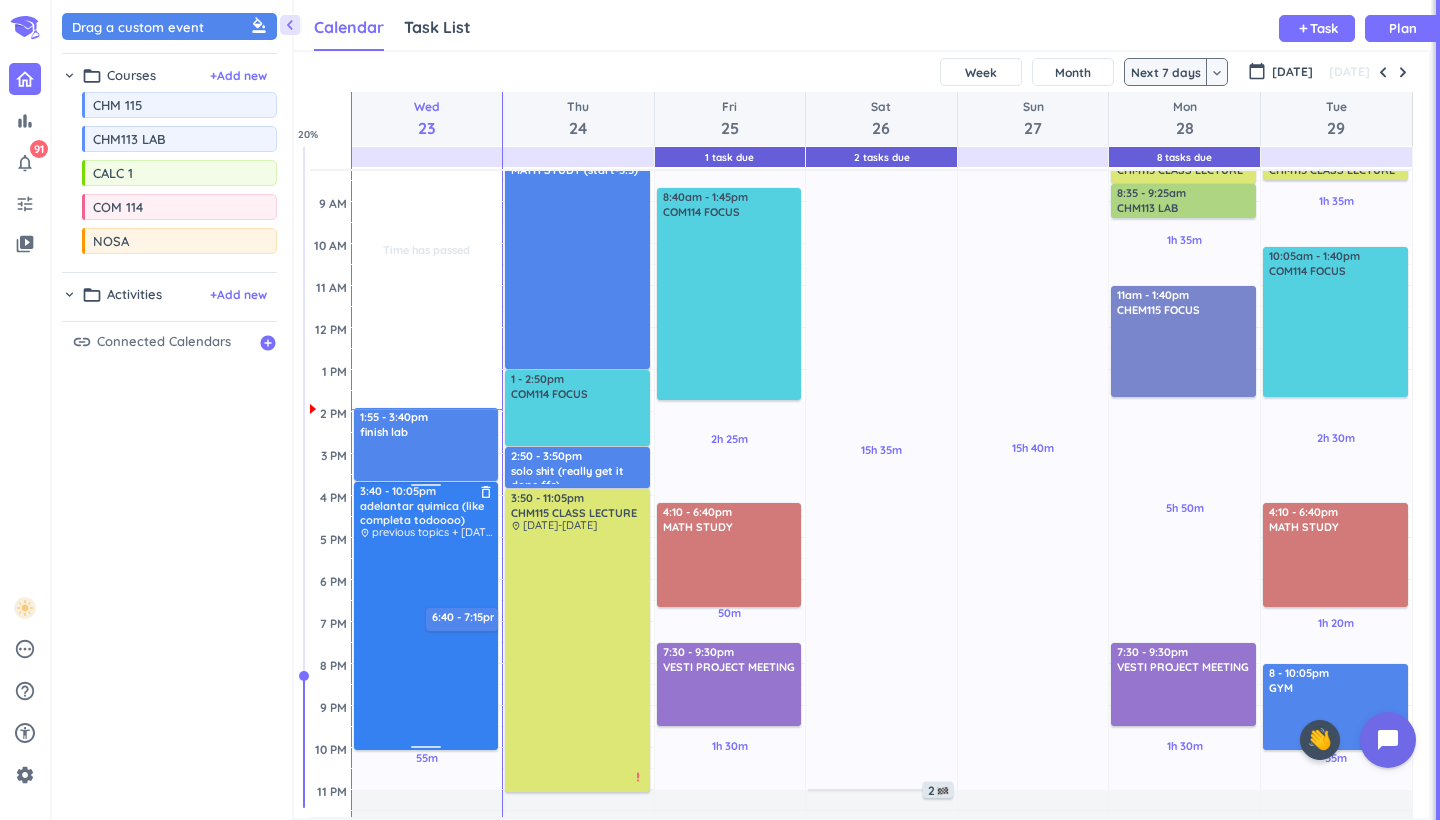 scroll, scrollTop: 311, scrollLeft: 0, axis: vertical 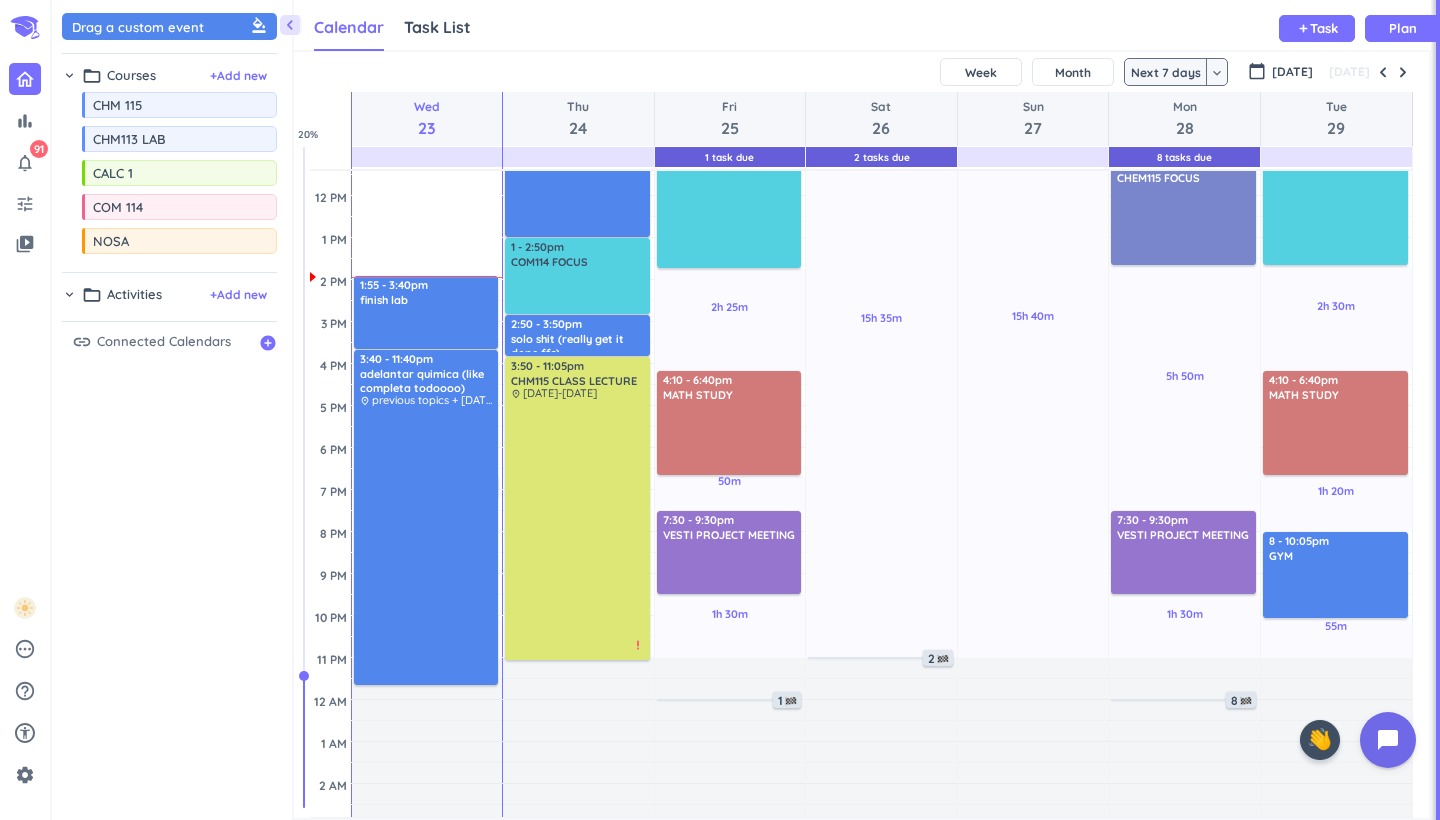 drag, startPoint x: 425, startPoint y: 617, endPoint x: 421, endPoint y: 683, distance: 66.1211 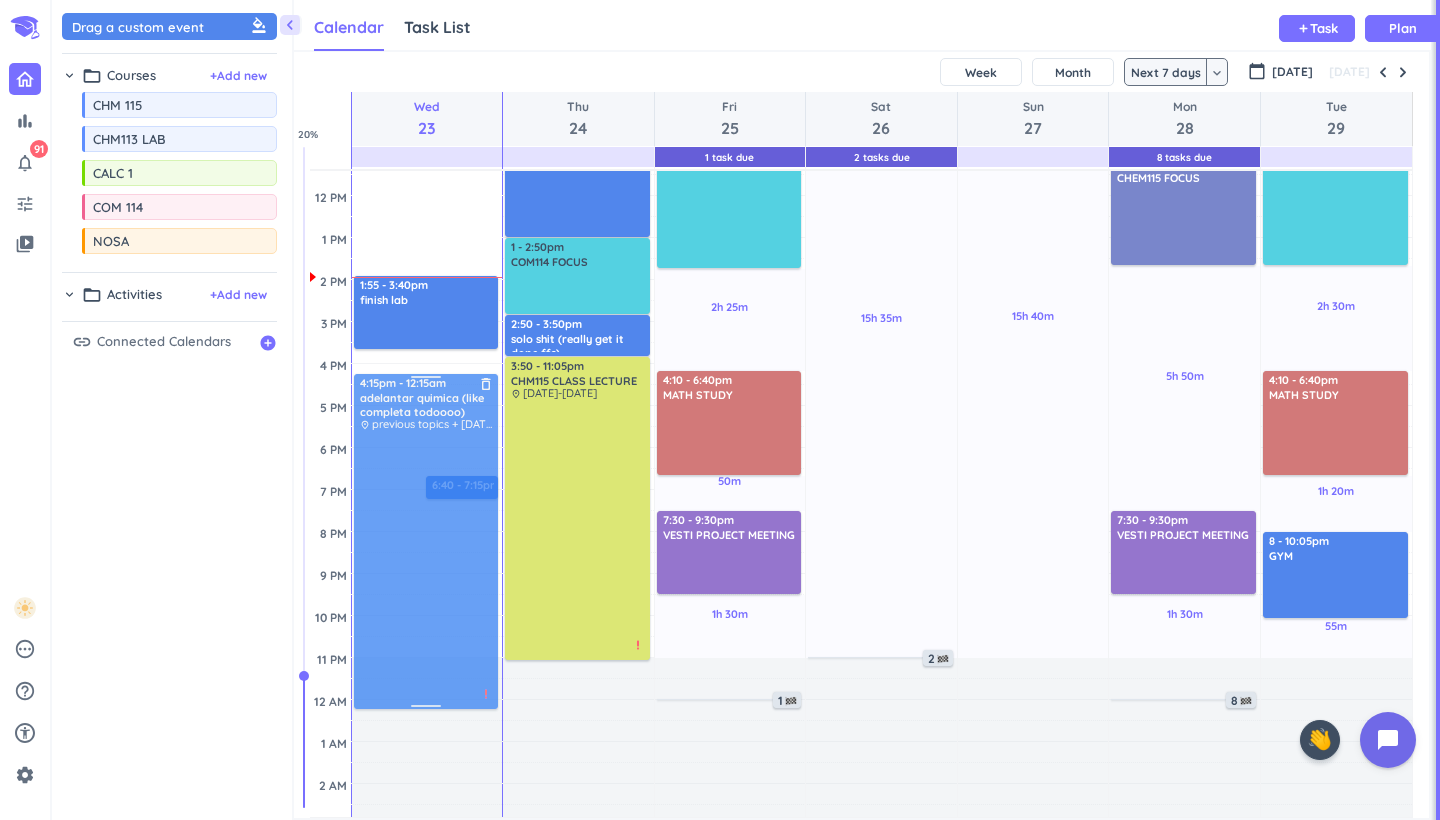 drag, startPoint x: 413, startPoint y: 576, endPoint x: 412, endPoint y: 591, distance: 15.033297 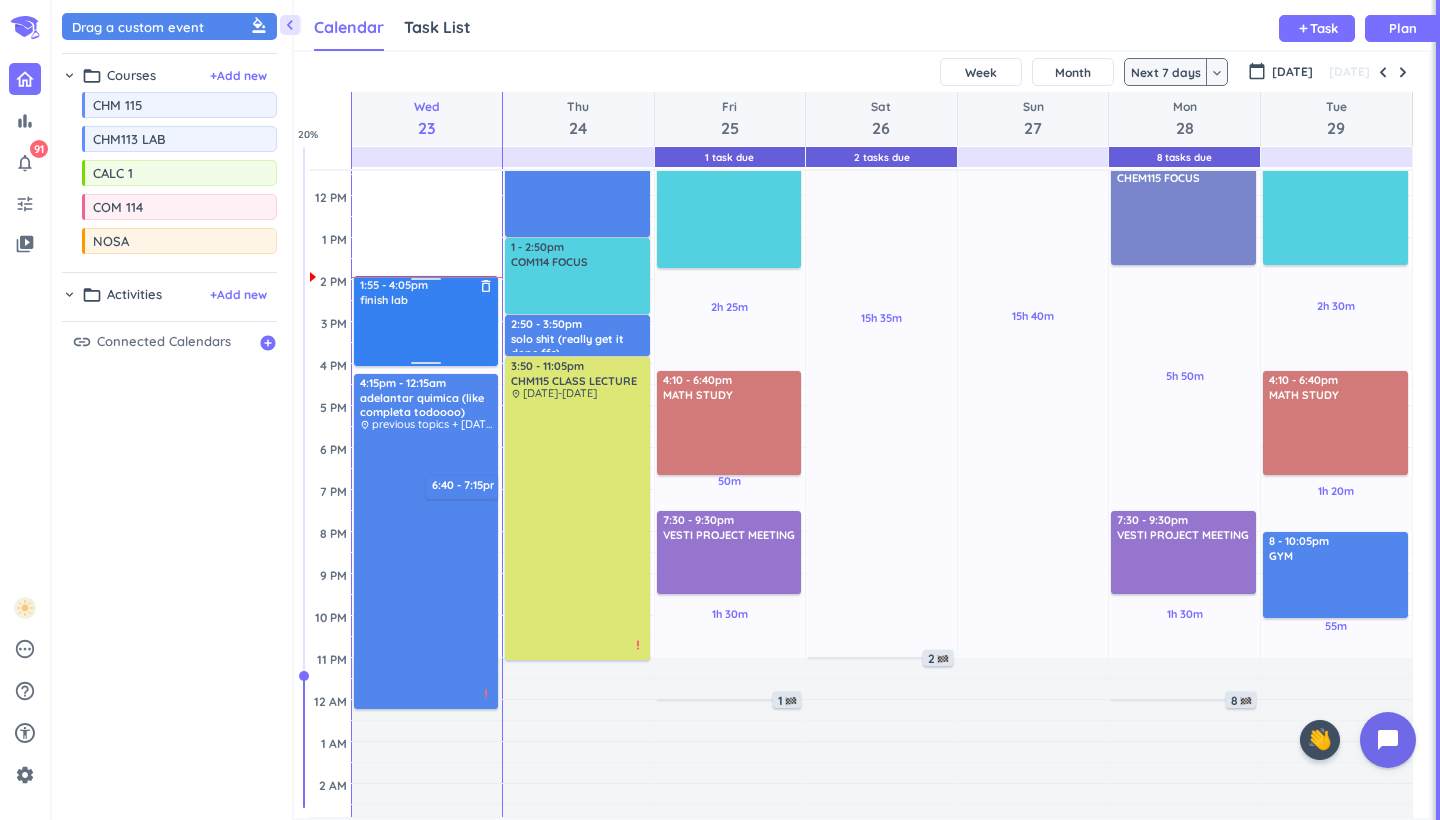 drag, startPoint x: 423, startPoint y: 347, endPoint x: 419, endPoint y: 367, distance: 20.396078 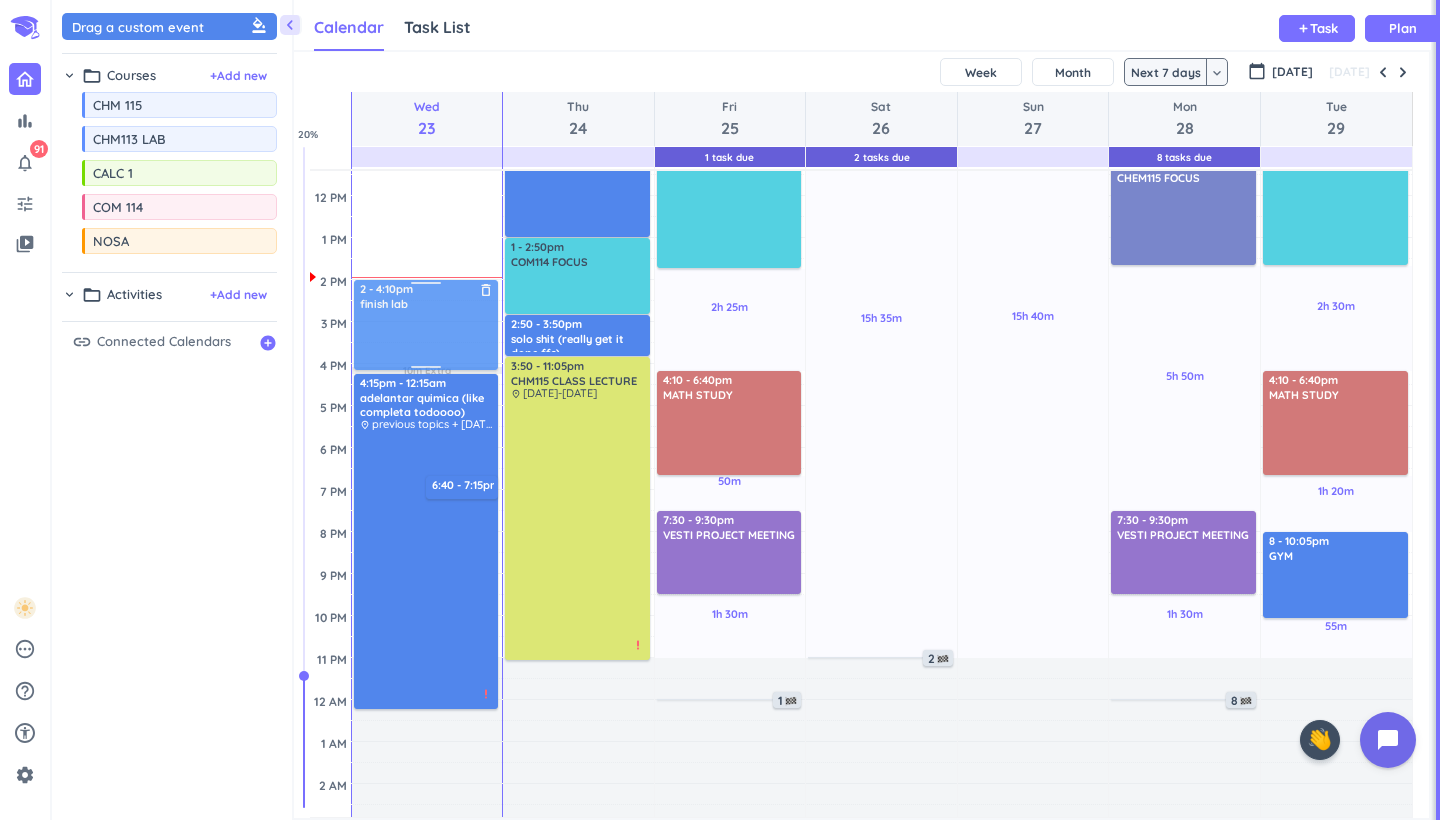 click on "Time has passed Past due Plan 10m Extra Adjust Awake Time Adjust Awake Time 4:15pm - 12:15am adelantar quimica (like completa todoooo) delete_outline place previous topics + [DATE]-july 11tth + hw
priority_high 6:40 - 7:15pm decir papa delete_outline 1:55 - 4:05pm finish lab delete_outline 2 - 4:10pm finish lab delete_outline" at bounding box center (427, 364) 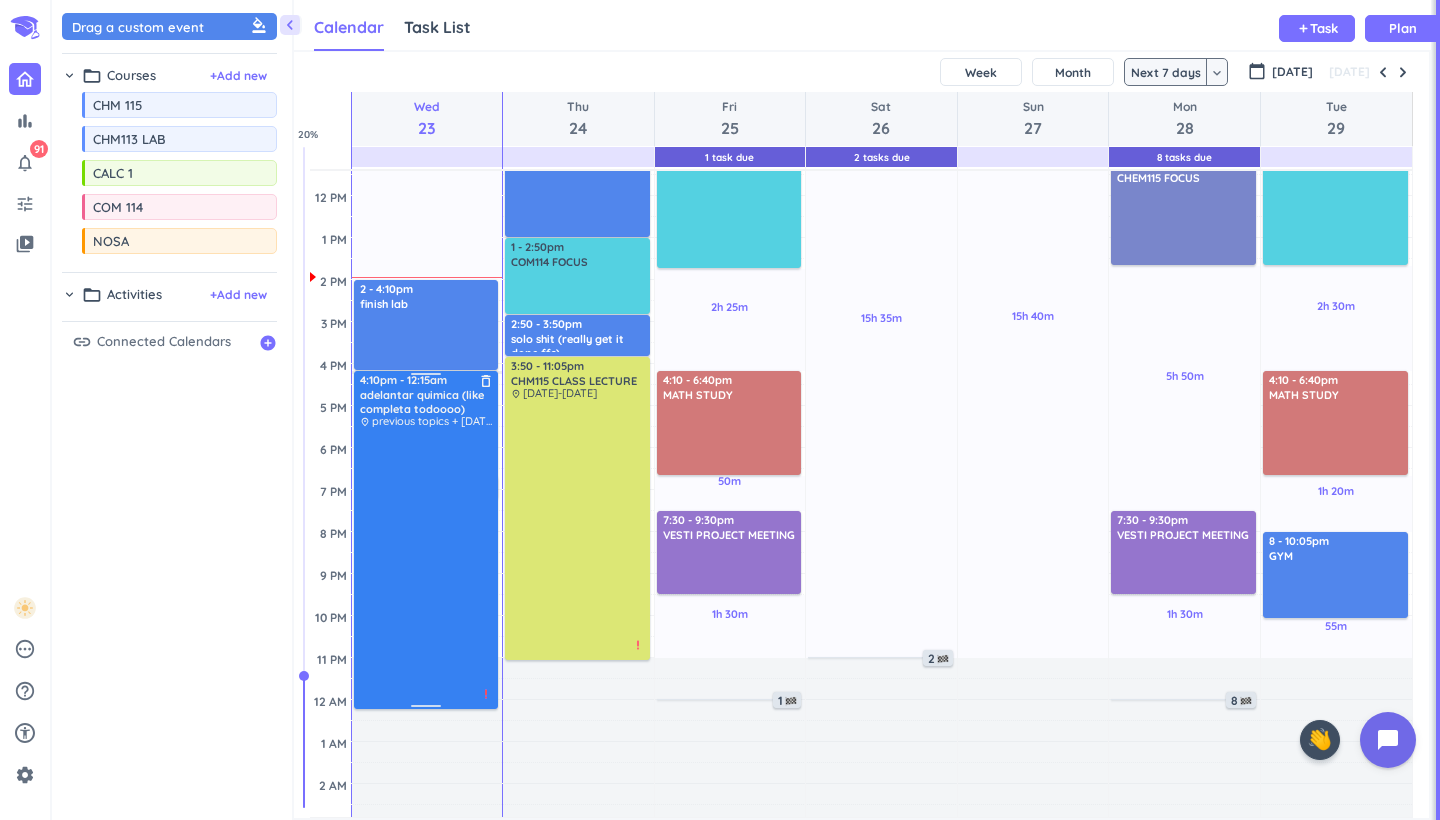 click on "7h  Past due Plan 05m Extra Adjust Awake Time Adjust Awake Time 4:15pm - 12:15am adelantar quimica (like completa todoooo) delete_outline place previous topics + [DATE]-july 11tth + hw
priority_high 6:40 - 7:15pm decir papa delete_outline 2 - 4:10pm finish lab delete_outline 4:10pm - 12:15am adelantar quimica (like completa todoooo) delete_outline place previous topics + [DATE]-july 11tth + hw
priority_high" at bounding box center (427, 364) 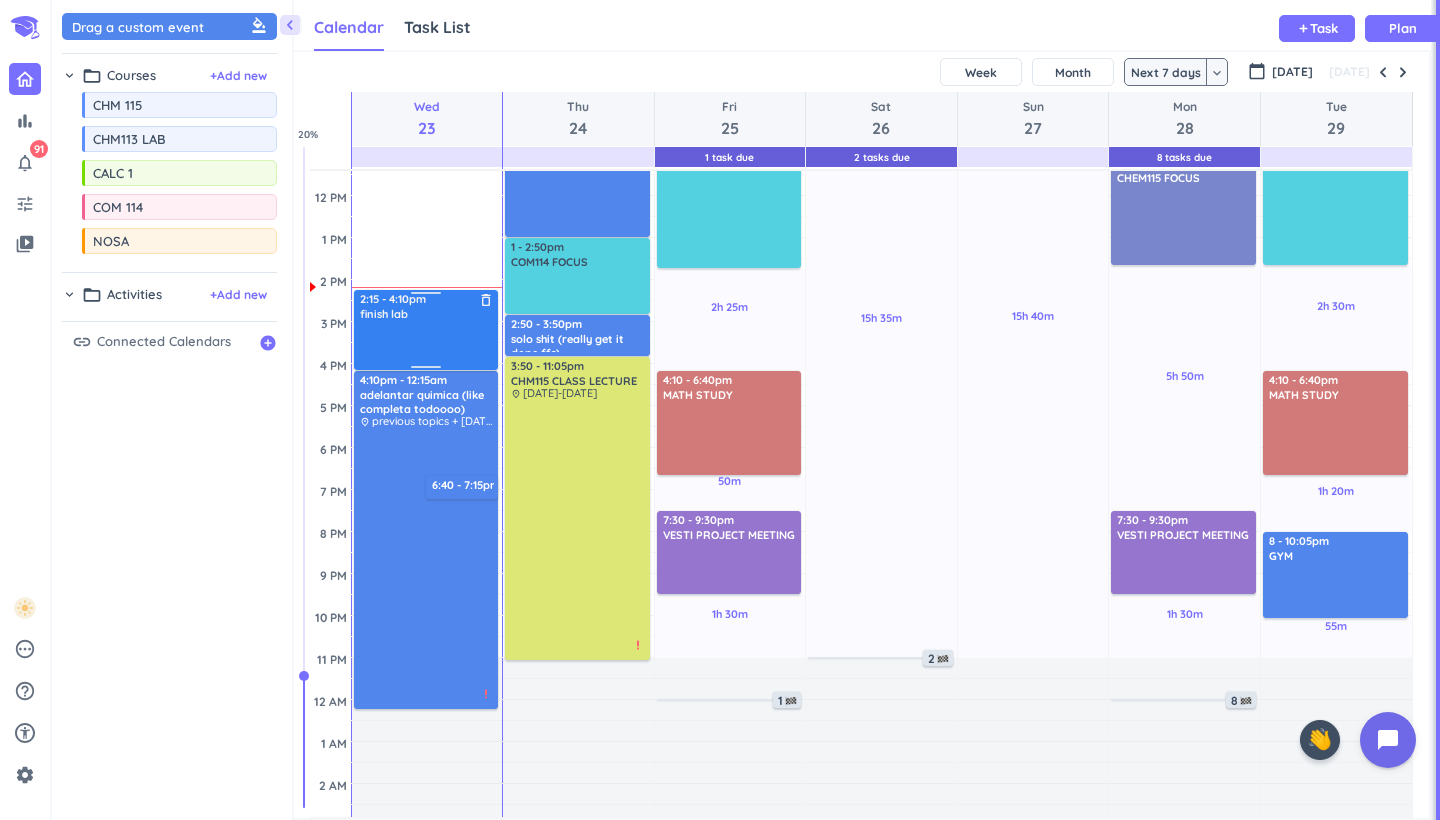 drag, startPoint x: 417, startPoint y: 289, endPoint x: 414, endPoint y: 300, distance: 11.401754 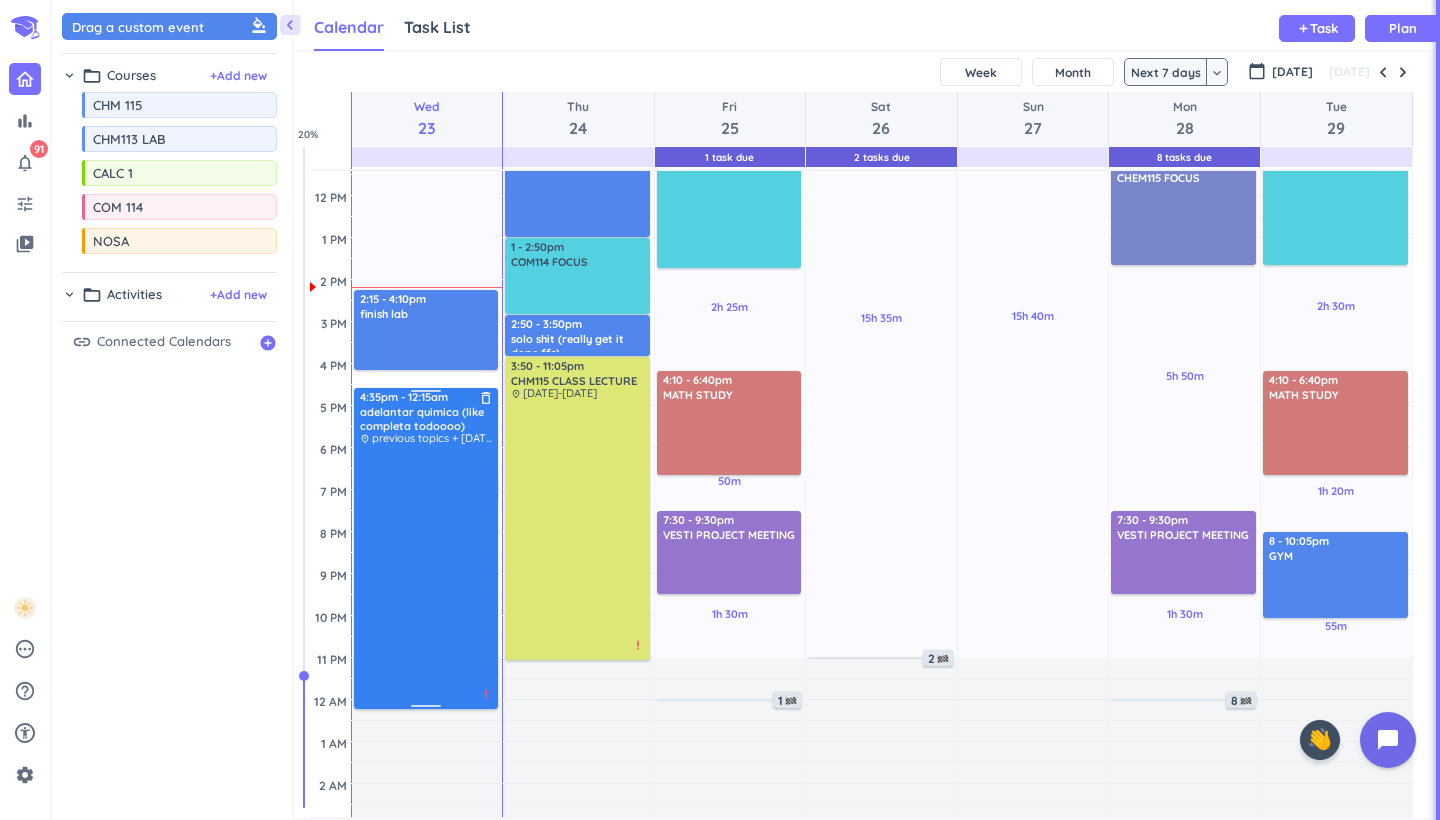 drag, startPoint x: 430, startPoint y: 376, endPoint x: 423, endPoint y: 395, distance: 20.248457 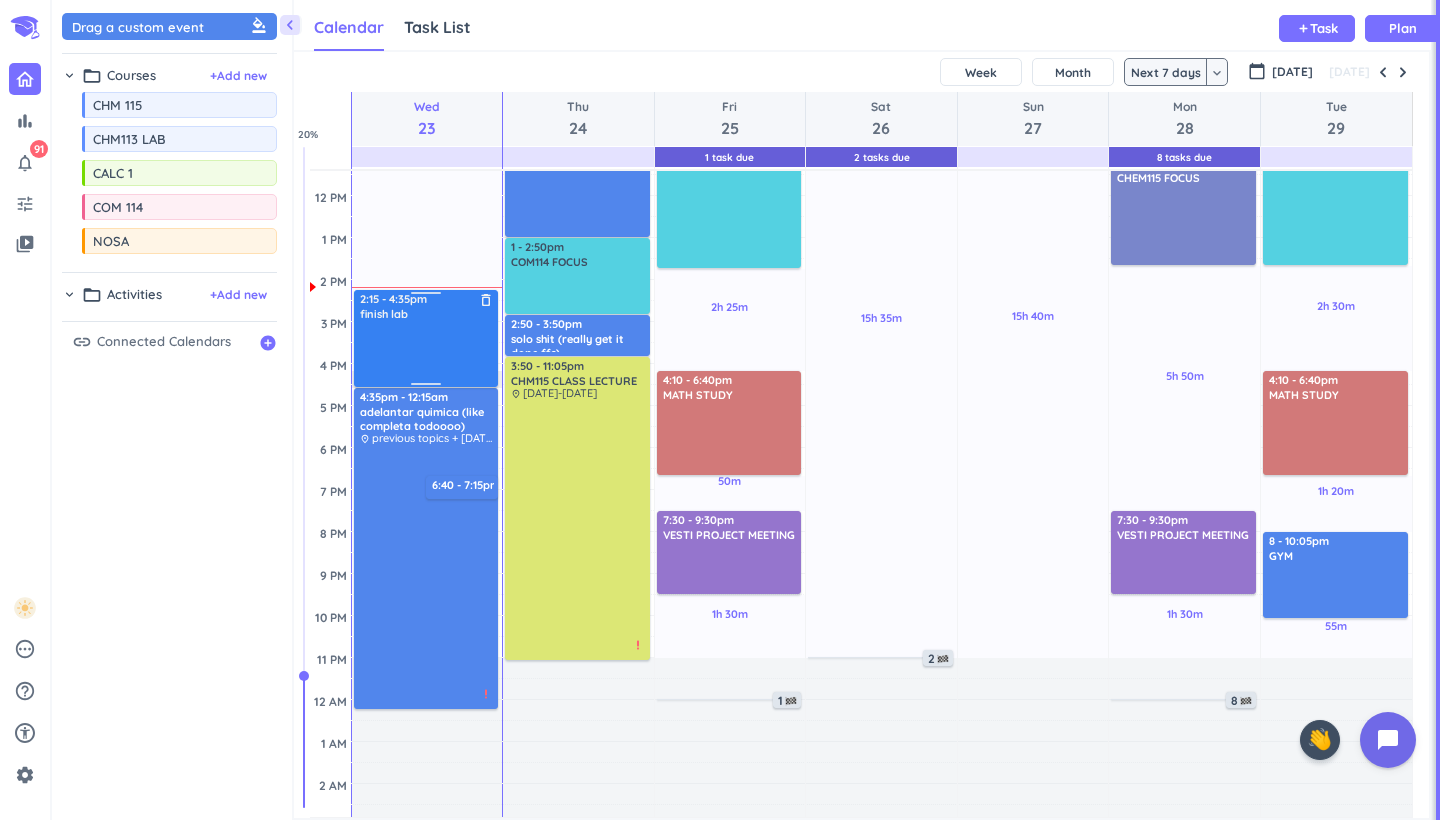 drag, startPoint x: 422, startPoint y: 367, endPoint x: 418, endPoint y: 384, distance: 17.464249 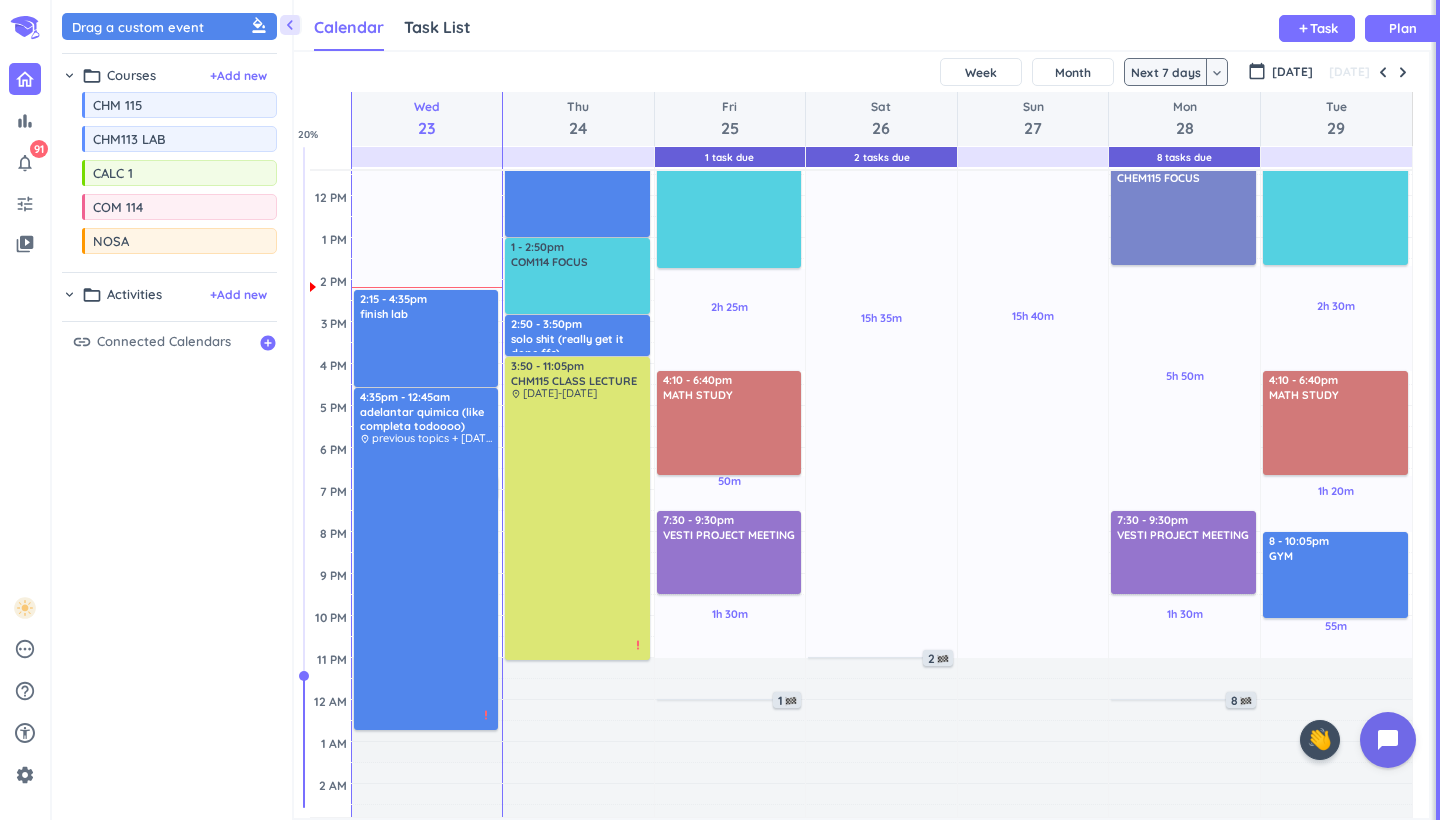 drag, startPoint x: 425, startPoint y: 712, endPoint x: 415, endPoint y: 734, distance: 24.166092 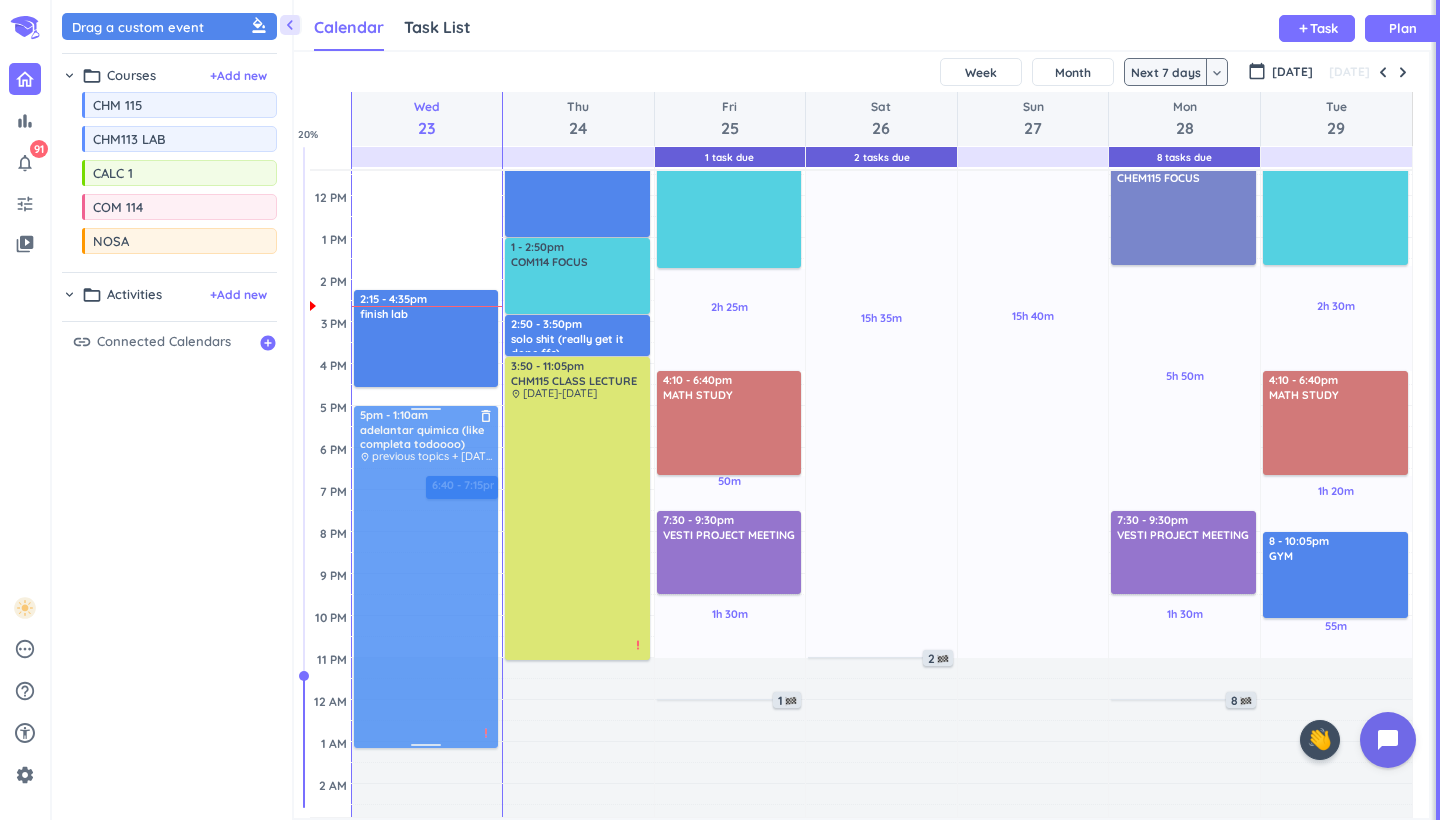 drag, startPoint x: 433, startPoint y: 421, endPoint x: 430, endPoint y: 444, distance: 23.194826 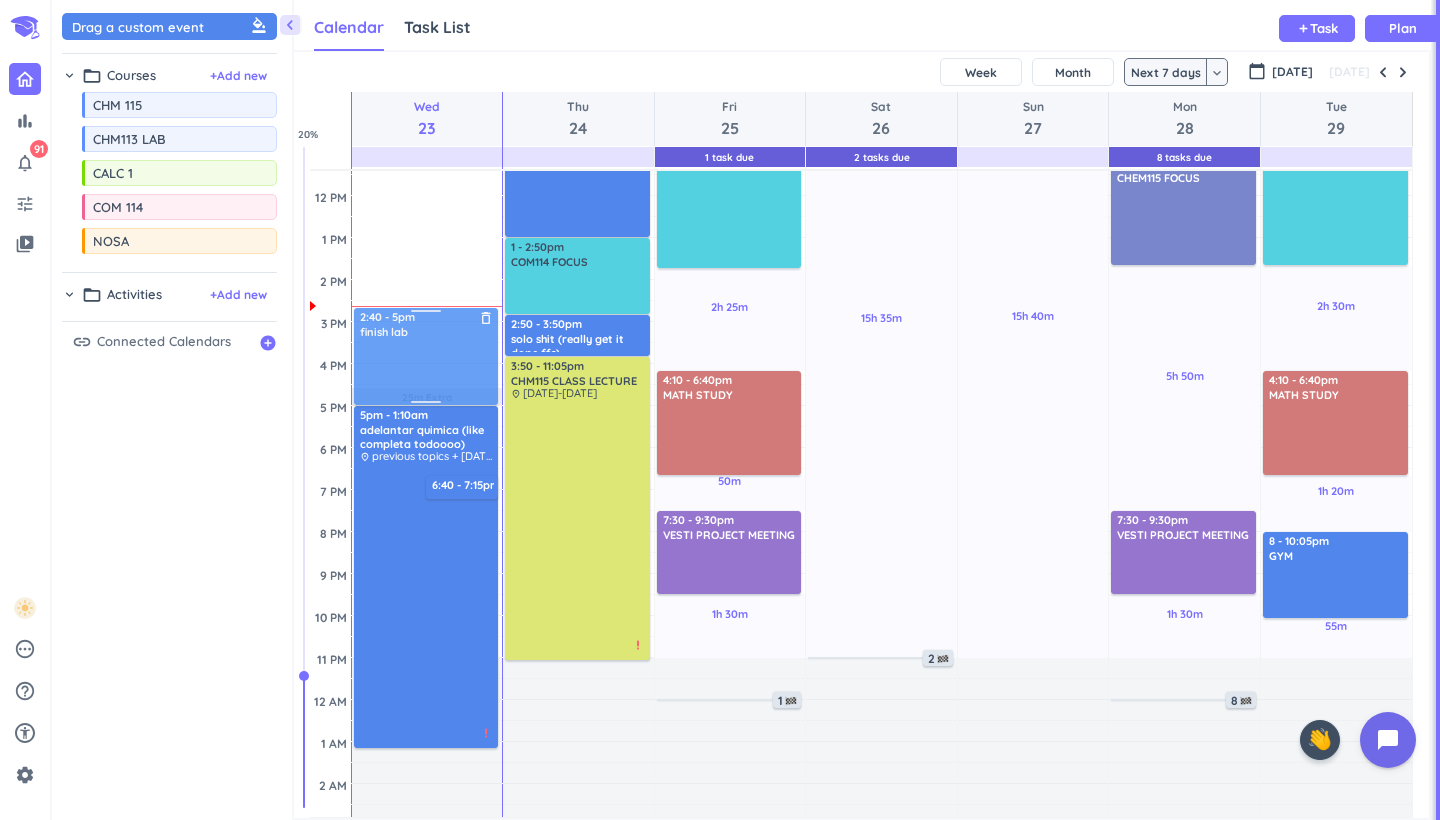 drag, startPoint x: 431, startPoint y: 337, endPoint x: 421, endPoint y: 360, distance: 25.079872 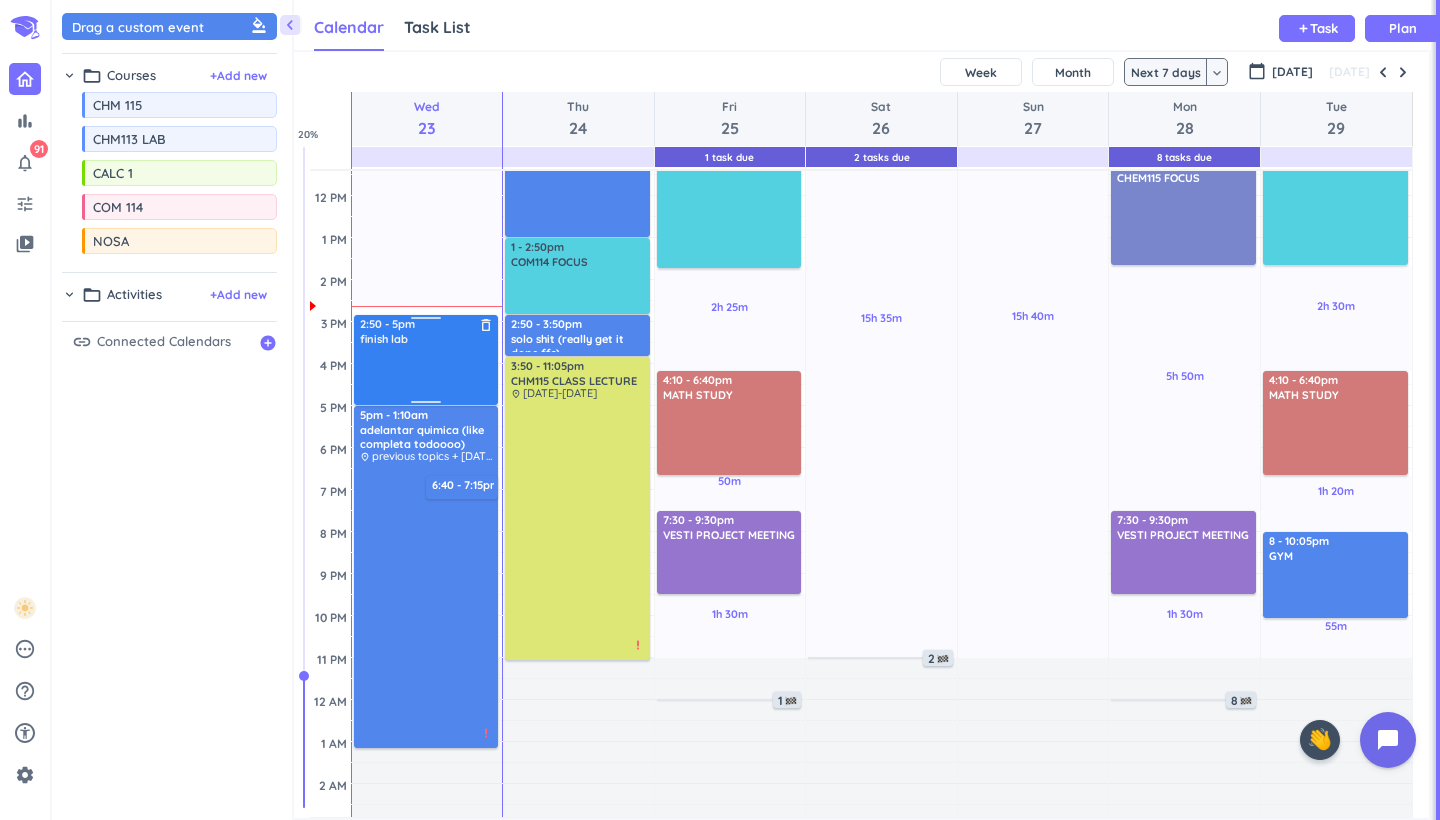 click on "7h 40m Past due Plan Adjust Awake Time Adjust Awake Time 5pm - 1:10am adelantar quimica (like completa todoooo) delete_outline place previous topics + [DATE]-july 11tth + hw
priority_high 6:40 - 7:15pm decir papa delete_outline 2:40 - 5pm finish lab delete_outline 2:50 - 5pm finish lab delete_outline" at bounding box center (427, 364) 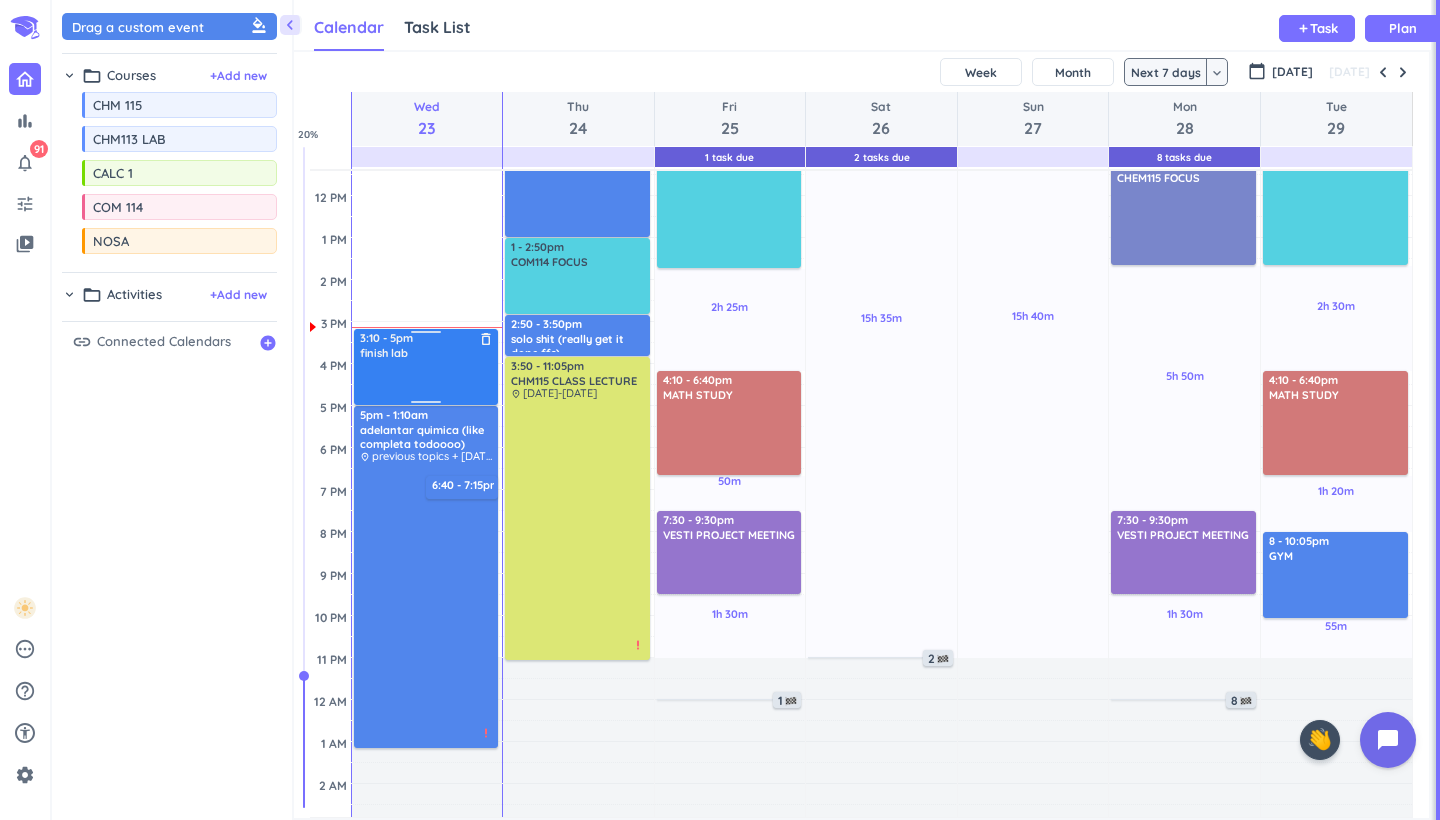 drag, startPoint x: 405, startPoint y: 321, endPoint x: 403, endPoint y: 333, distance: 12.165525 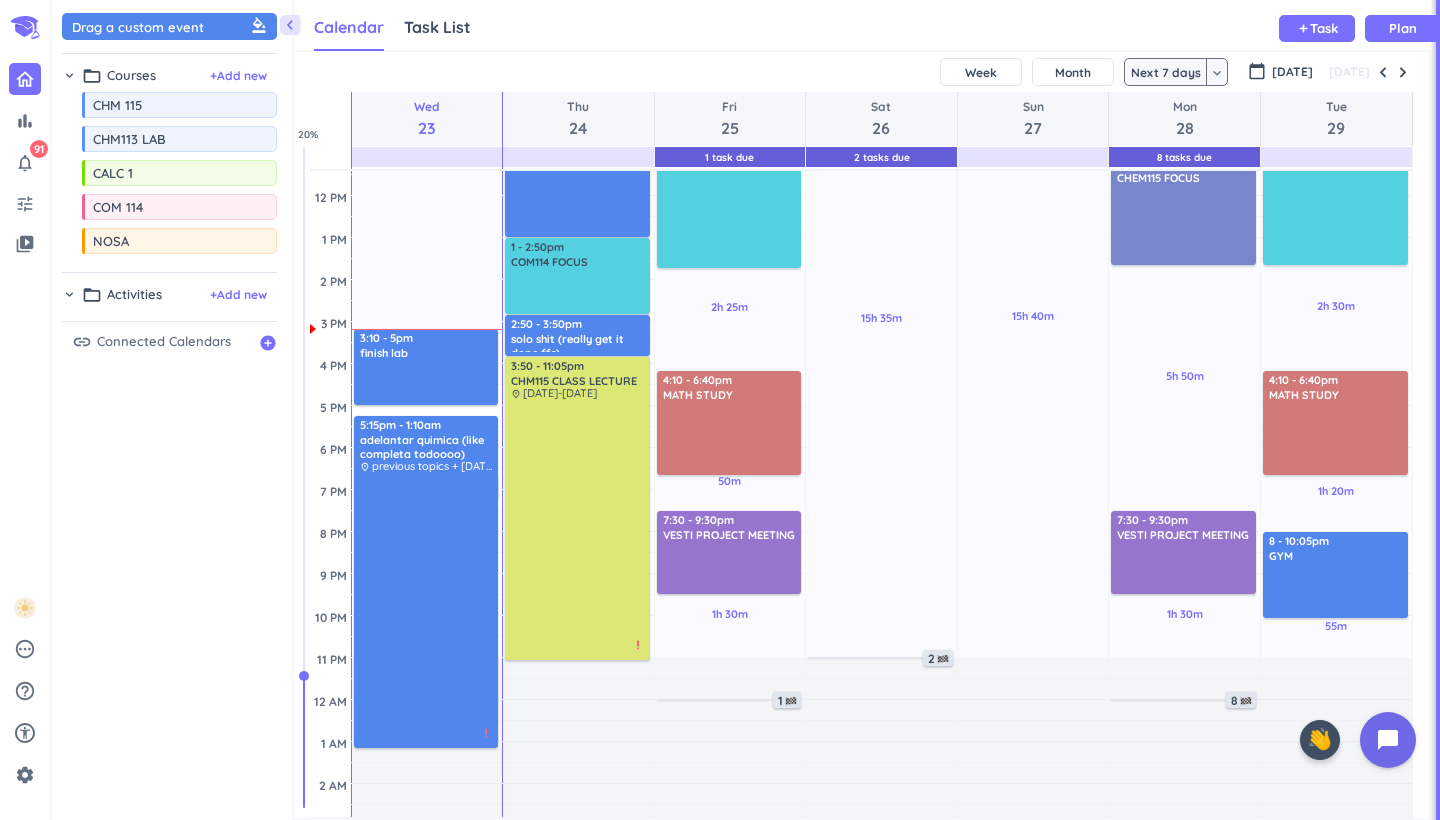 drag, startPoint x: 425, startPoint y: 411, endPoint x: 423, endPoint y: 422, distance: 11.18034 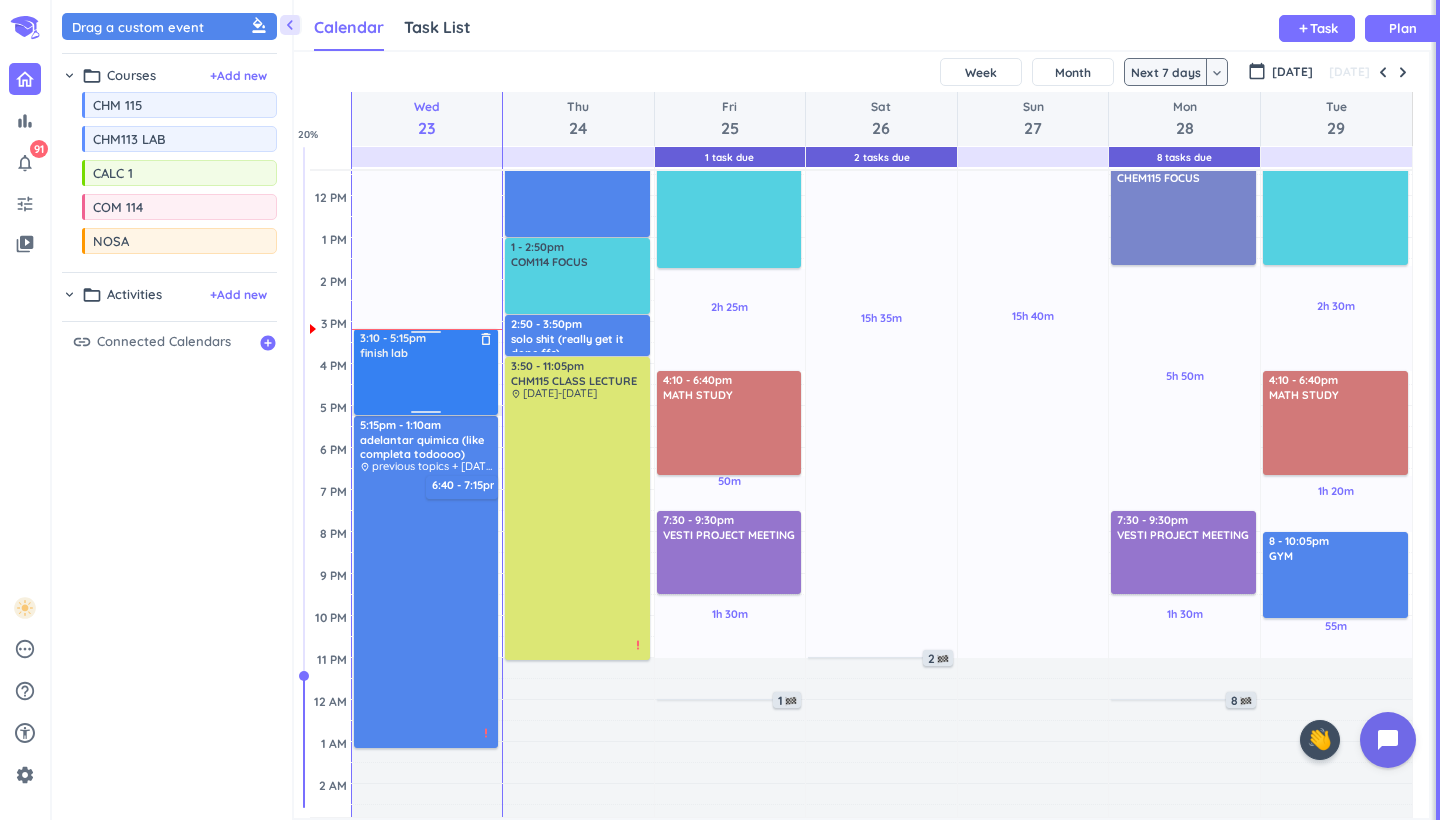 drag, startPoint x: 419, startPoint y: 404, endPoint x: 418, endPoint y: 415, distance: 11.045361 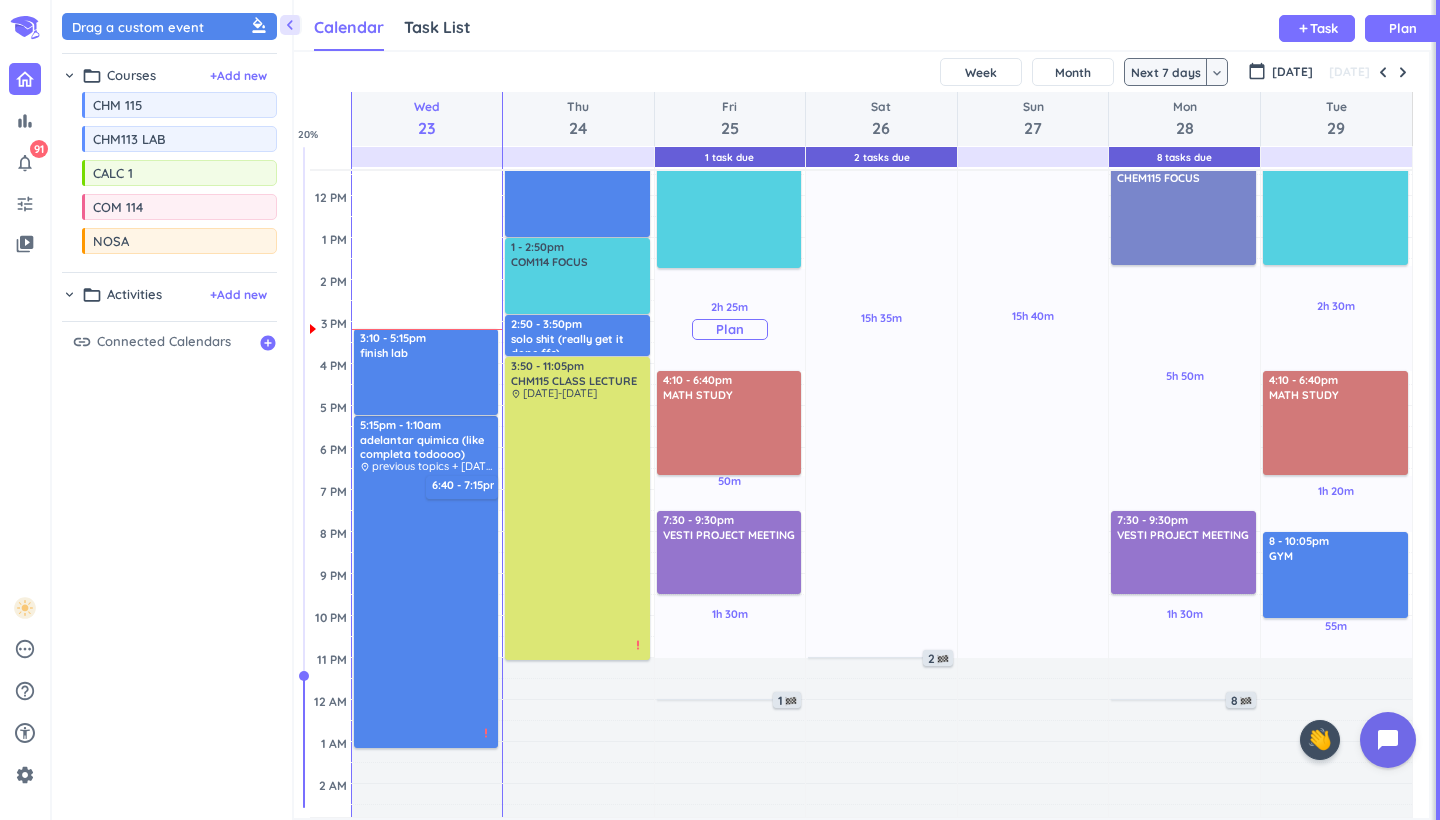 scroll, scrollTop: 226, scrollLeft: 0, axis: vertical 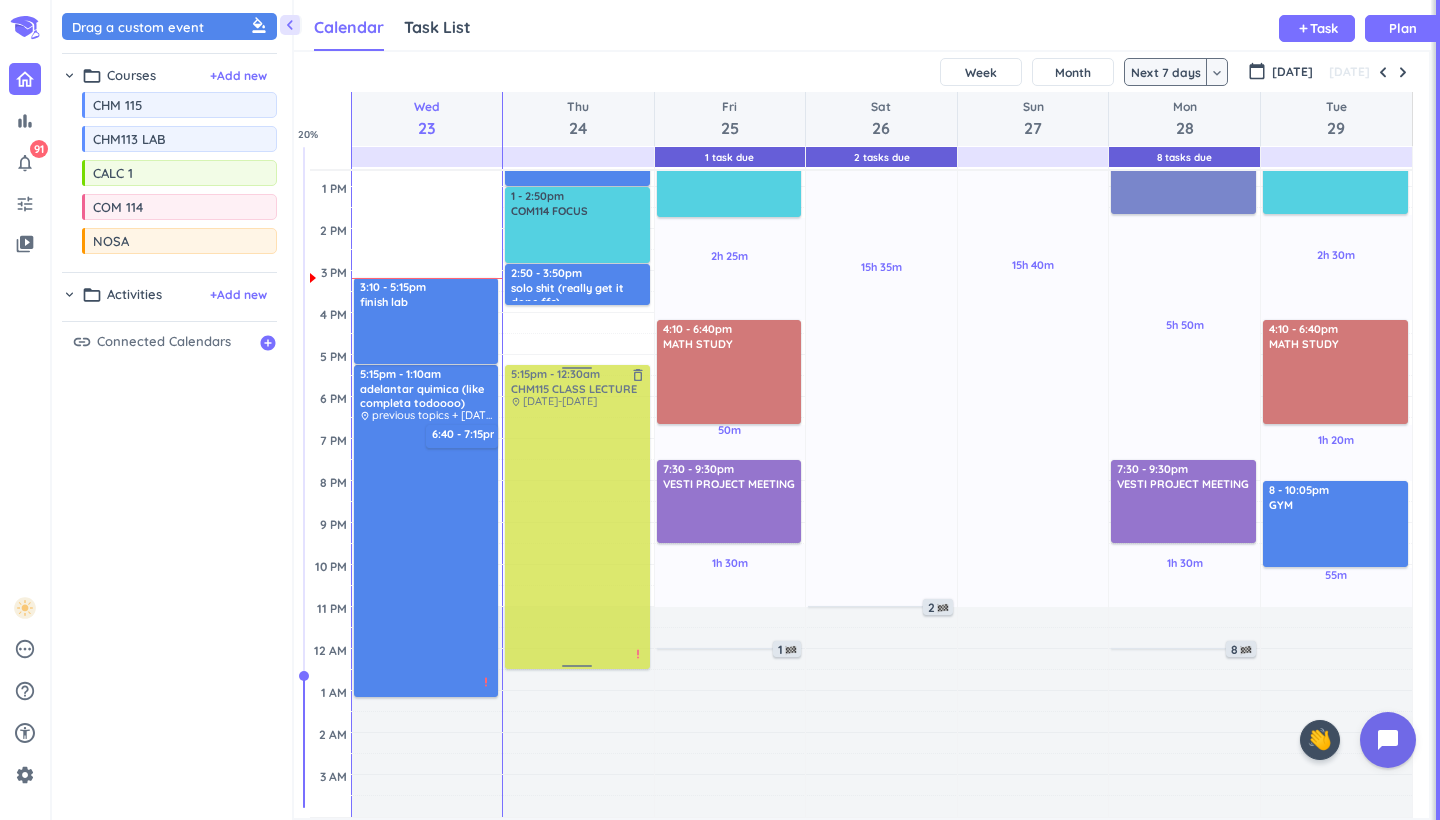 drag, startPoint x: 615, startPoint y: 482, endPoint x: 613, endPoint y: 542, distance: 60.033325 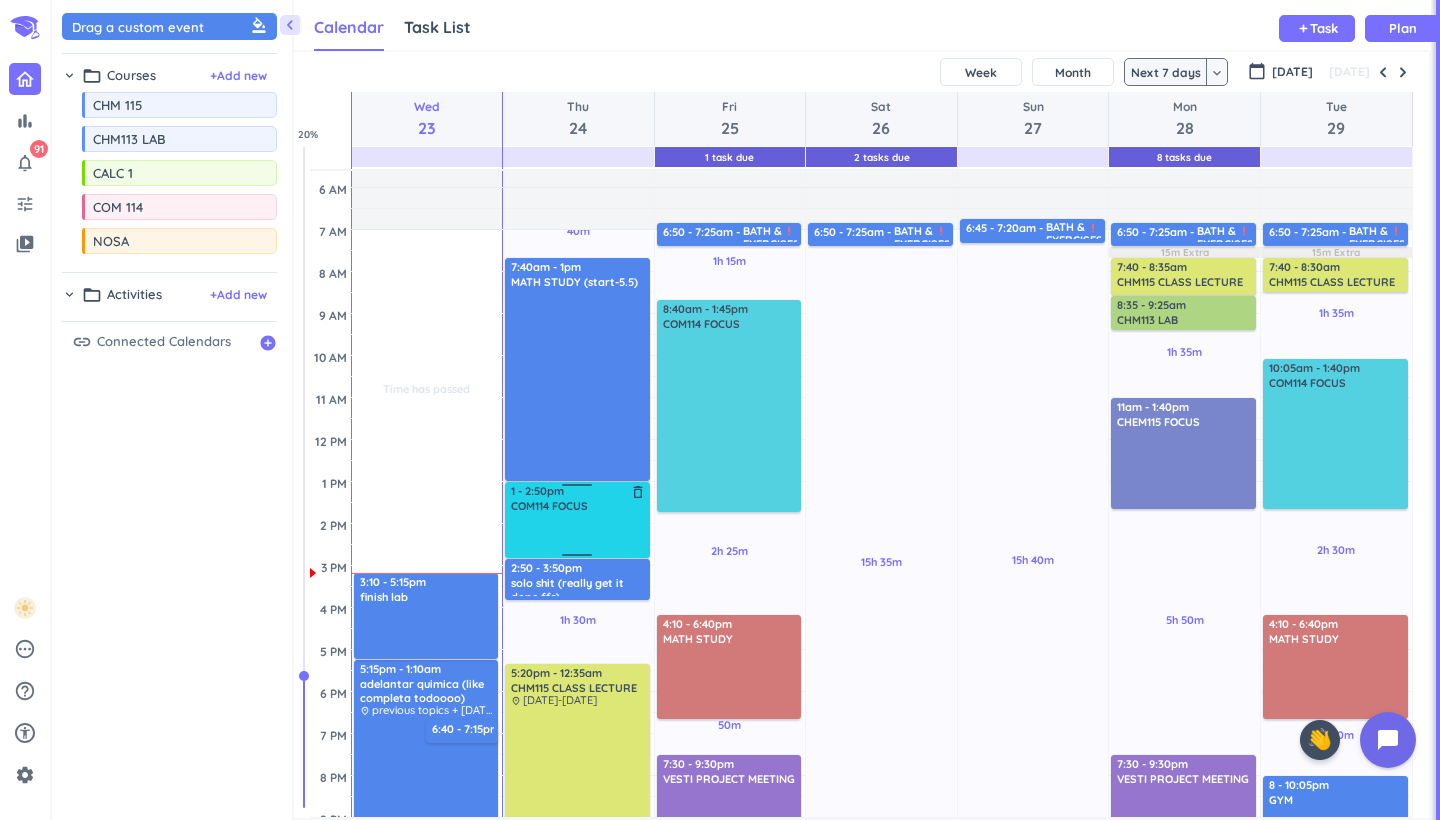 scroll, scrollTop: 74, scrollLeft: 0, axis: vertical 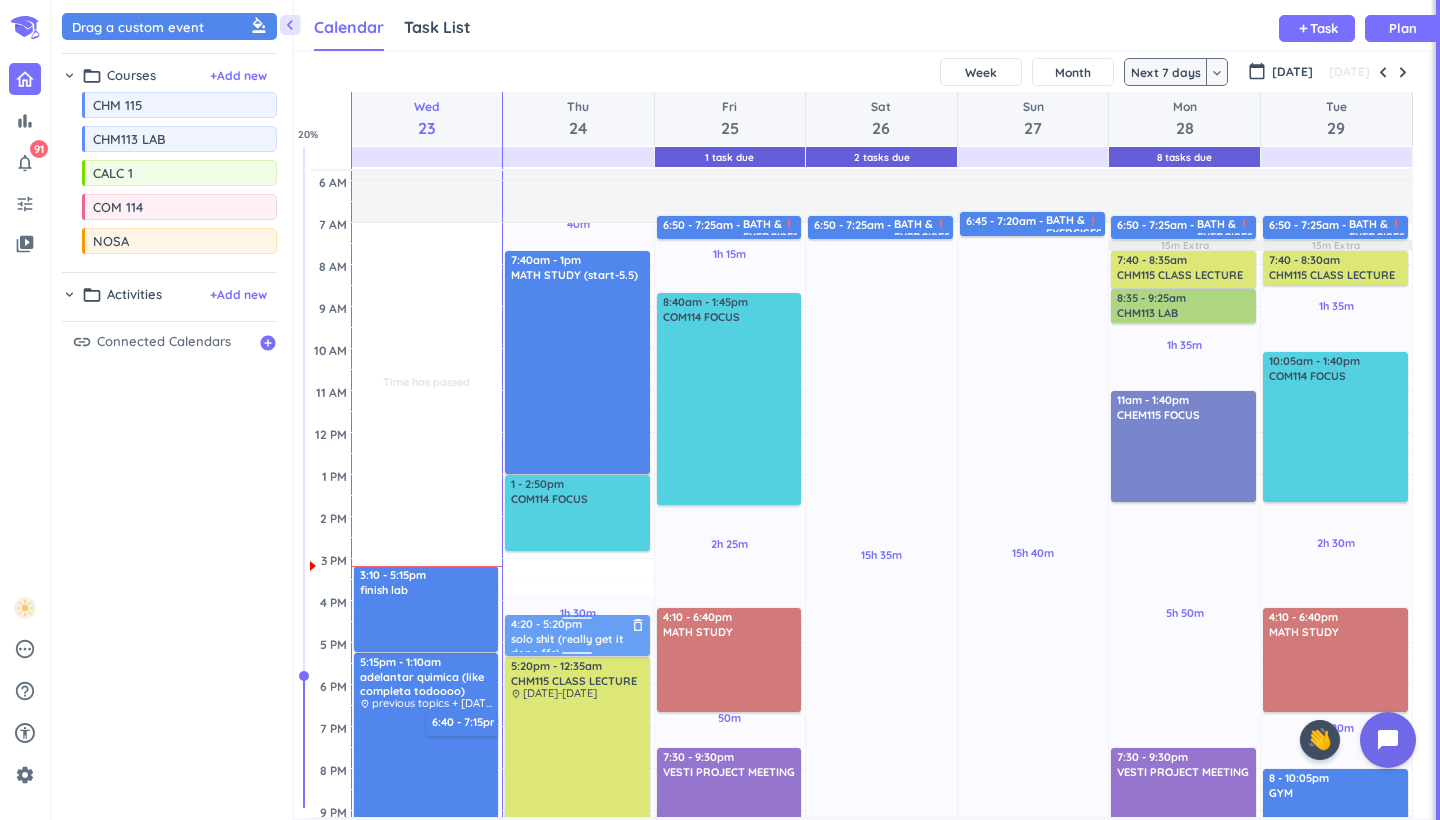 drag, startPoint x: 611, startPoint y: 581, endPoint x: 607, endPoint y: 638, distance: 57.14018 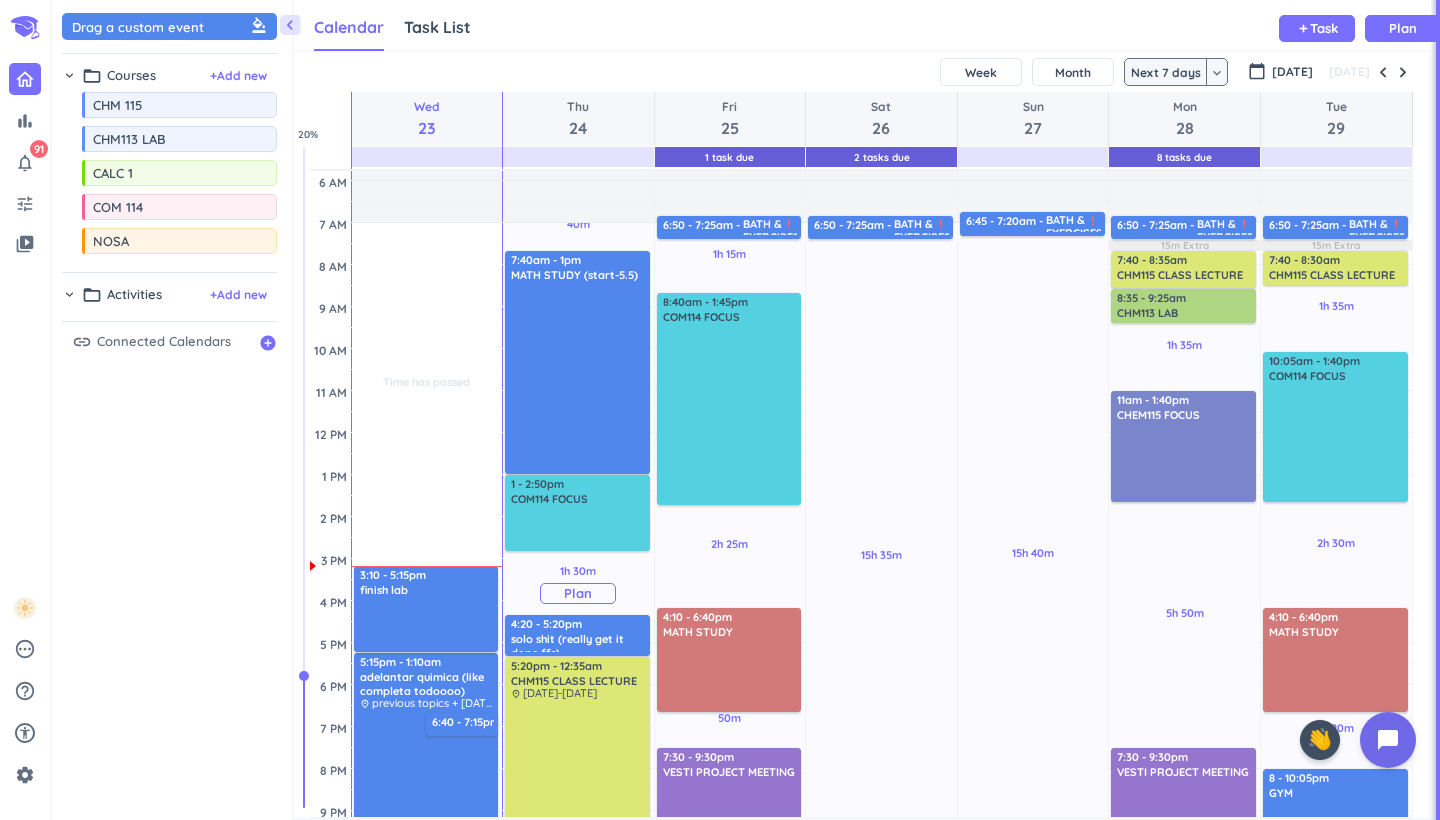 drag, startPoint x: 588, startPoint y: 533, endPoint x: 588, endPoint y: 586, distance: 53 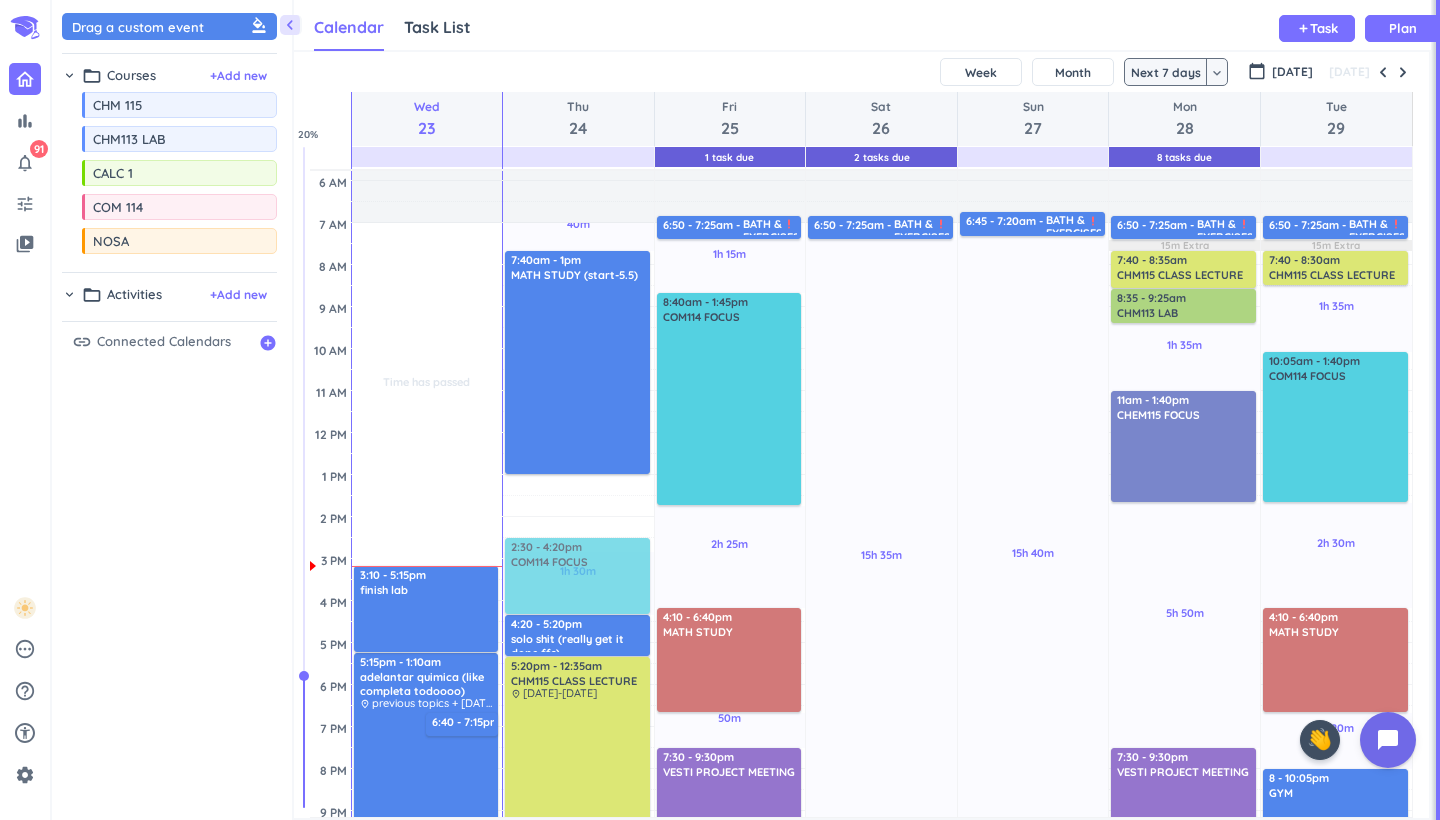 drag, startPoint x: 588, startPoint y: 519, endPoint x: 593, endPoint y: 575, distance: 56.22277 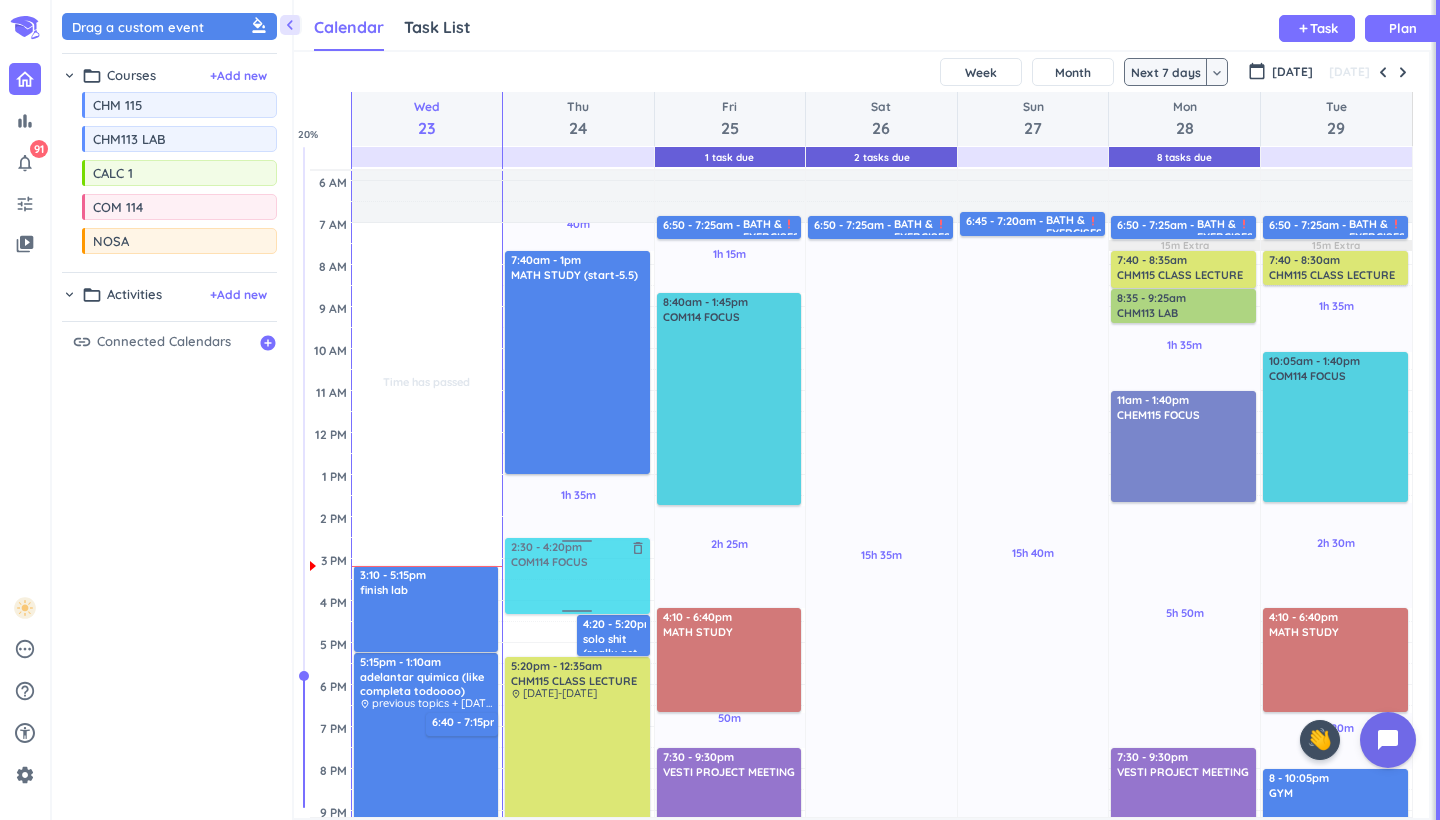 click on "40m Past due Plan 1h 35m Past due Plan Adjust Awake Time Adjust Awake Time 2:35 - 4:25pm COM114 FOCUS delete_outline 4:20 - 5:20pm solo shit (really get it done ffs) delete_outline -certificates i can do
-solo project *PLAN PYTHON/EXCEL PROJECT*
-resaerch bs
-[MEDICAL_DATA] email
-search for job at Purdue
-prep for internship bs
-plan lo de la fafsa payment (empezar a pagar en [PERSON_NAME])
-look for scholarships I can apply for (2.9 GPA)
-escribir viaja cartas
7:40am - 1pm MATH STUDY (start-5.5) delete_outline 5:20pm - 12:35am CHM115 CLASS LECTURE  delete_outline place [DATE]-[DATE] priority_high 2:30 - 4:20pm COM114 FOCUS delete_outline" at bounding box center (578, 601) 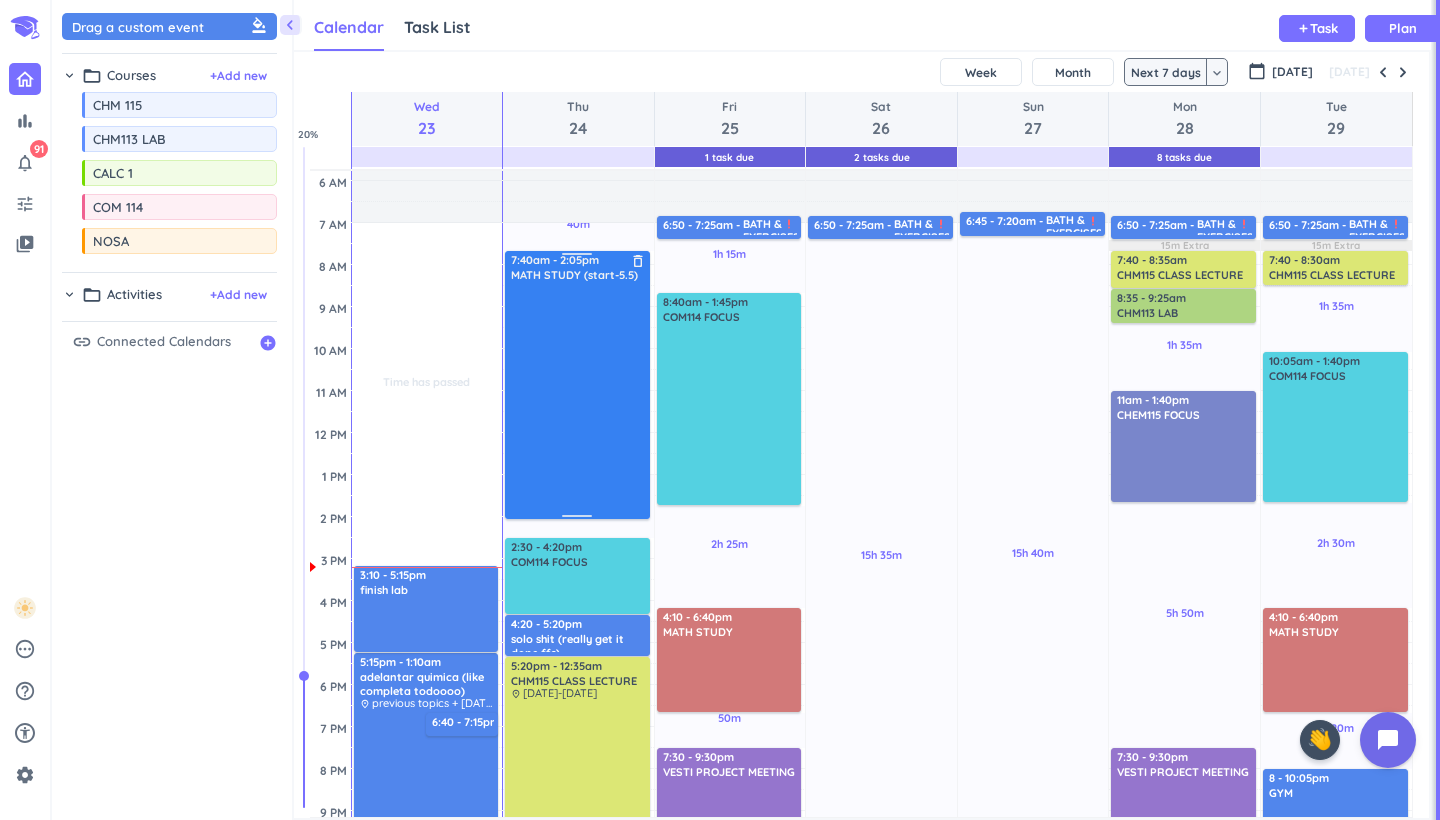 drag, startPoint x: 572, startPoint y: 474, endPoint x: 571, endPoint y: 518, distance: 44.011364 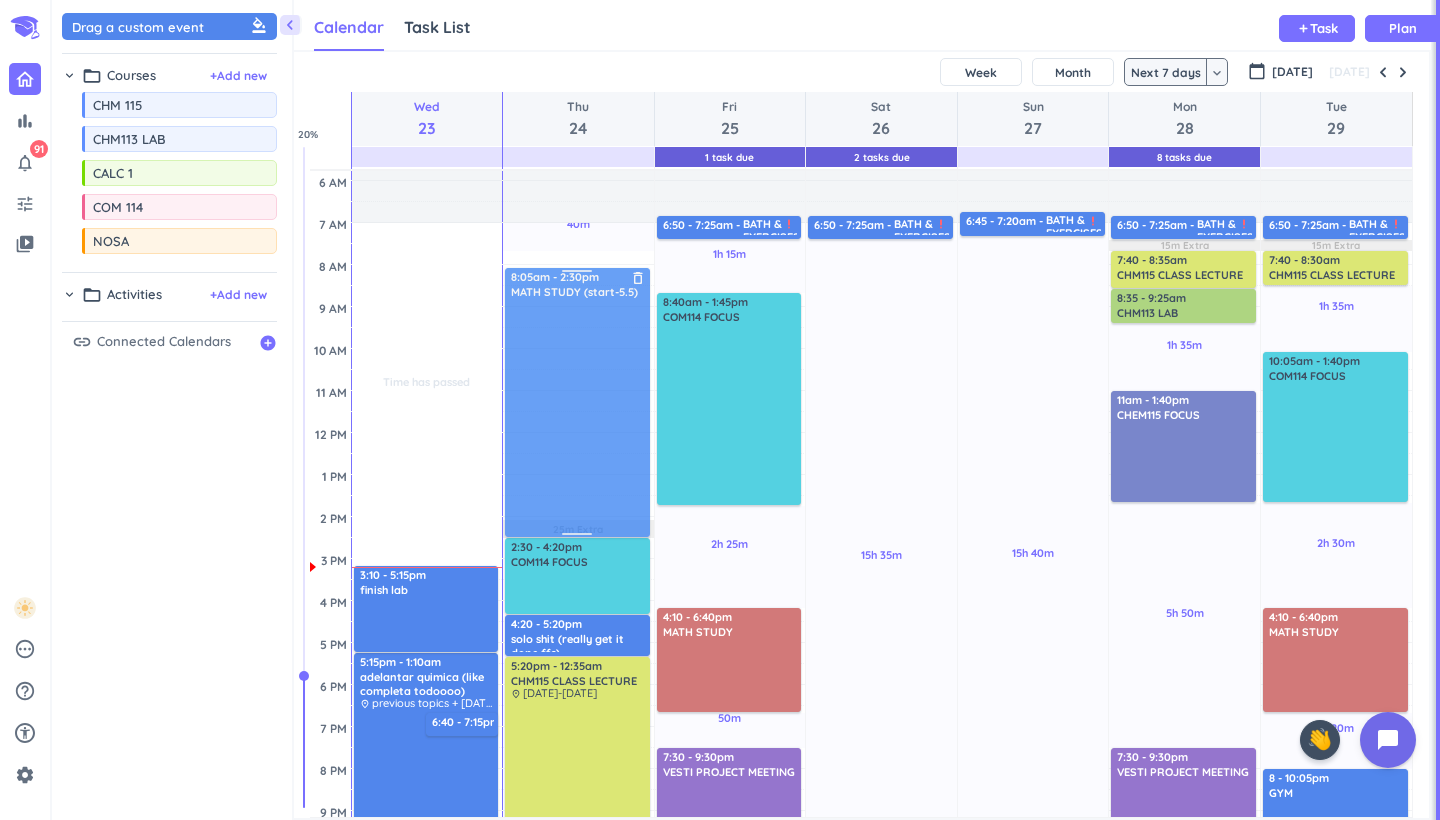 drag, startPoint x: 570, startPoint y: 493, endPoint x: 569, endPoint y: 507, distance: 14.035668 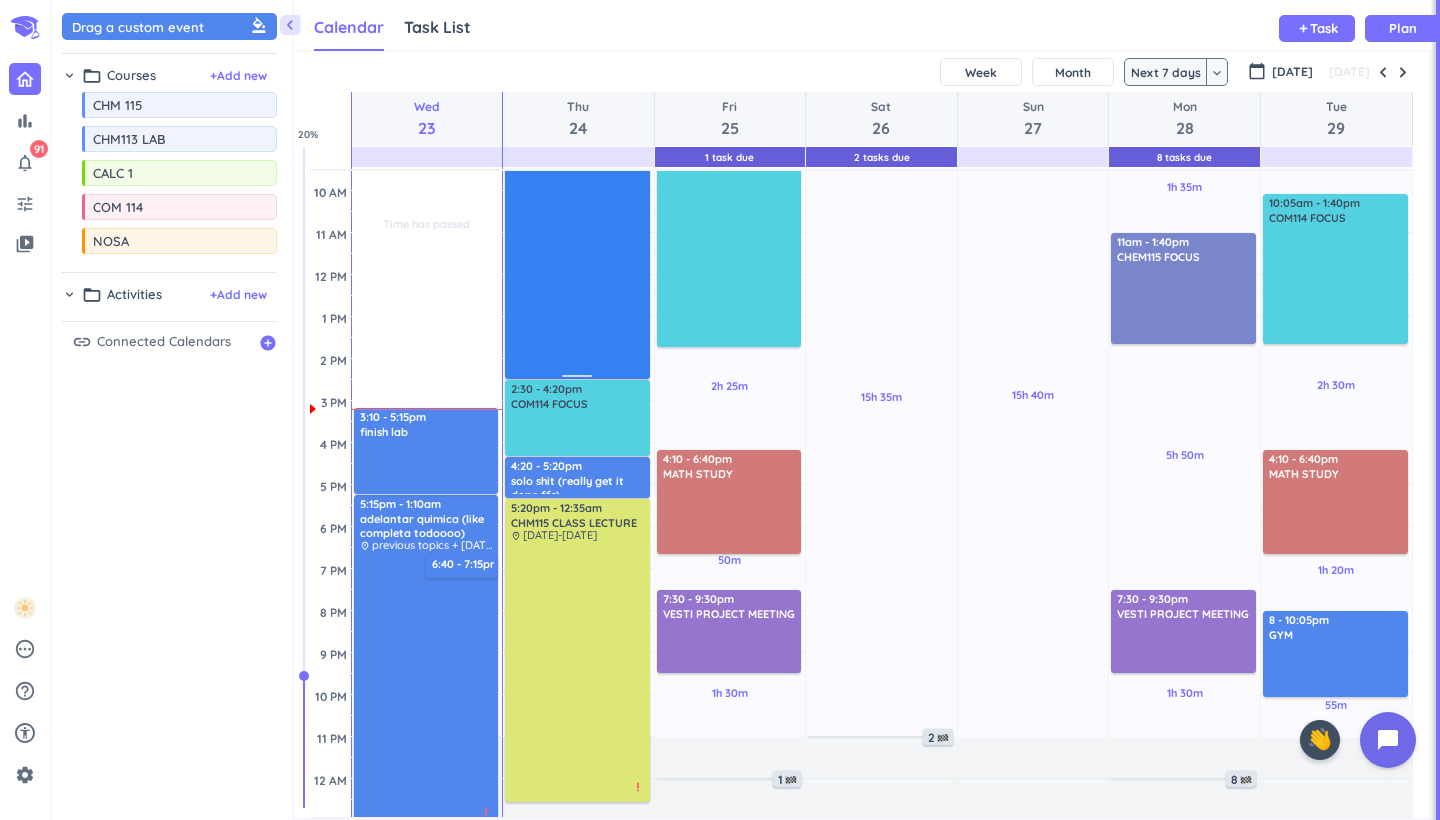 scroll, scrollTop: 233, scrollLeft: 0, axis: vertical 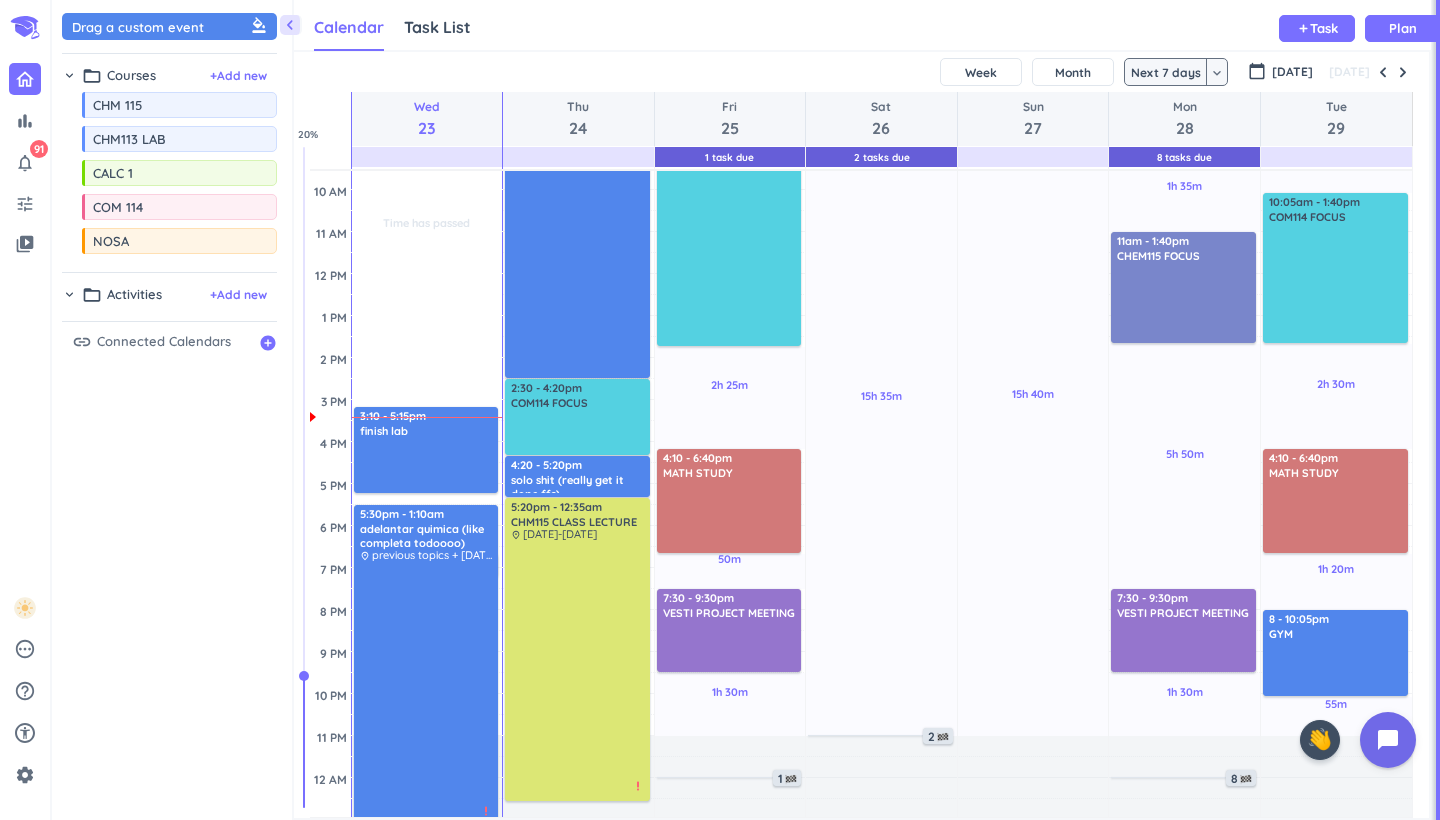 drag, startPoint x: 410, startPoint y: 503, endPoint x: 410, endPoint y: 515, distance: 12 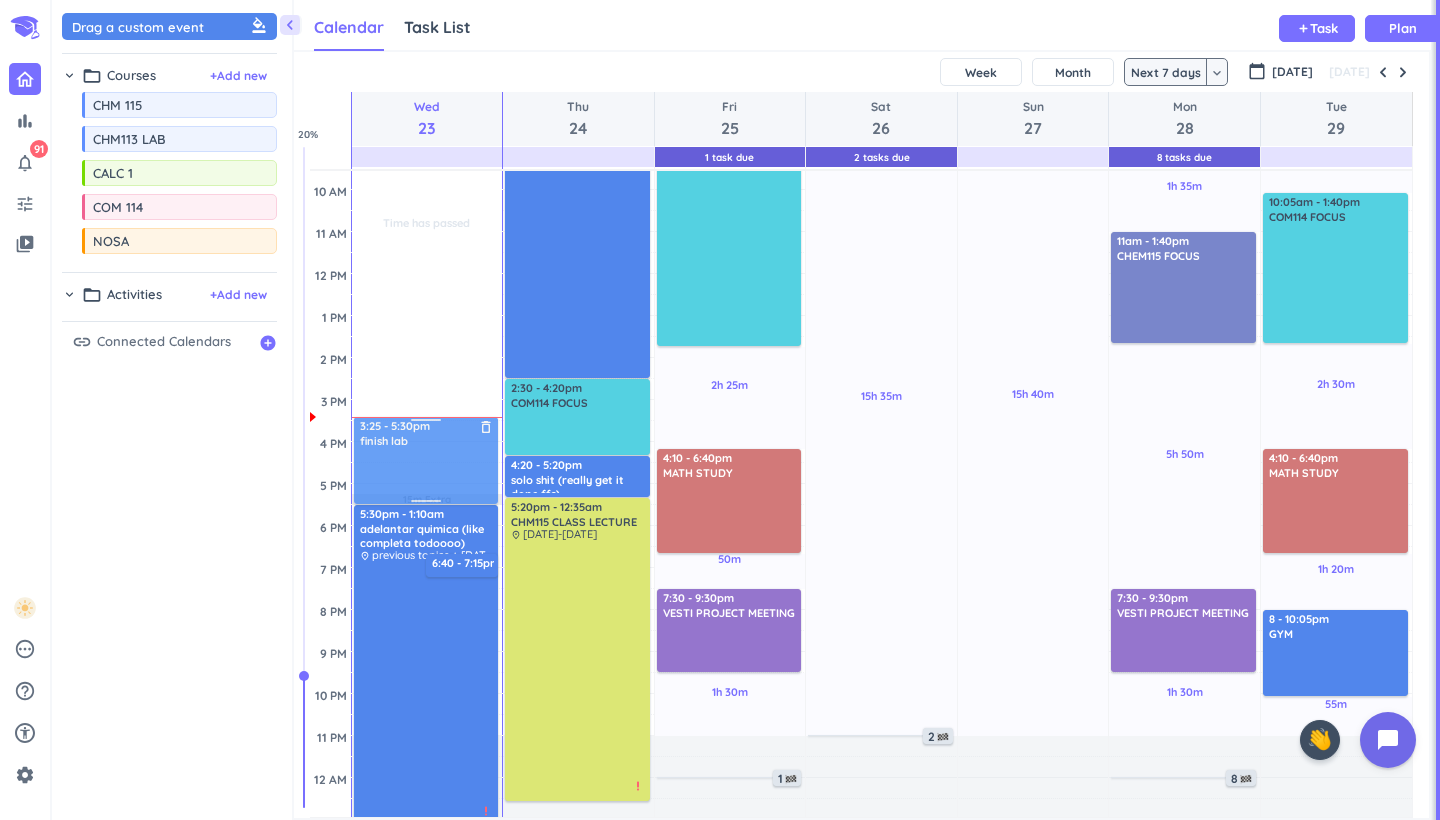 drag, startPoint x: 414, startPoint y: 459, endPoint x: 414, endPoint y: 475, distance: 16 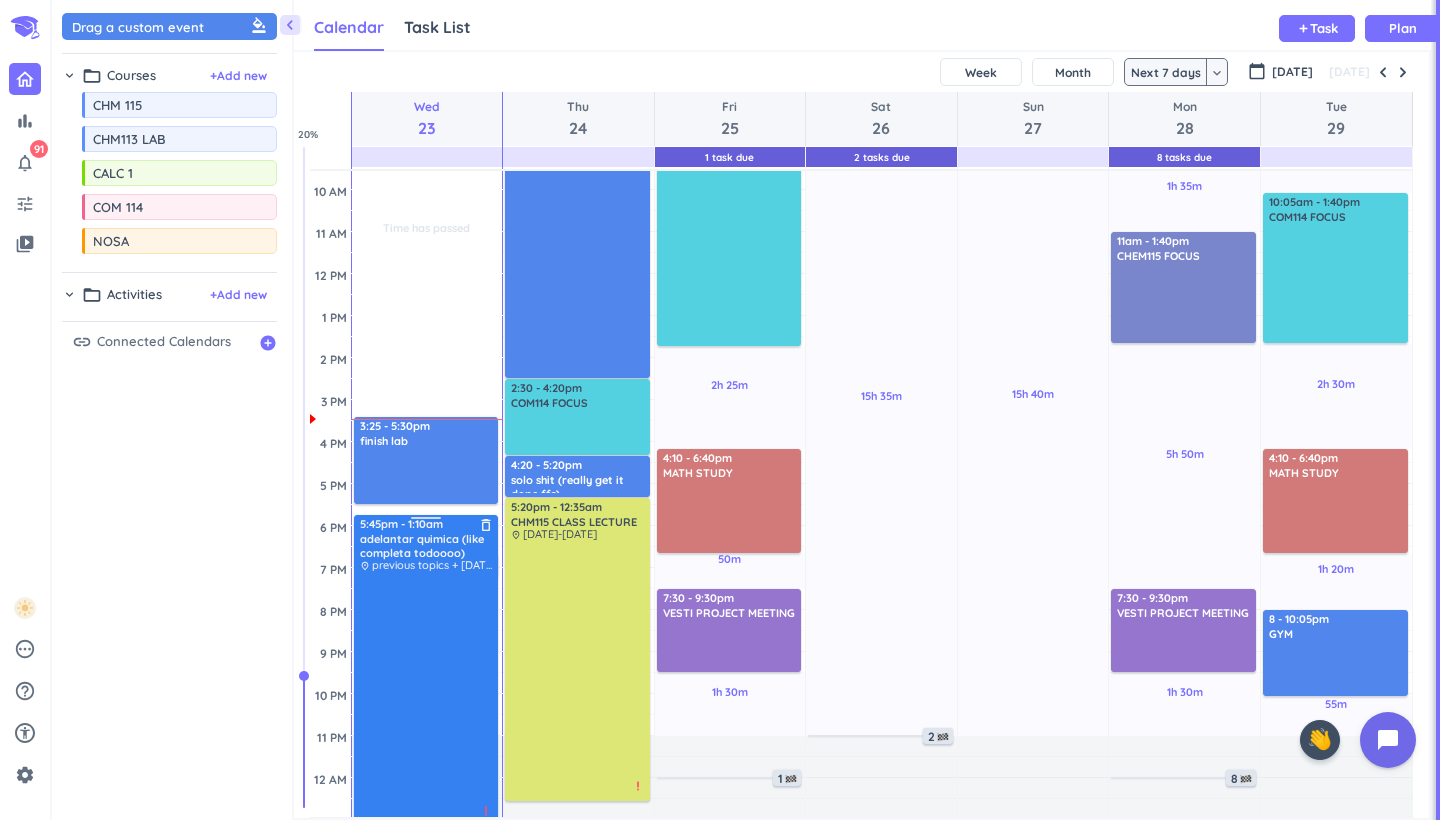 drag, startPoint x: 426, startPoint y: 512, endPoint x: 426, endPoint y: 523, distance: 11 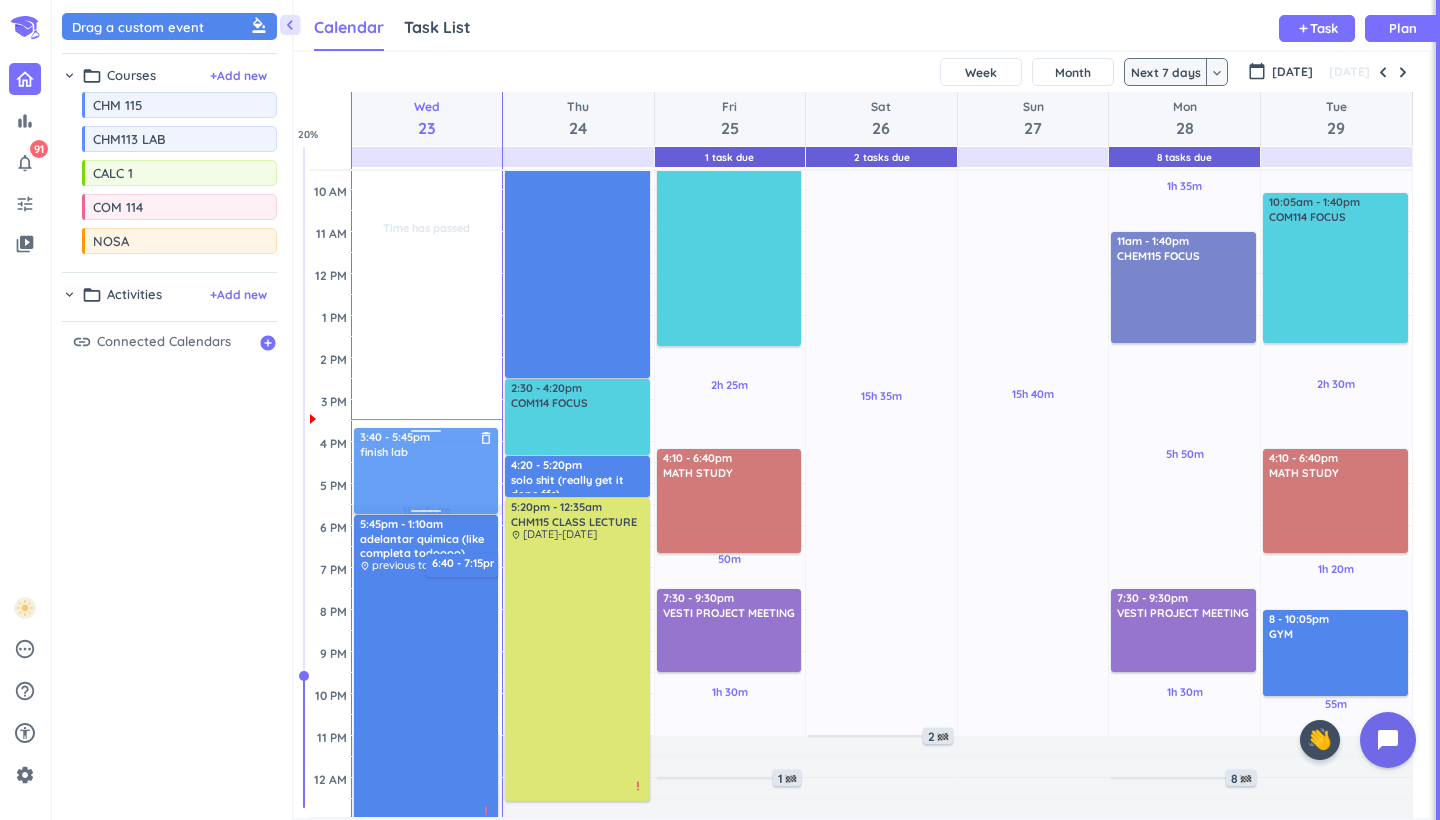 click on "Time has passed Past due Plan 15m Extra Adjust Awake Time Adjust Awake Time 5:45pm - 1:10am adelantar quimica (like completa todoooo) delete_outline place previous topics + [DATE]-july 11tth + hw
priority_high 6:40 - 7:15pm decir papa delete_outline 3:25 - 5:30pm finish lab delete_outline 3:40 - 5:45pm finish lab delete_outline" at bounding box center (427, 442) 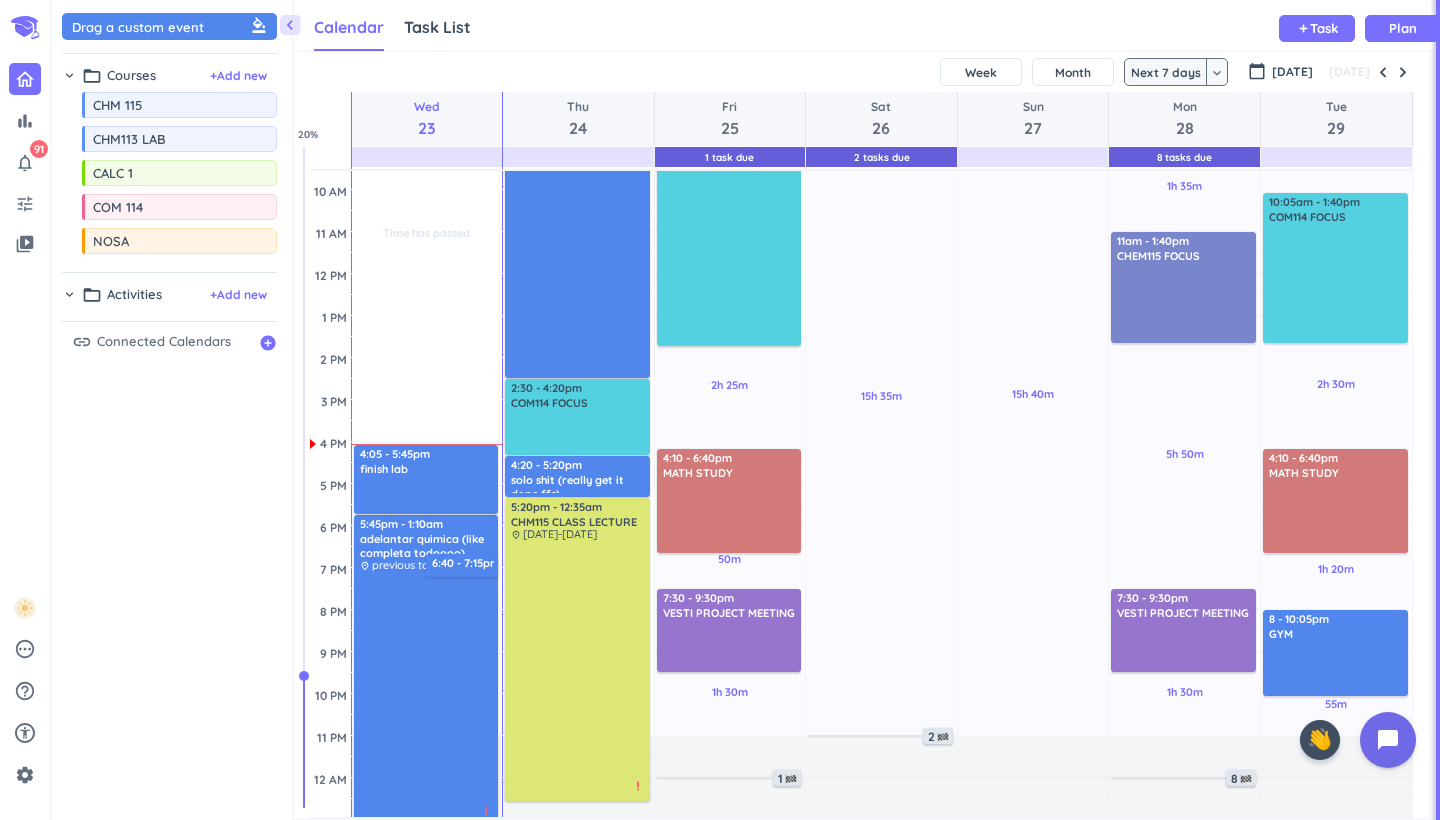 click on "Time has passed Past due Plan Adjust Awake Time Adjust Awake Time 5:45pm - 1:10am adelantar quimica (like completa todoooo) delete_outline place previous topics + [DATE]-july 11tth + hw
priority_high 6:40 - 7:15pm decir papa delete_outline 3:40 - 5:45pm finish lab delete_outline 4:05 - 5:45pm finish lab delete_outline" at bounding box center [427, 442] 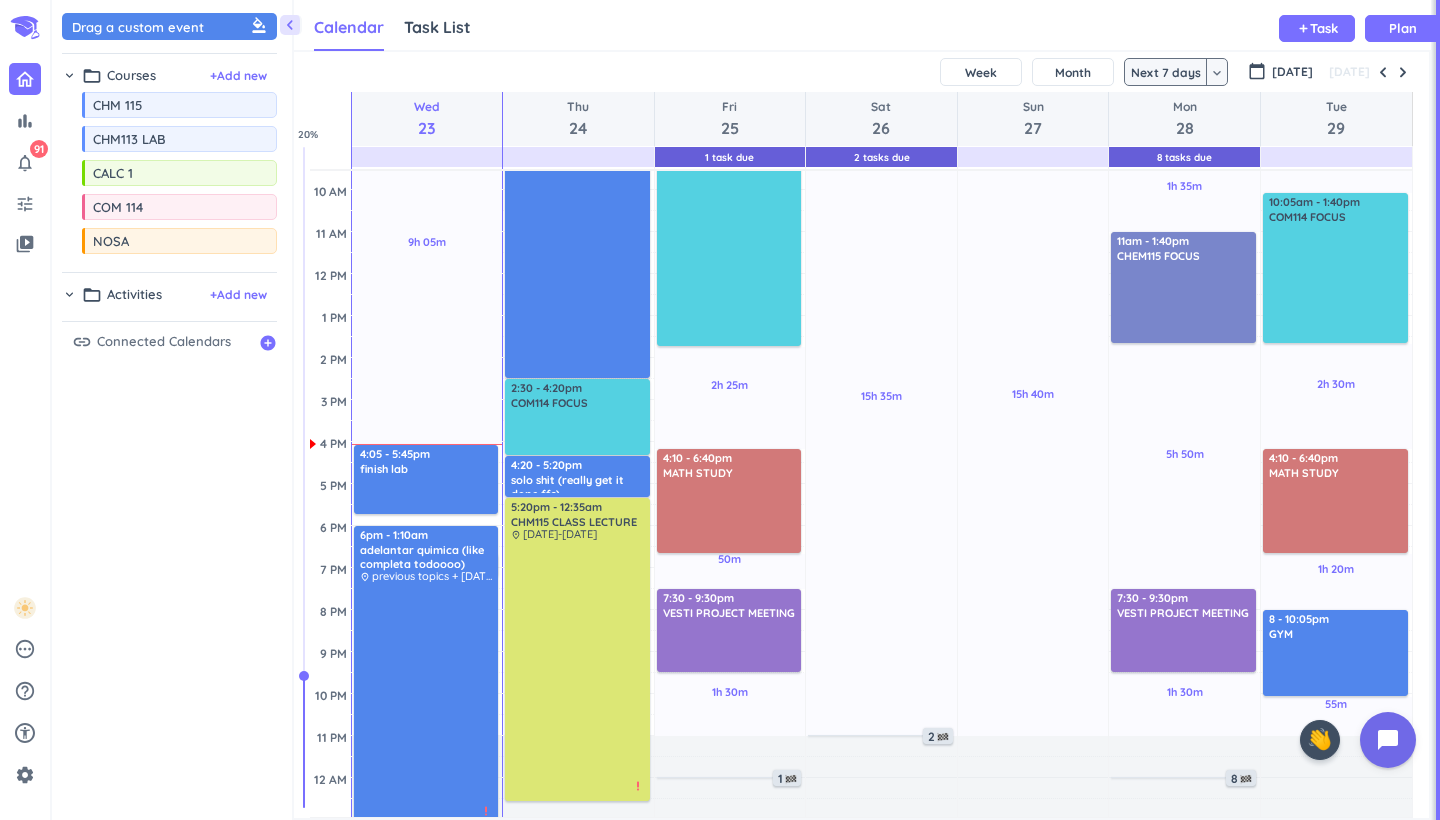 click on "9h 05m Past due Plan Adjust Awake Time Adjust Awake Time 5:45pm - 1:10am adelantar quimica (like completa todoooo) delete_outline place previous topics + [DATE]-july 11tth + hw
priority_high 6:40 - 7:15pm decir papa delete_outline 4:05 - 5:45pm finish lab delete_outline 6pm - 1:10am adelantar quimica (like completa todoooo) delete_outline place previous topics + [DATE]-july 11tth + hw
priority_high" at bounding box center (427, 442) 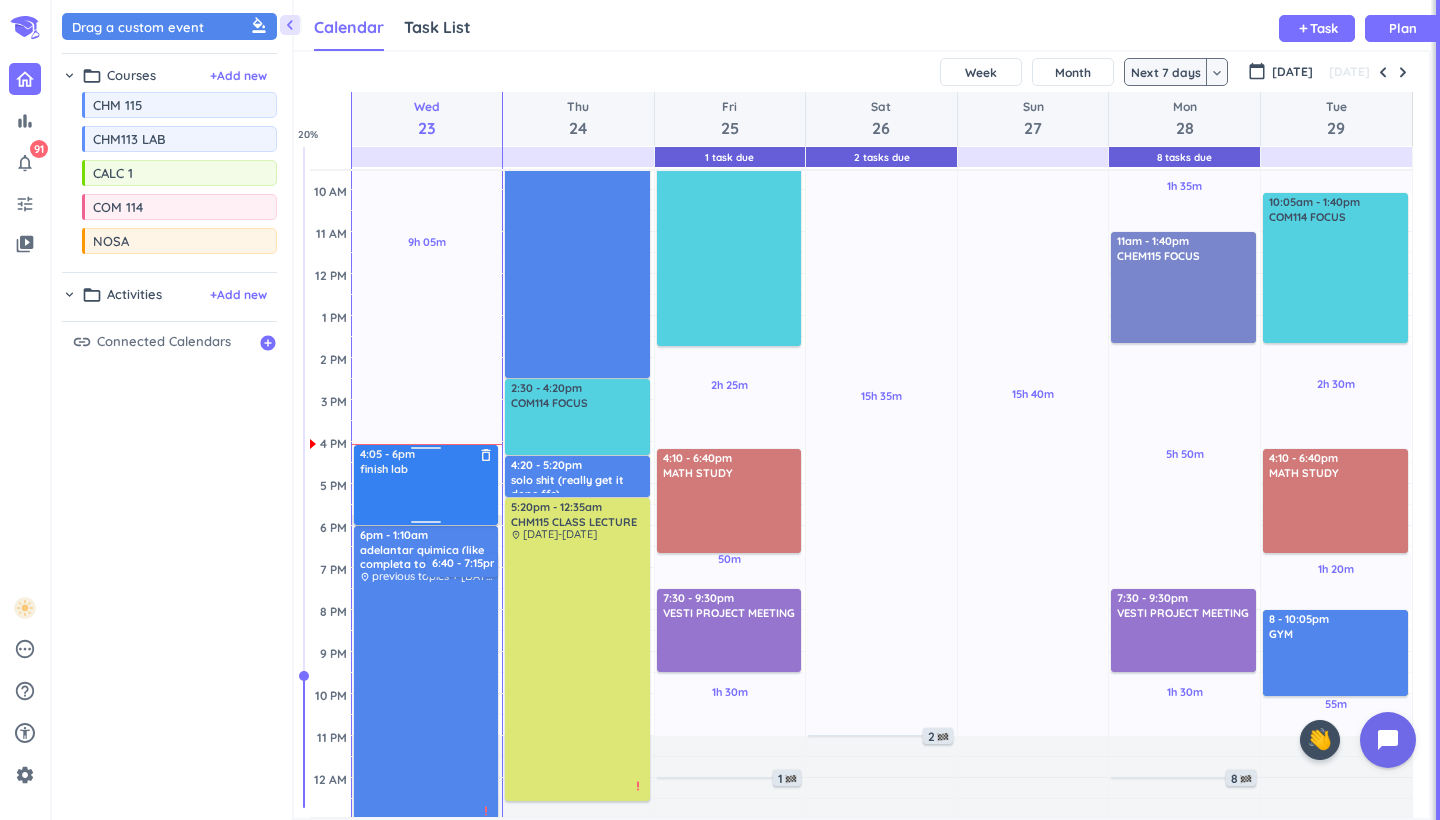 click on "9h 05m Past due Plan 15m Extra Adjust Awake Time Adjust Awake Time 6pm - 1:10am adelantar quimica (like completa todoooo) delete_outline place previous topics + [DATE]-july 11tth + hw
priority_high 6:40 - 7:15pm decir papa delete_outline 4:05 - 5:45pm finish lab delete_outline 4:05 - 6pm finish lab delete_outline" at bounding box center [427, 442] 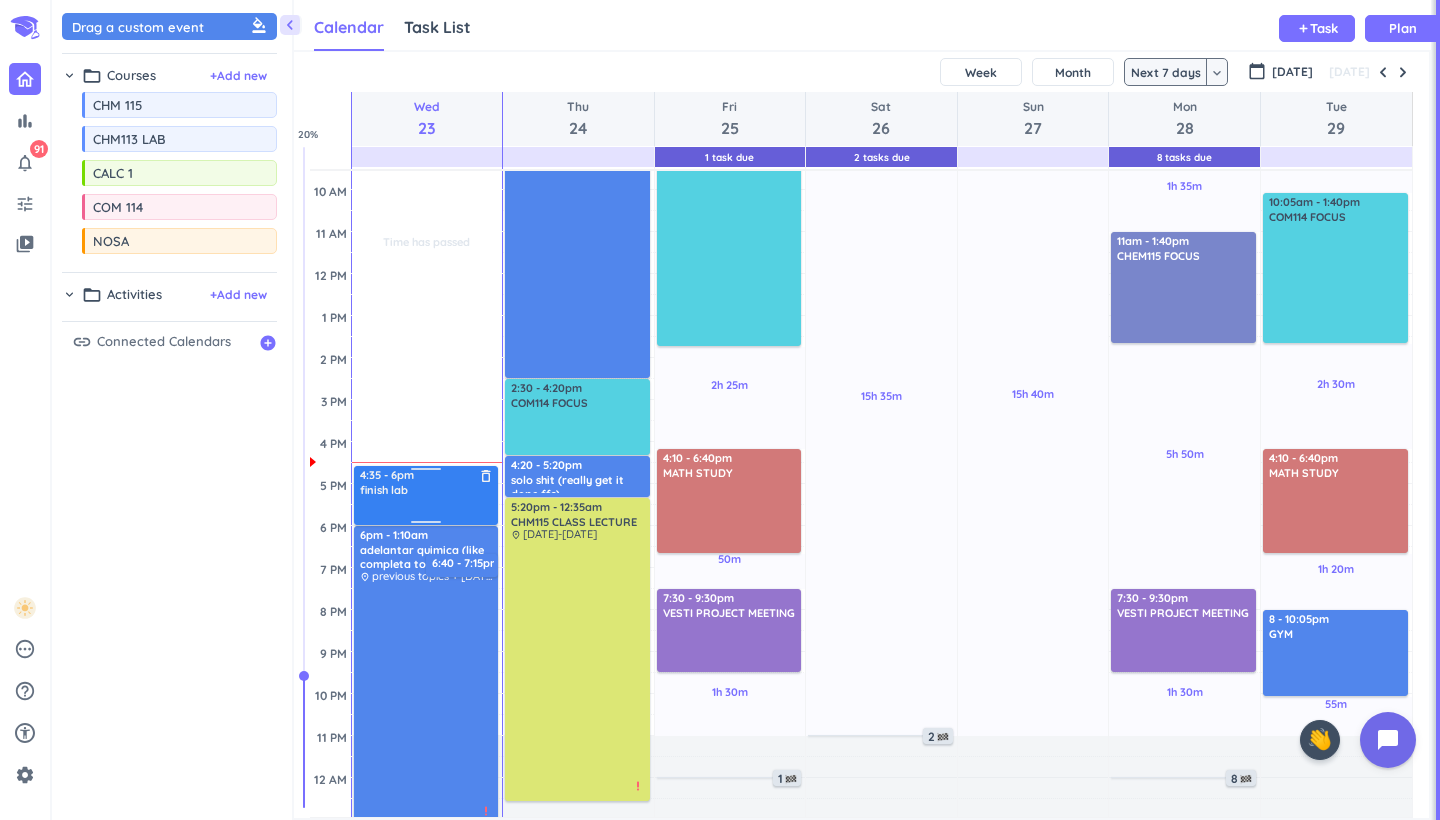 drag, startPoint x: 427, startPoint y: 448, endPoint x: 426, endPoint y: 467, distance: 19.026299 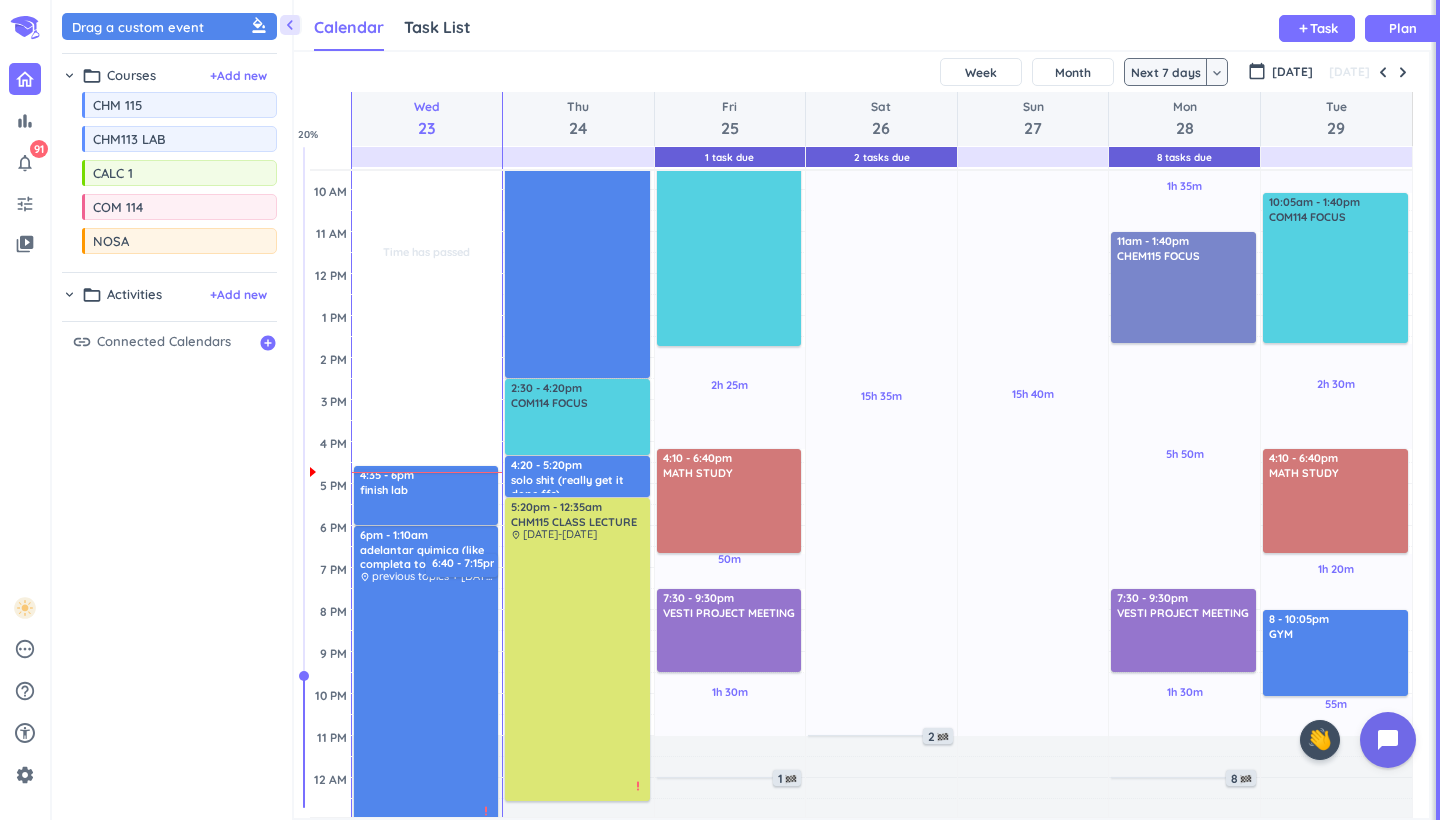 click at bounding box center [427, 472] 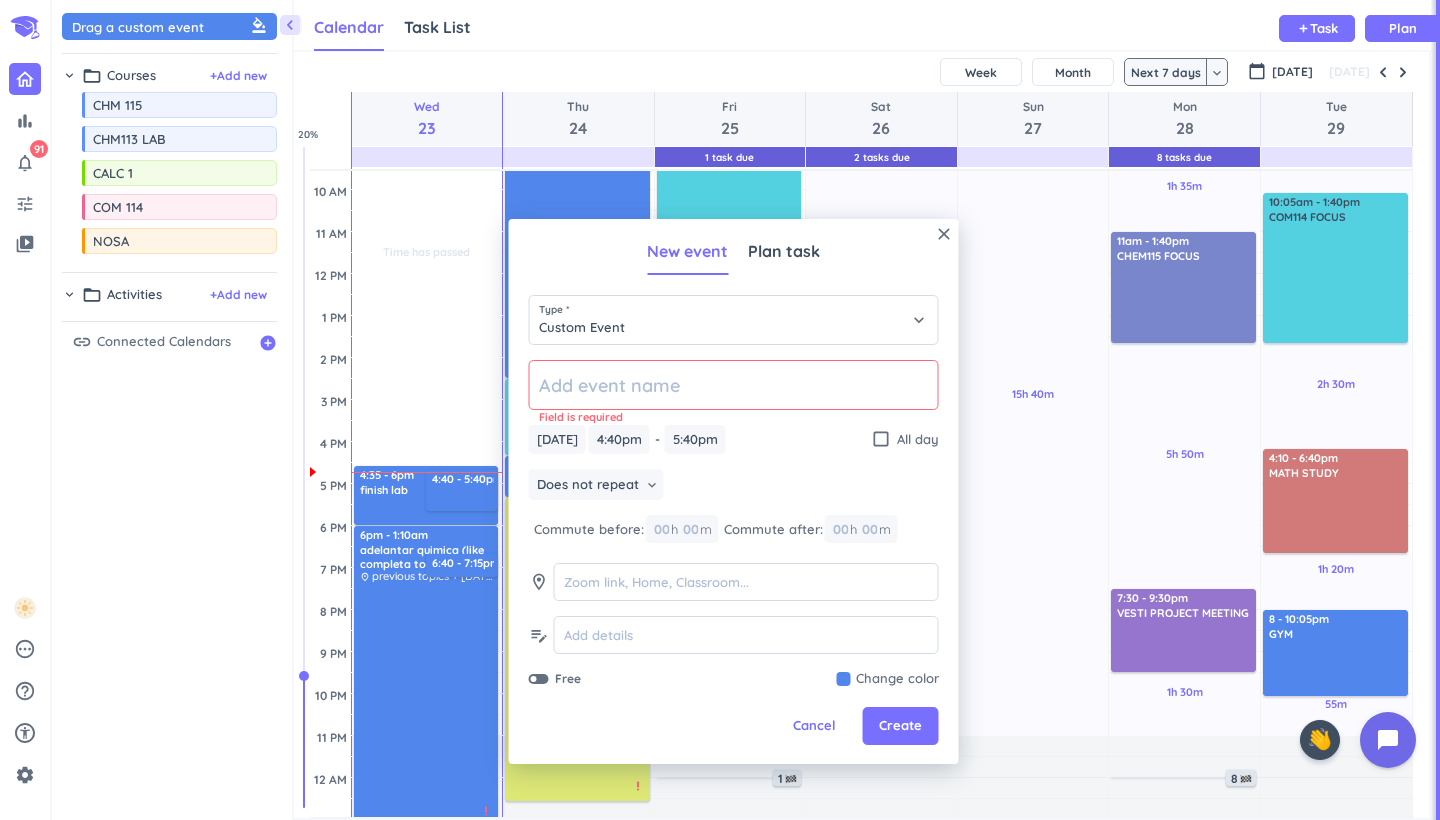 click on "close New event Plan task Type * Custom Event keyboard_arrow_down Field is required [DATE] [DATE]   4:40pm 4:40pm - 5:40pm 5:40pm check_box_outline_blank All day Does not repeat keyboard_arrow_down Commute before: 00 h 00 m Commute after: 00 h 00 m room edit_note Free Change color Cancel Create" at bounding box center (734, 491) 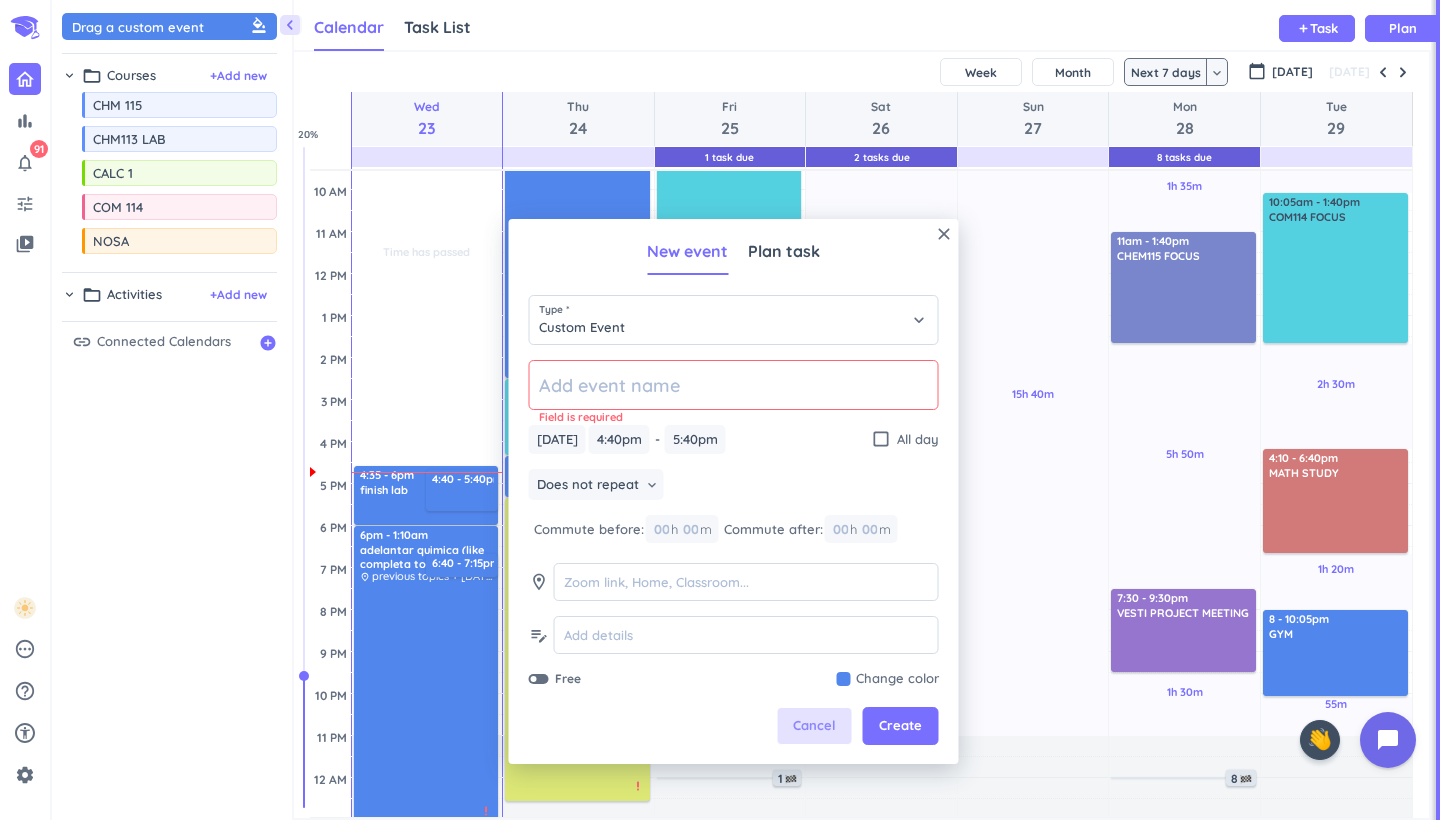 click on "Cancel" at bounding box center (814, 726) 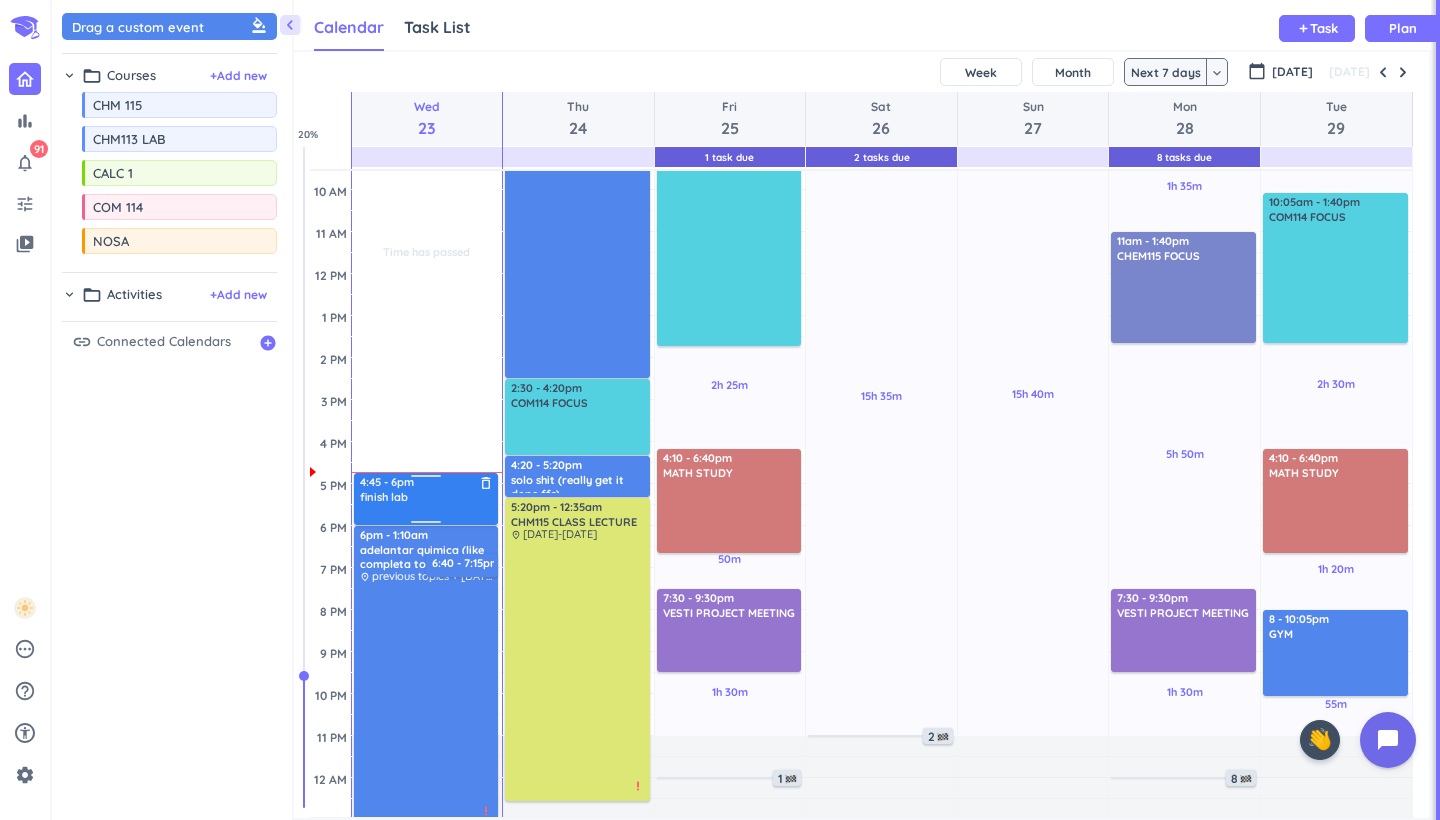 click on "Time has passed Past due Plan Adjust Awake Time Adjust Awake Time 6pm - 1:10am adelantar quimica (like completa todoooo) delete_outline place previous topics + [DATE]-july 11tth + hw
priority_high 6:40 - 7:15pm decir papa delete_outline 4:35 - 6pm finish lab delete_outline 4:45 - 6pm finish lab delete_outline" at bounding box center (427, 442) 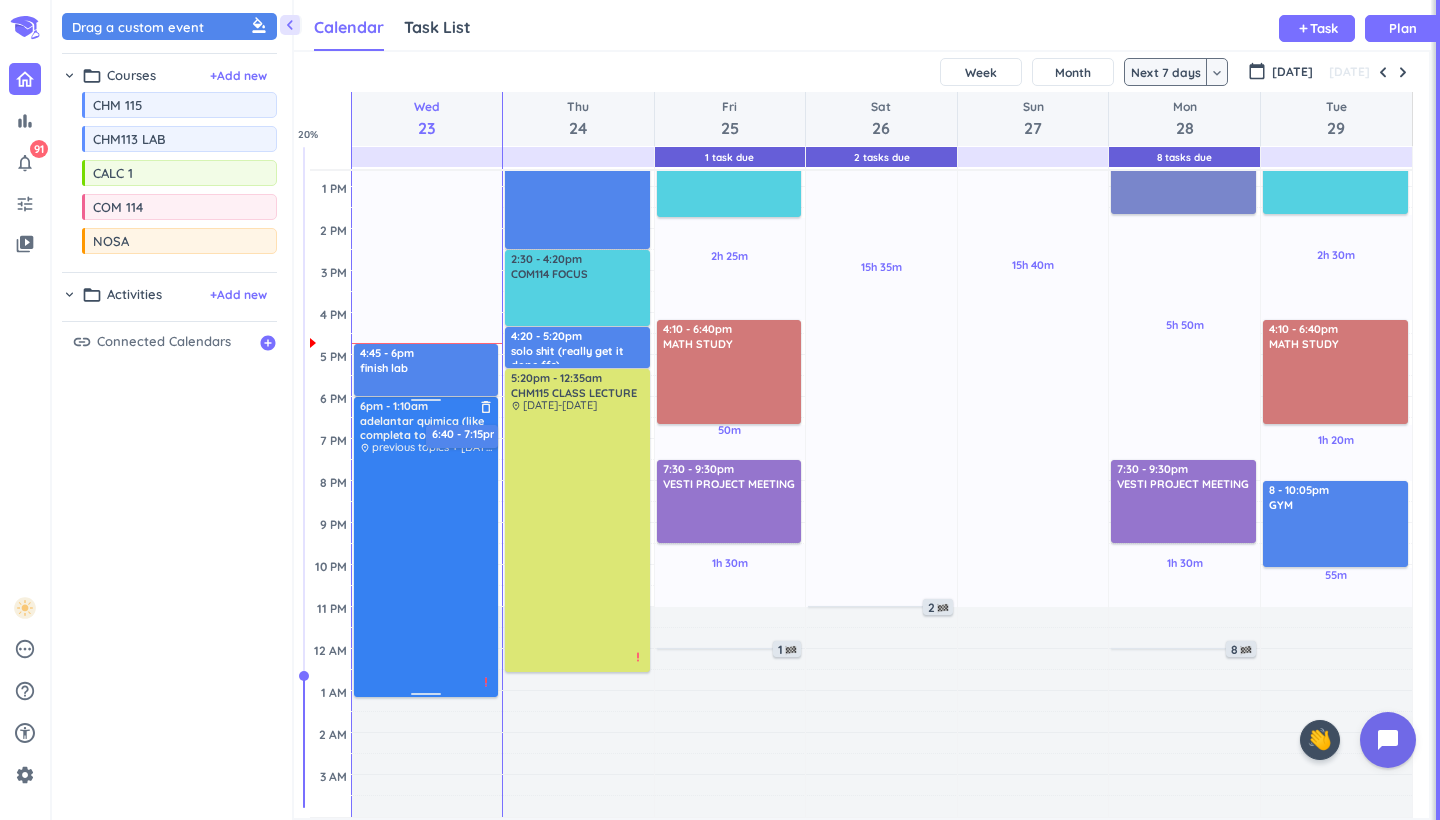 scroll, scrollTop: 362, scrollLeft: 0, axis: vertical 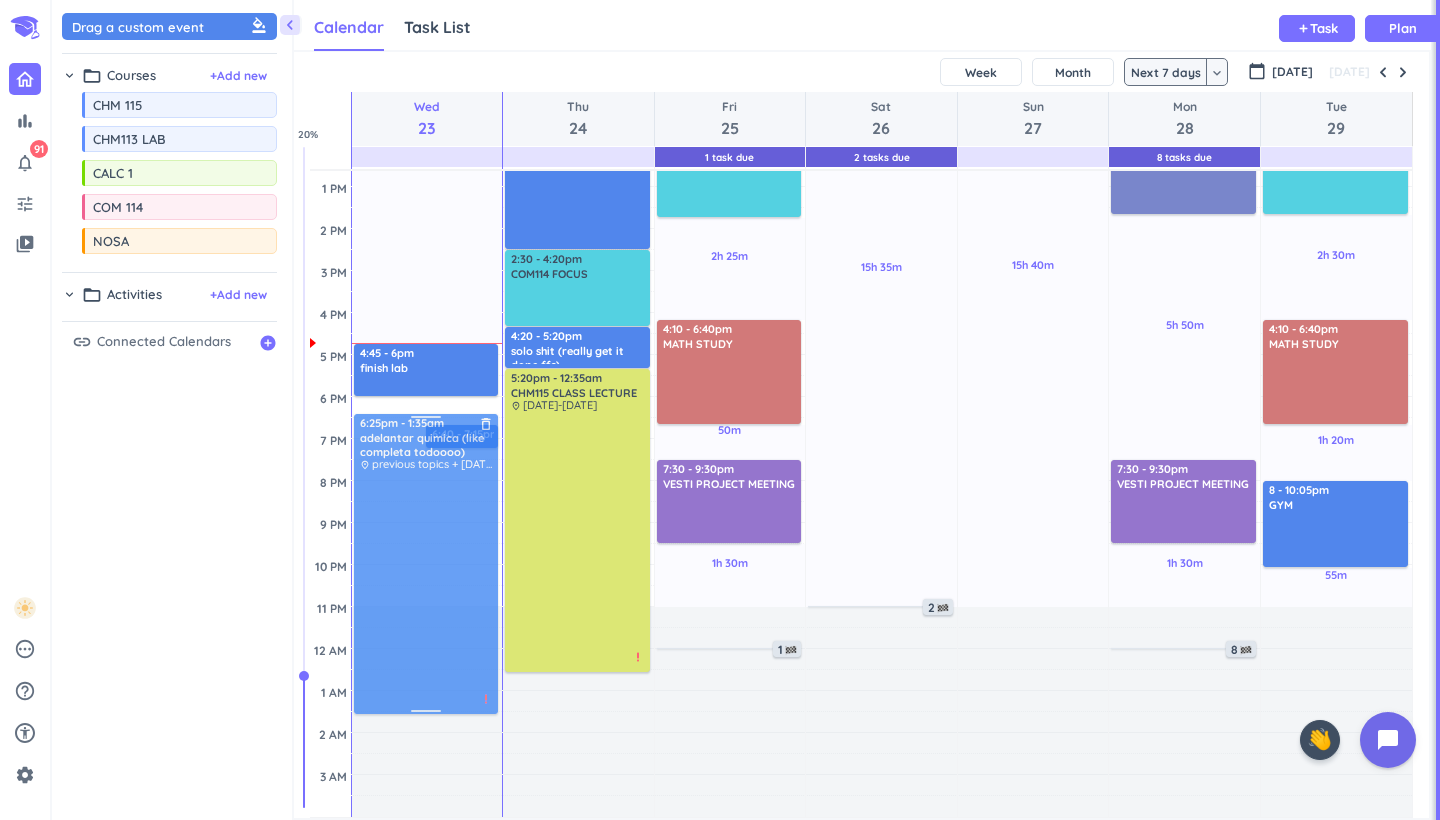 click on "9h 45m Past due Plan Adjust Awake Time Adjust Awake Time 6pm - 1:10am adelantar quimica (like completa todoooo) delete_outline place previous topics + [DATE]-july 11tth + hw
priority_high 6:40 - 7:15pm decir papa delete_outline 4:45 - 6pm finish lab delete_outline 6:25pm - 1:35am adelantar quimica (like completa todoooo) delete_outline place previous topics + [DATE]-july 11tth + hw
priority_high" at bounding box center [427, 313] 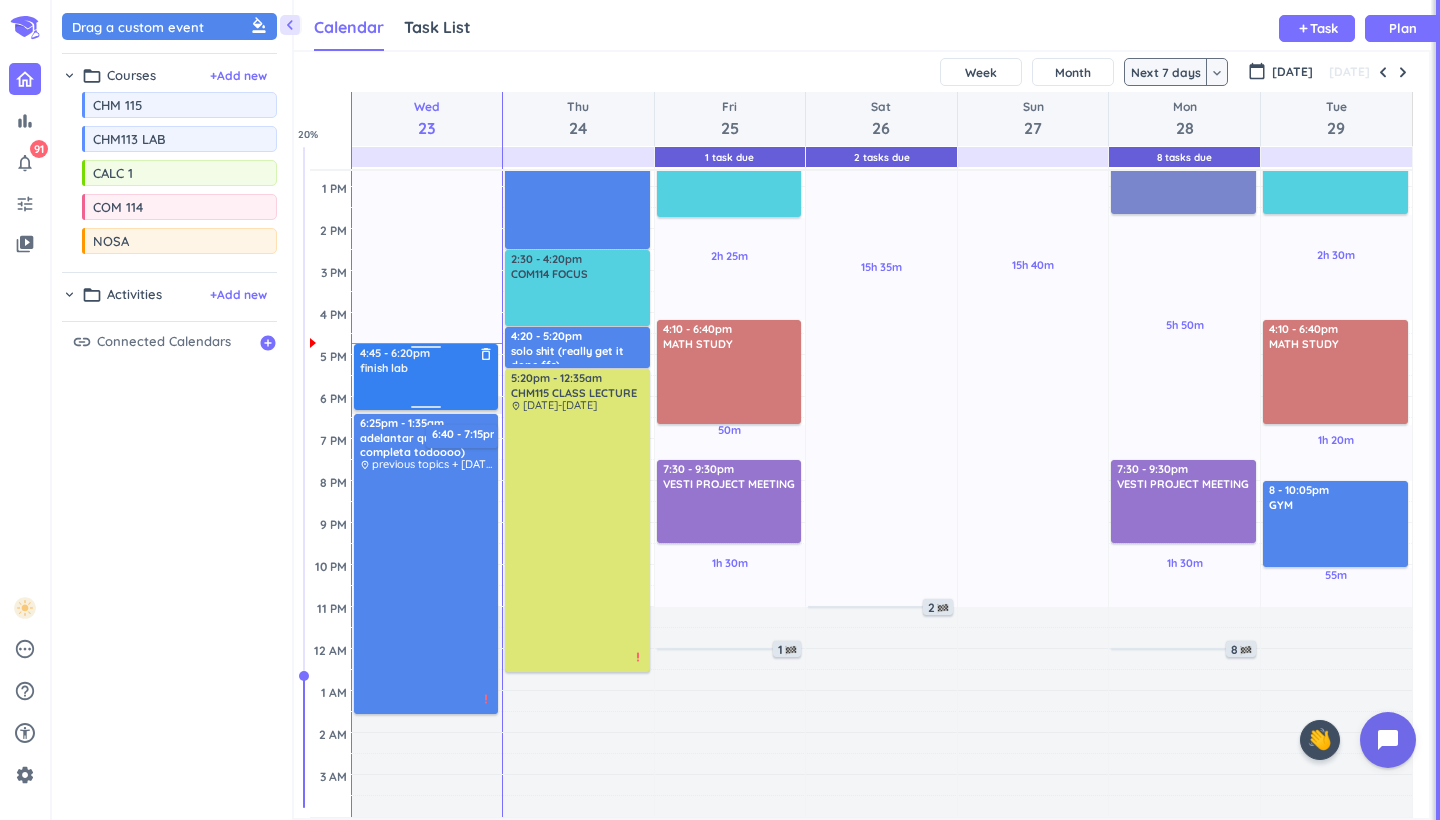 drag, startPoint x: 413, startPoint y: 393, endPoint x: 412, endPoint y: 406, distance: 13.038404 